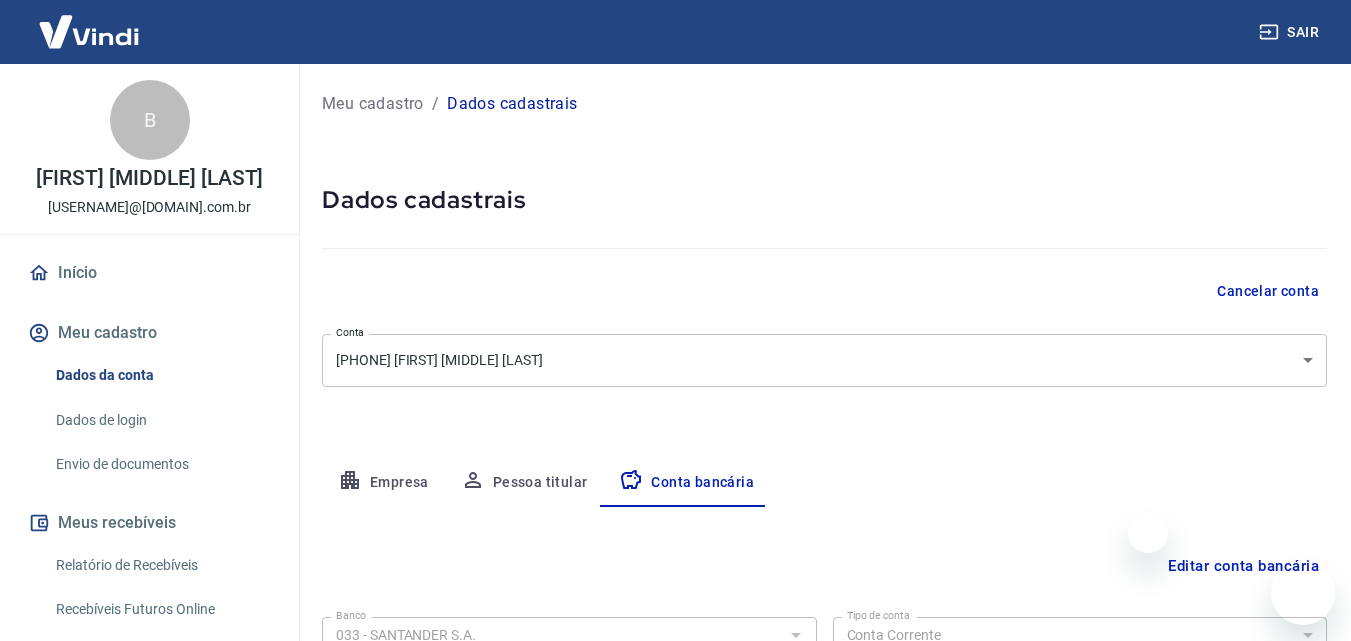 select on "1" 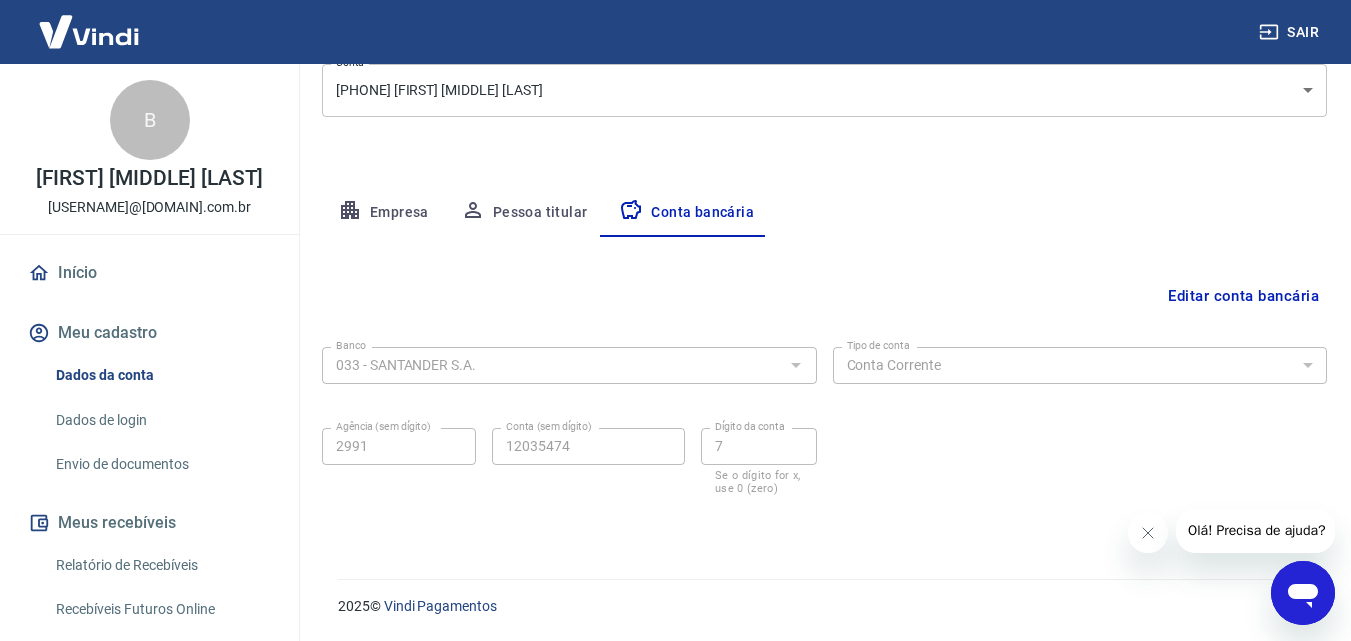scroll, scrollTop: 0, scrollLeft: 0, axis: both 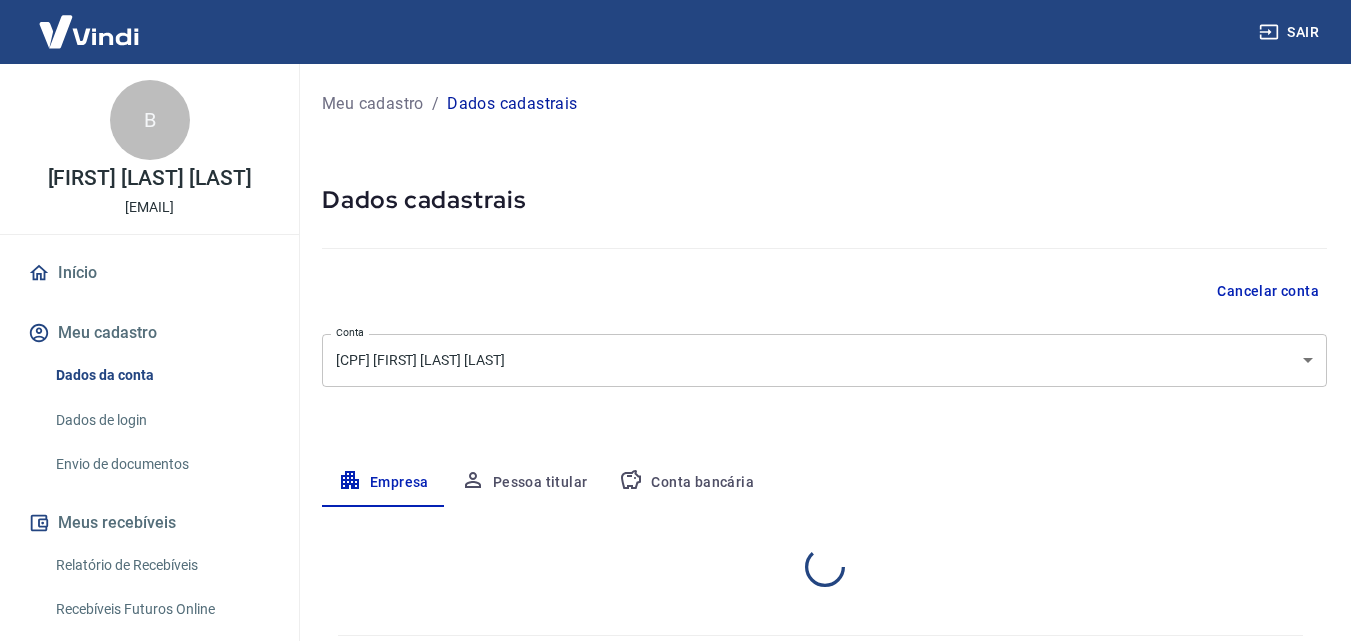 select on "SP" 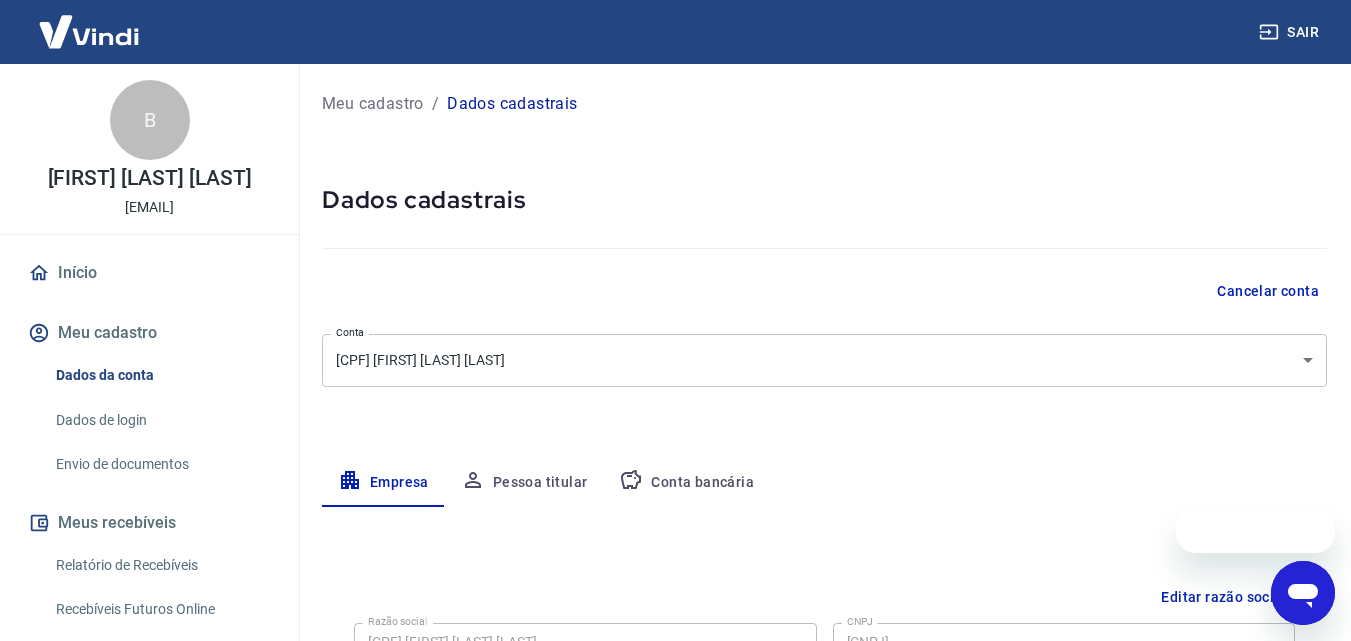 scroll, scrollTop: 0, scrollLeft: 0, axis: both 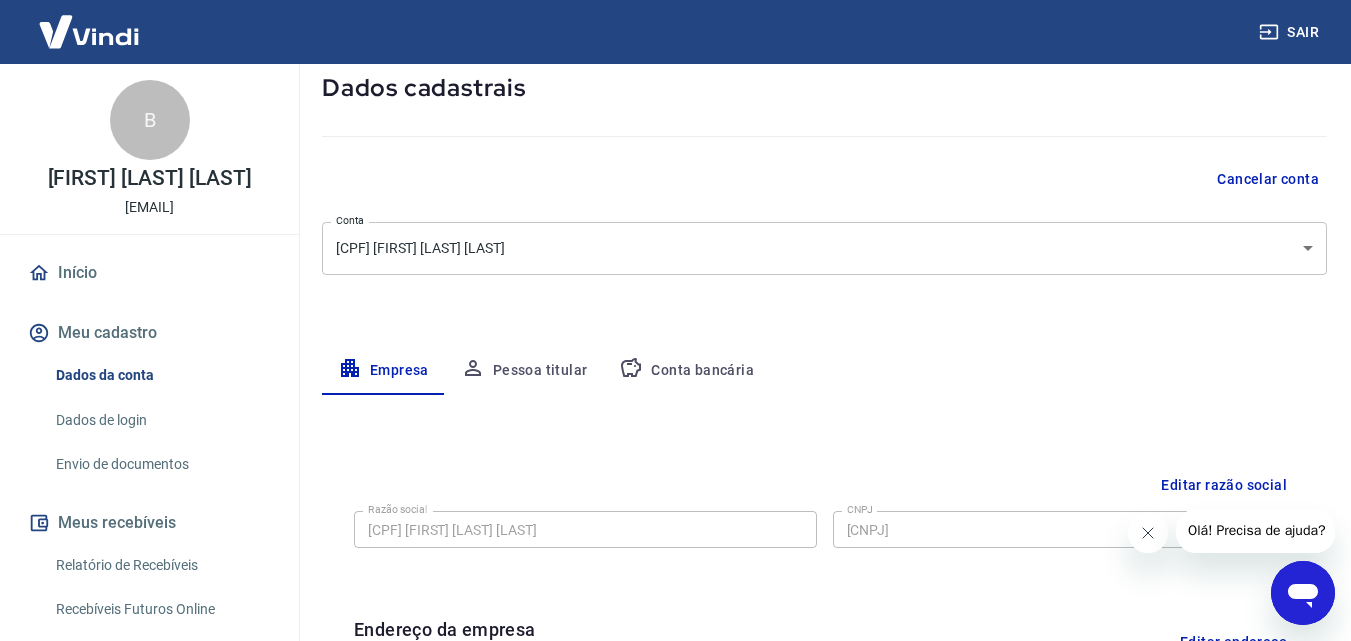 click at bounding box center [89, 31] 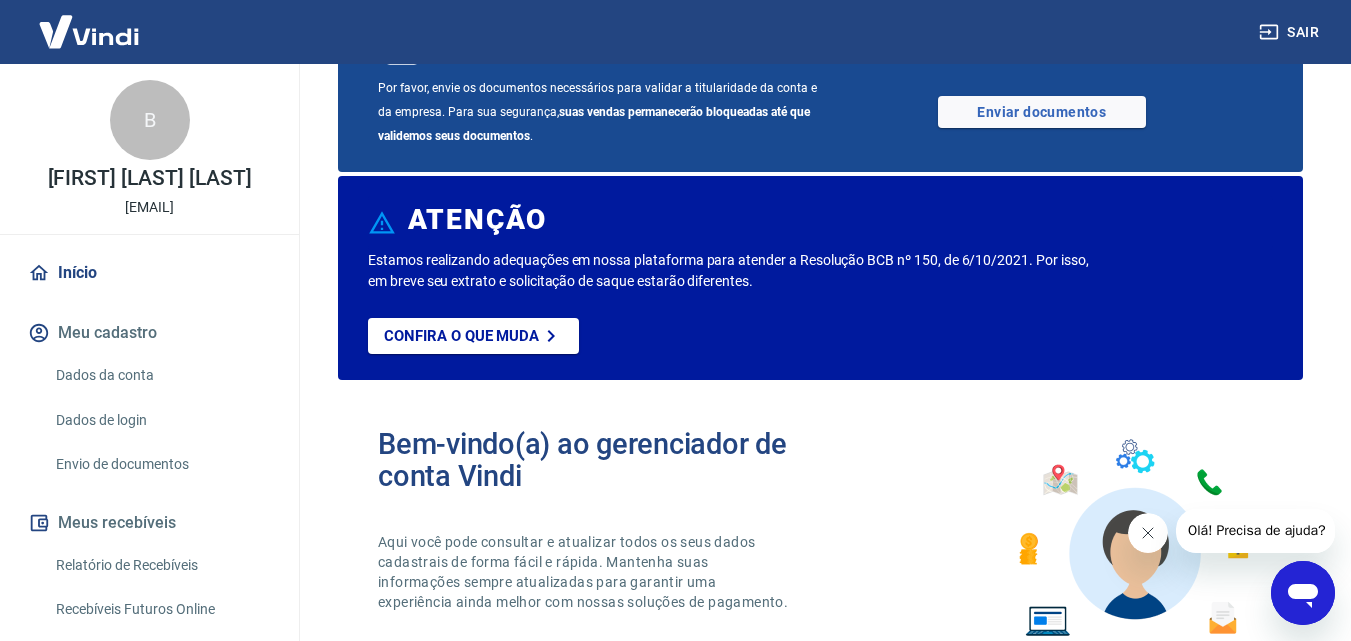 scroll, scrollTop: 0, scrollLeft: 0, axis: both 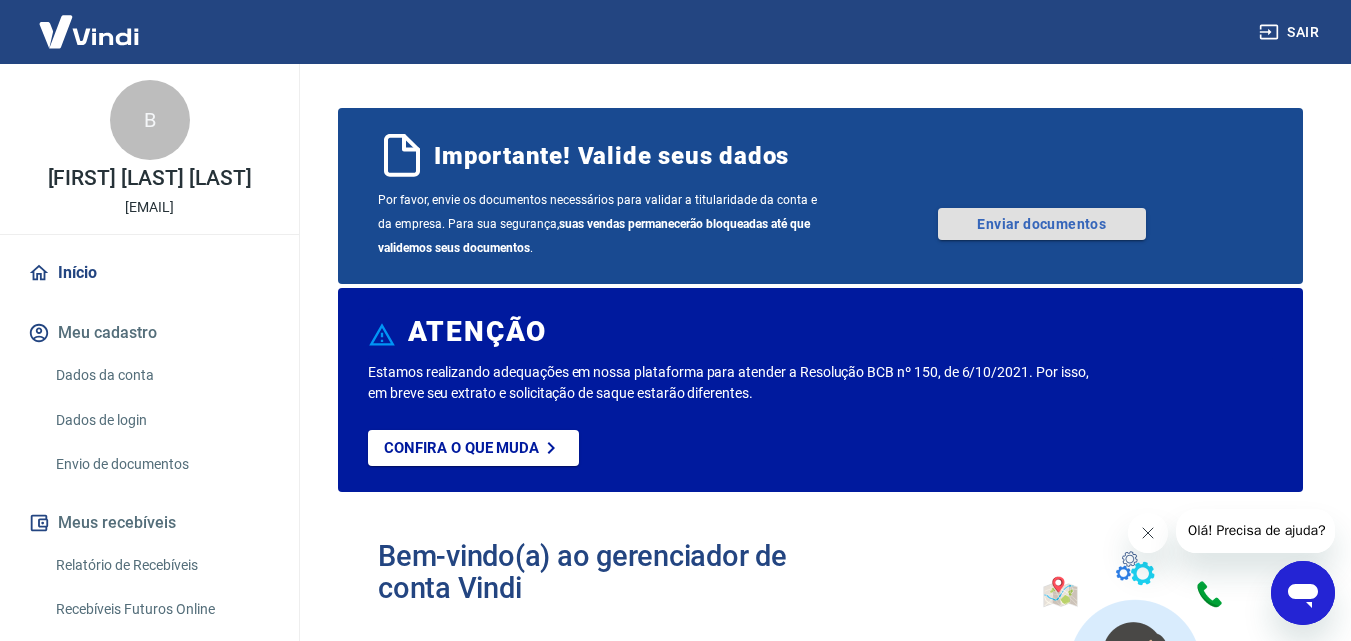 click on "Enviar documentos" at bounding box center [1042, 224] 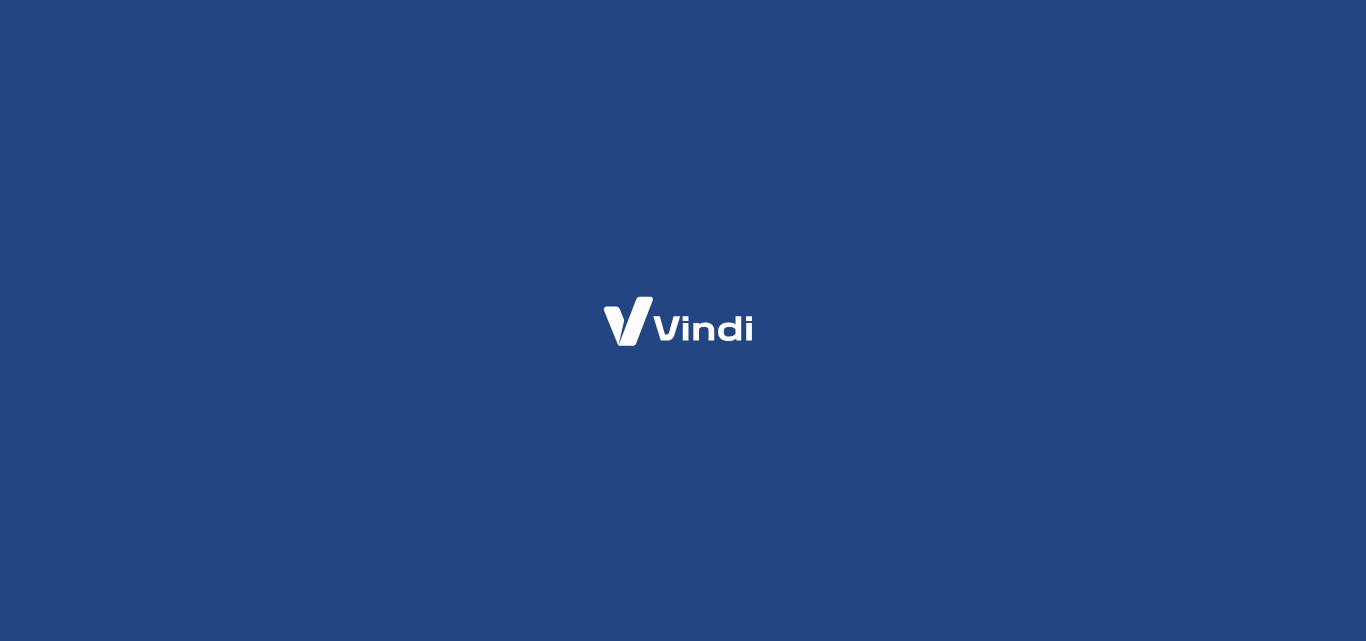 scroll, scrollTop: 0, scrollLeft: 0, axis: both 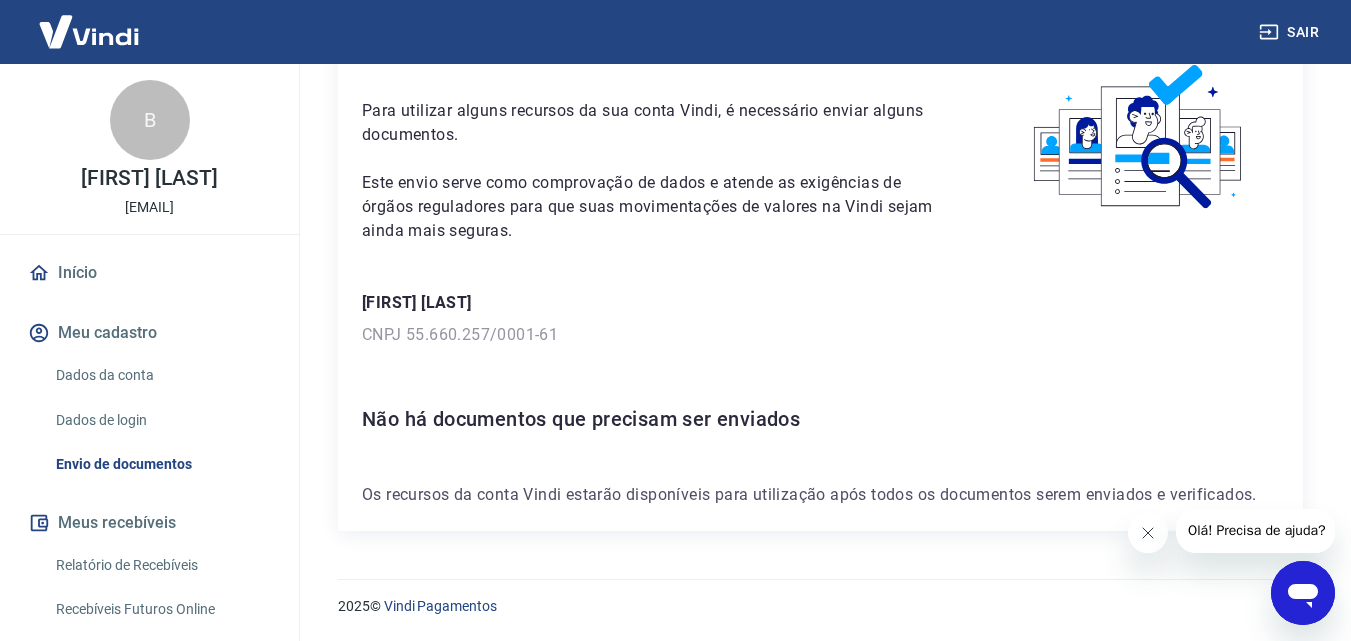 click at bounding box center [1147, 533] 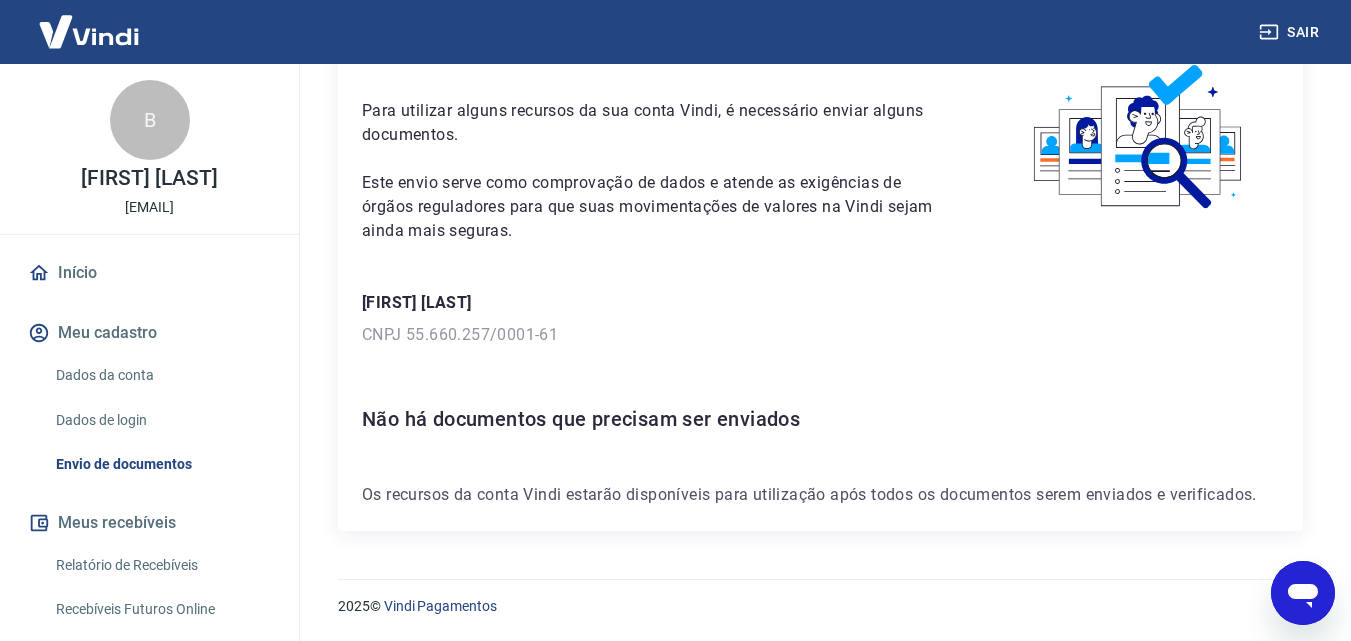 click on "Para utilizar alguns recursos da sua conta Vindi, é necessário enviar alguns documentos. Este envio serve como comprovação de dados e atende as exigências de órgãos reguladores para que suas movimentações de valores na Vindi sejam ainda mais seguras. [FULL_NAME] CNPJ [CNPJ] Não há documentos que precisam ser enviados Os recursos da conta Vindi estarão disponíveis para utilização após todos os documentos serem enviados e verificados." at bounding box center (820, 283) 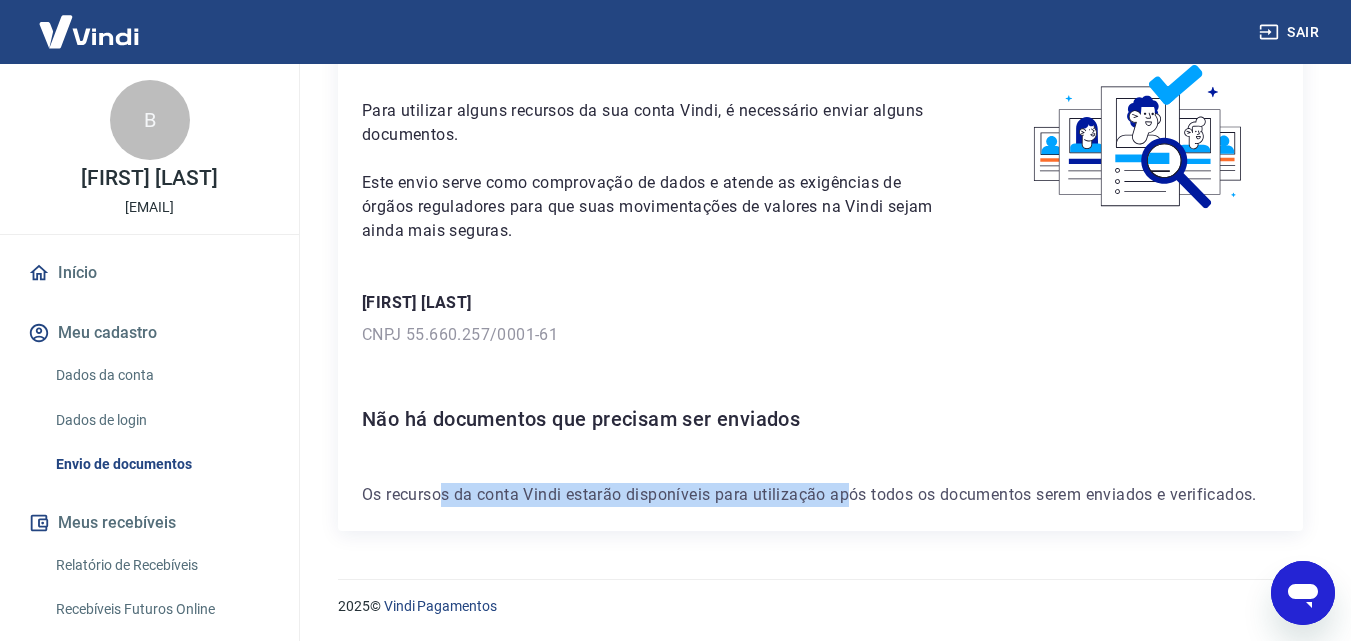 drag, startPoint x: 846, startPoint y: 489, endPoint x: 439, endPoint y: 480, distance: 407.0995 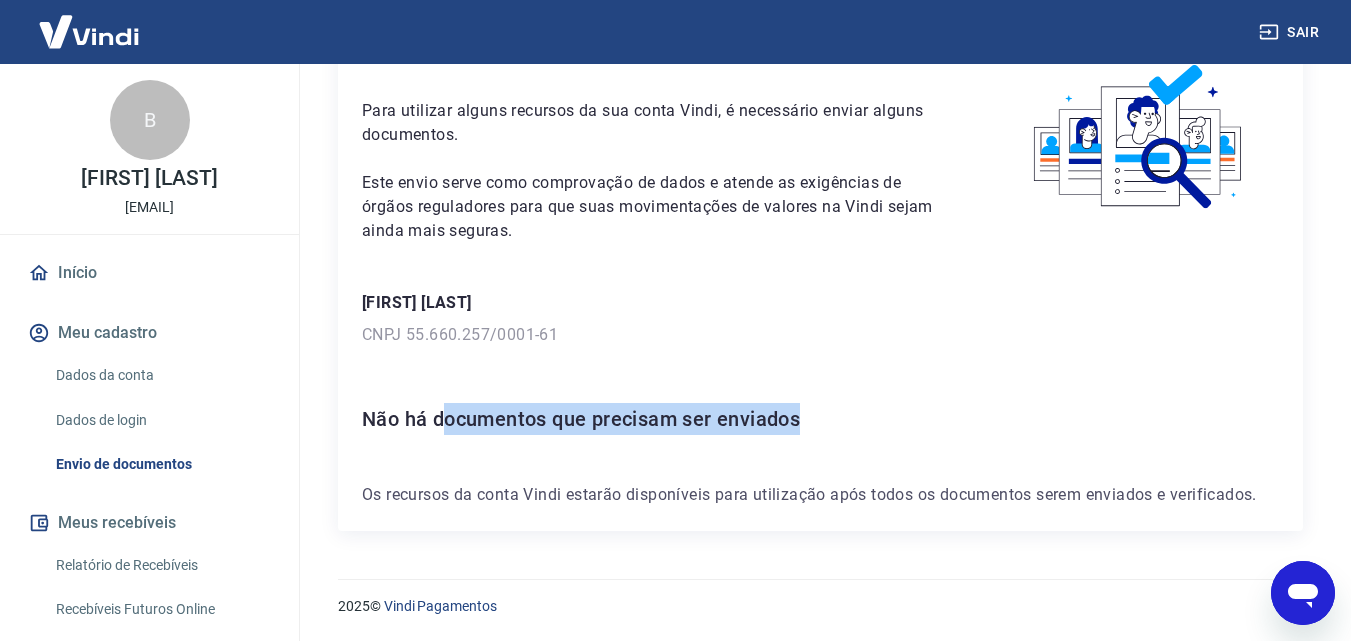 drag, startPoint x: 459, startPoint y: 414, endPoint x: 913, endPoint y: 388, distance: 454.7439 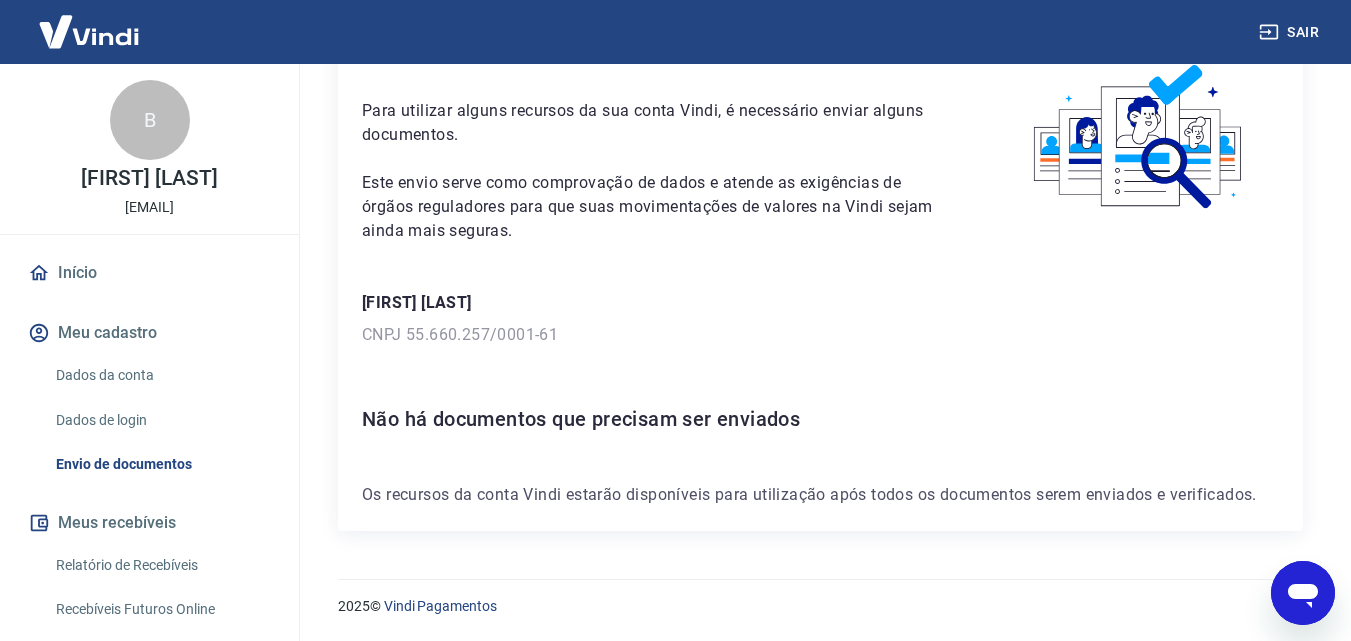 click 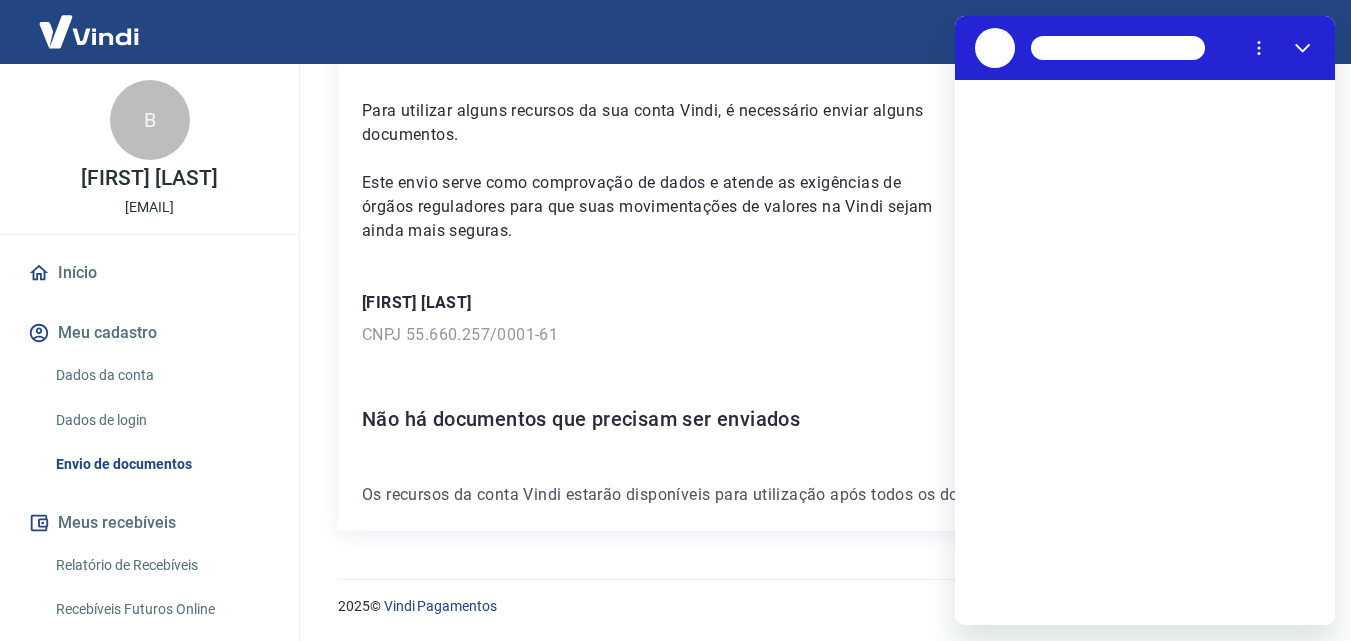 scroll, scrollTop: 0, scrollLeft: 0, axis: both 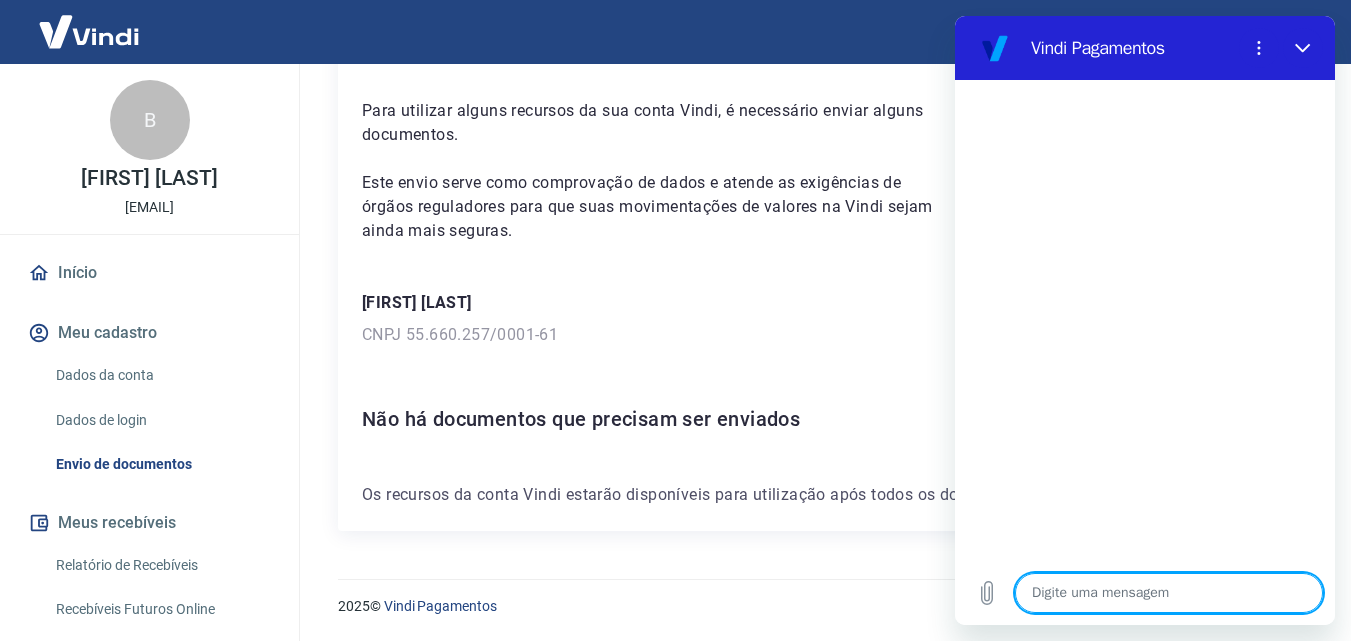 click at bounding box center [1169, 593] 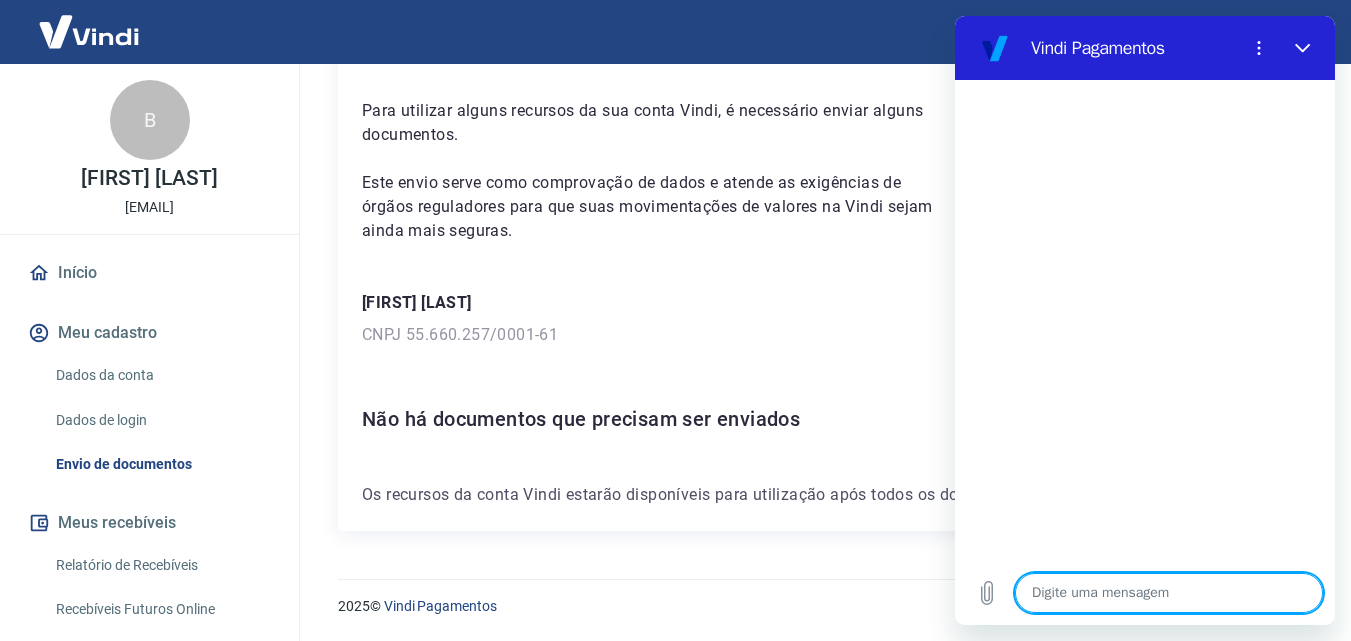 type on "o" 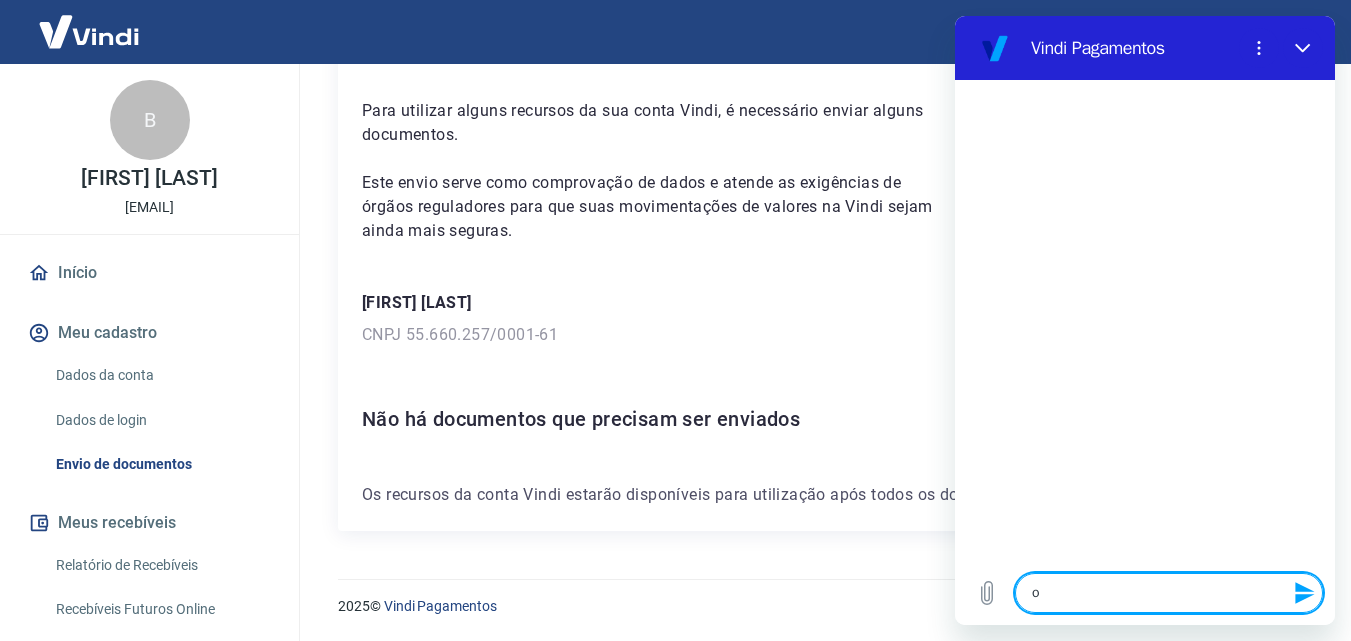 type on "ol" 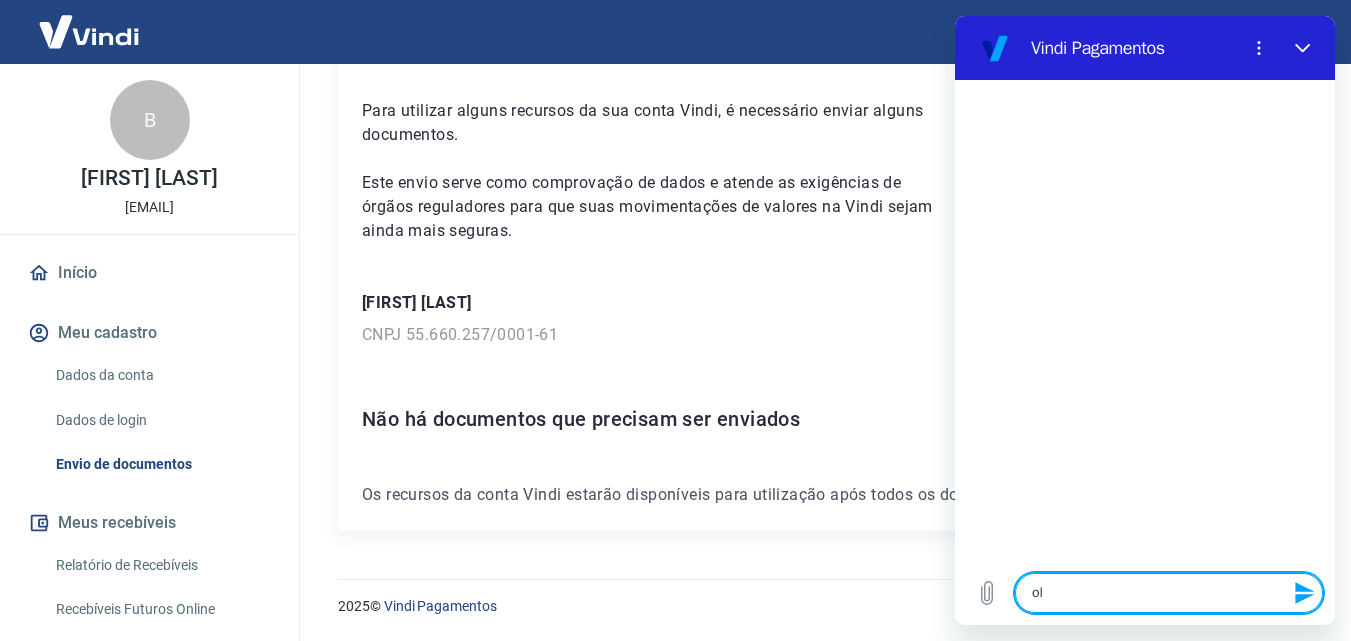 type on "olá" 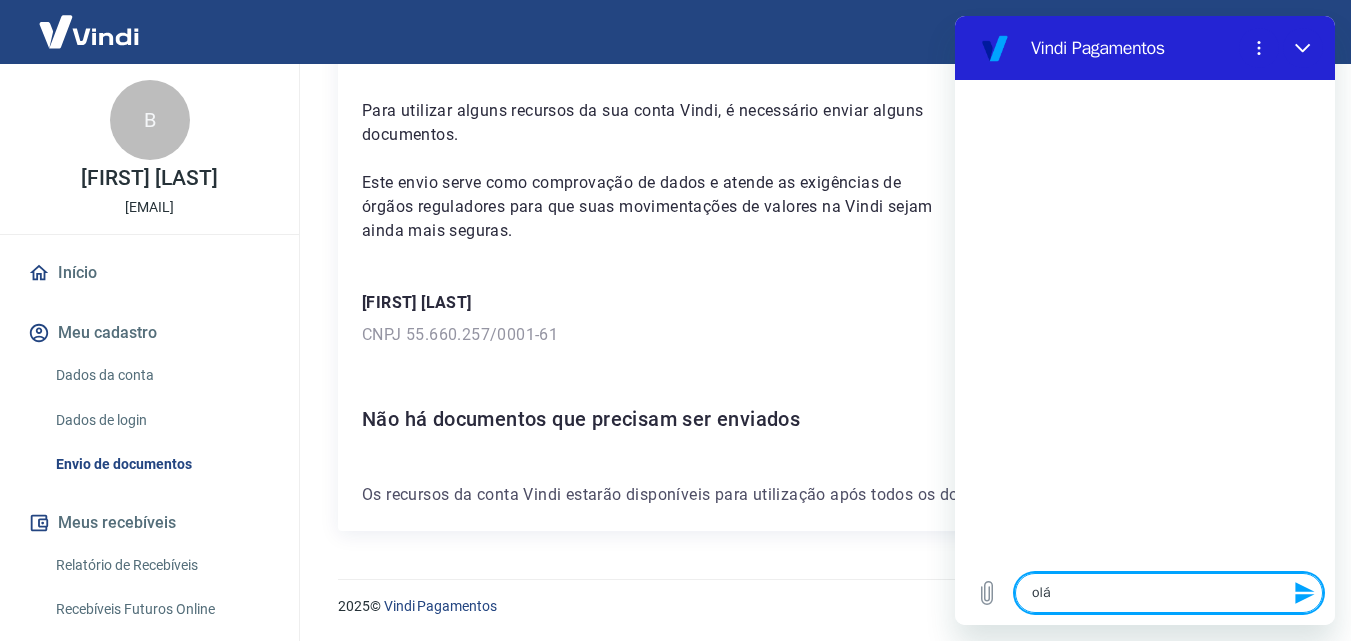 type 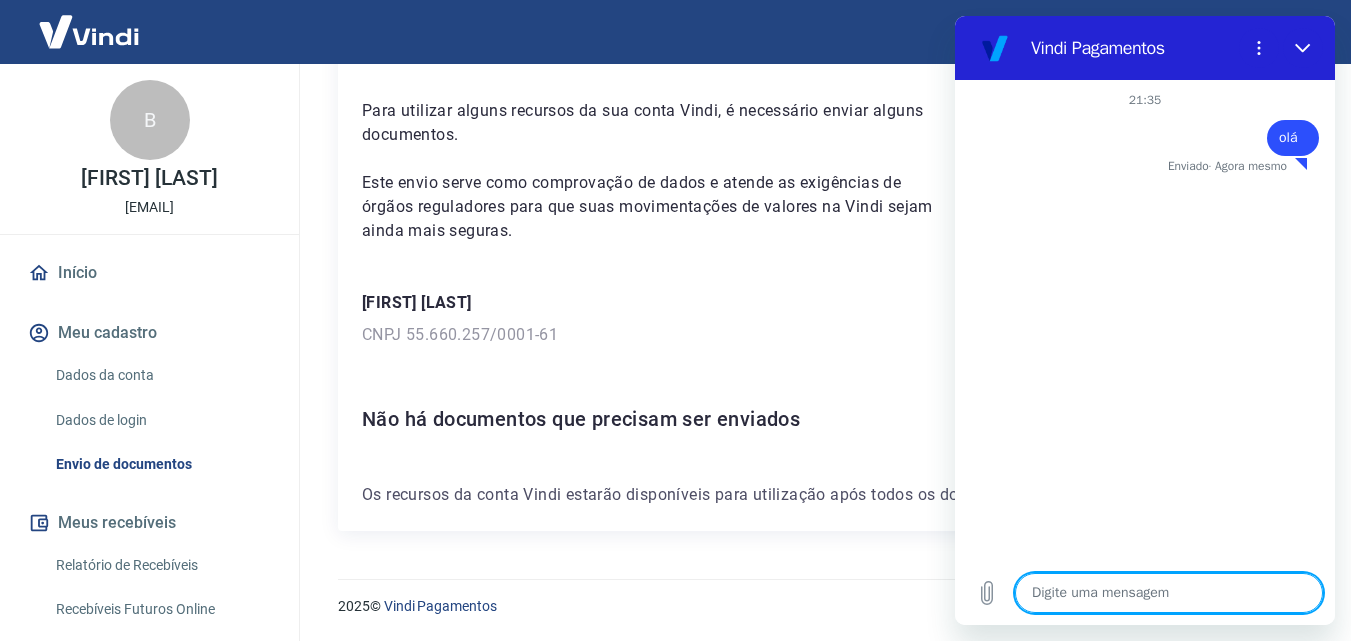 click at bounding box center [1169, 593] 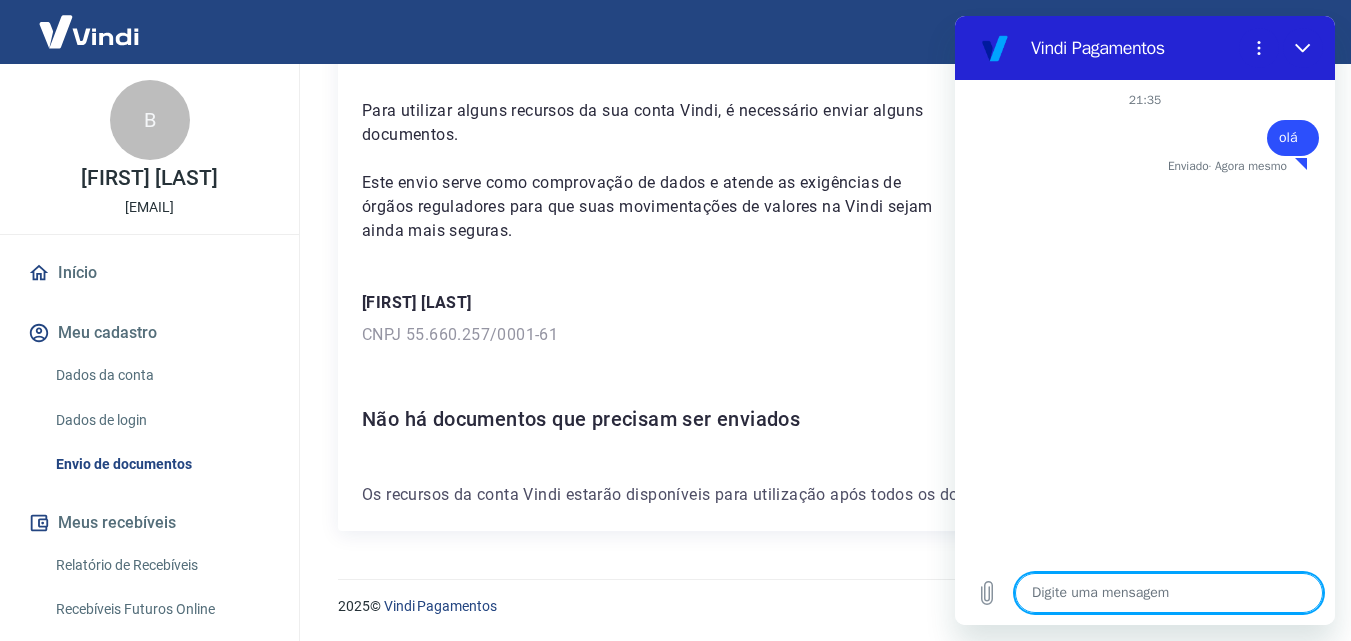type on "x" 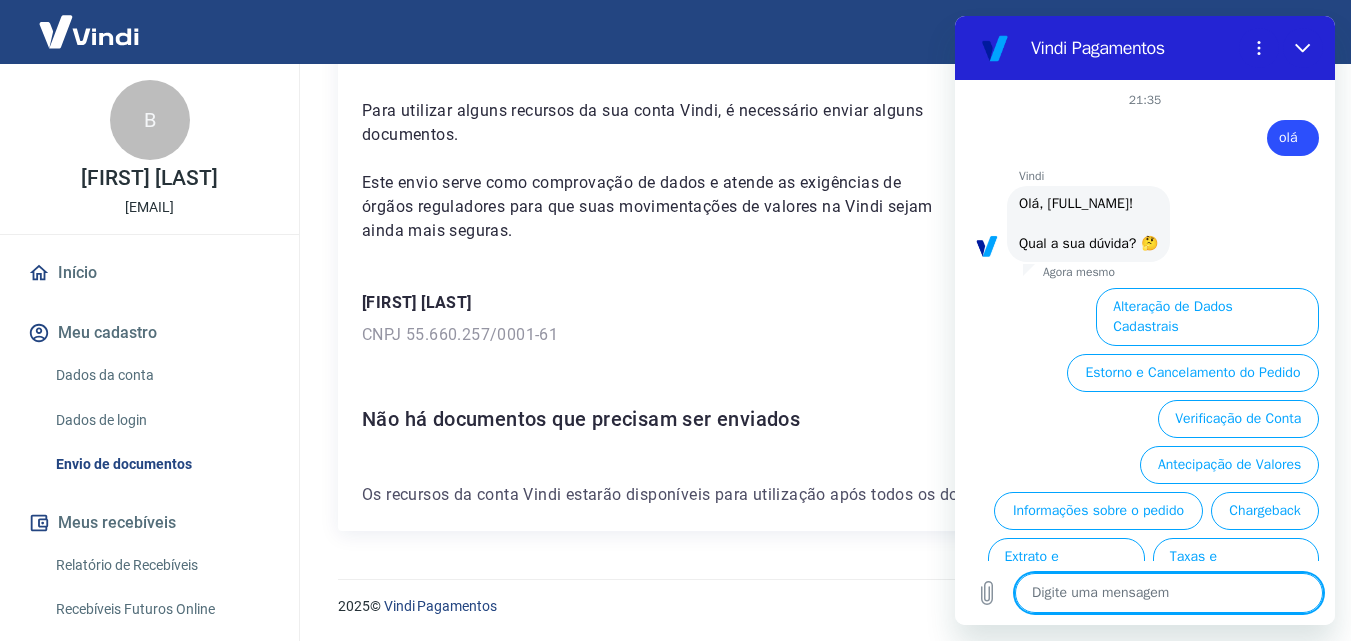 scroll, scrollTop: 92, scrollLeft: 0, axis: vertical 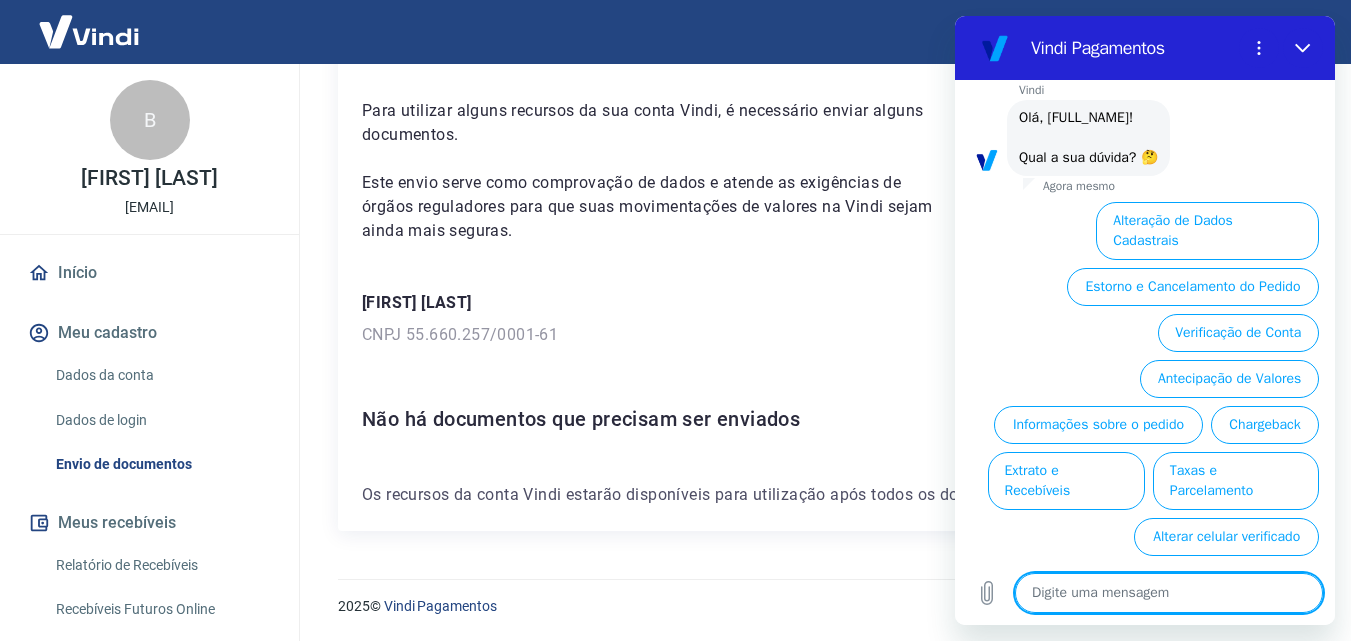 click at bounding box center [1169, 593] 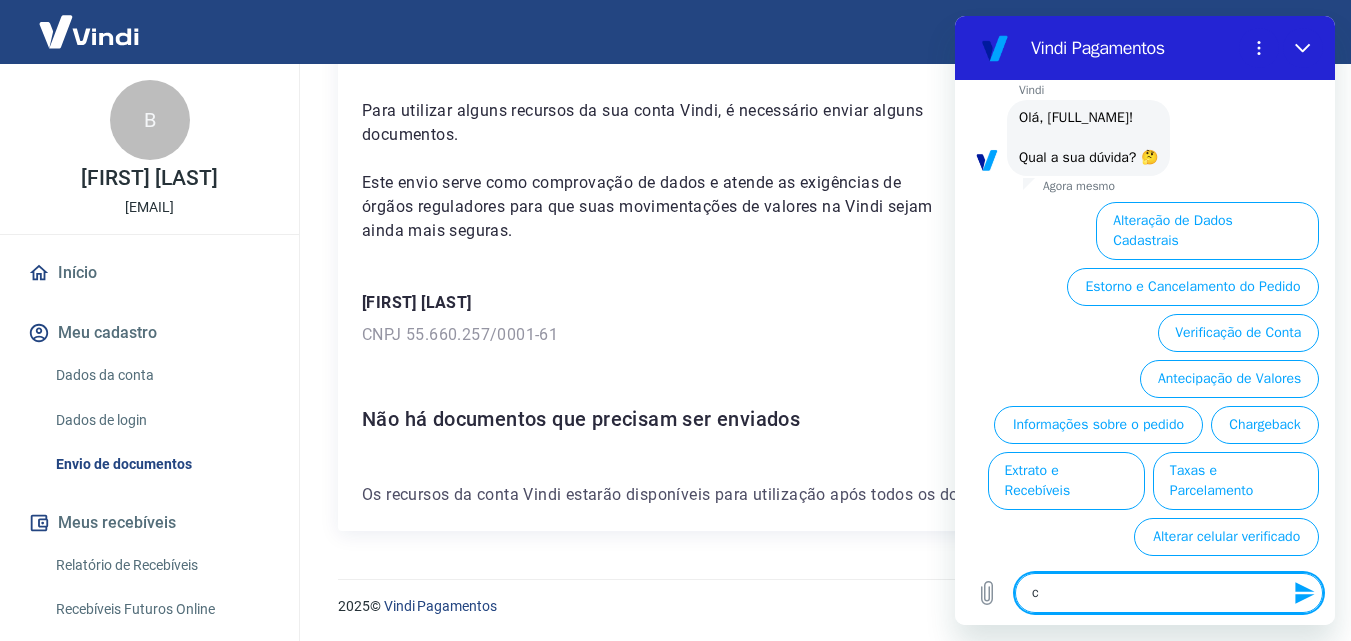 type on "co" 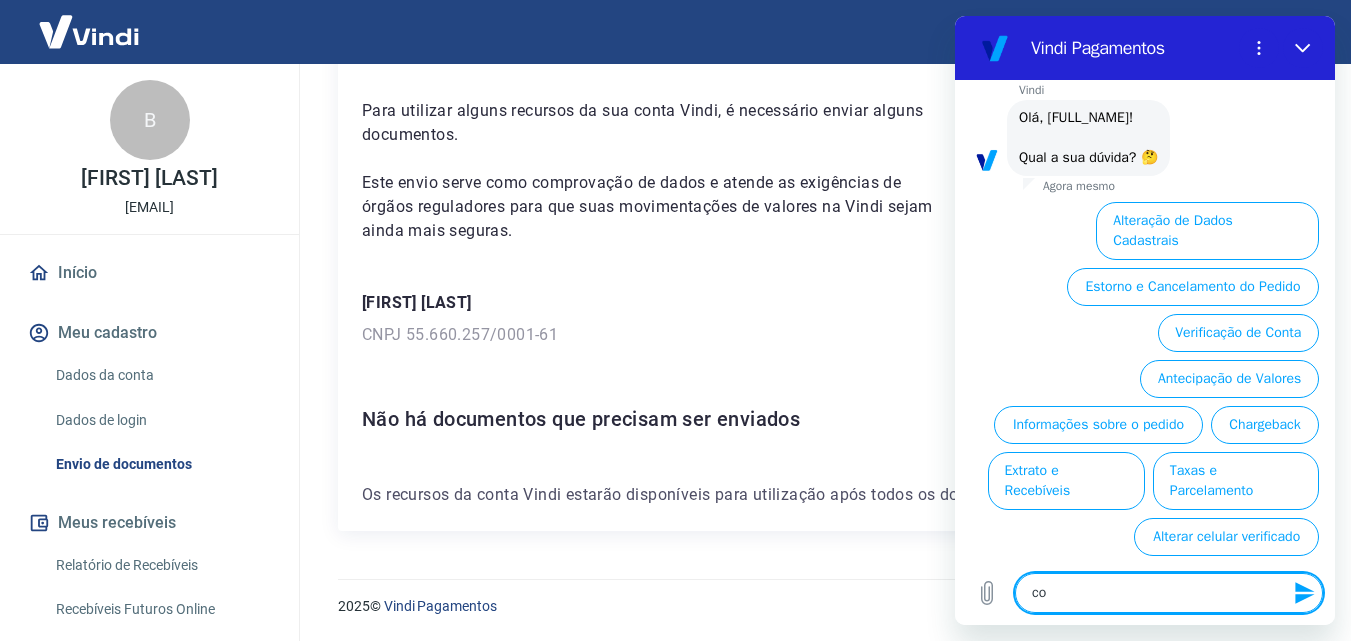 type on "con" 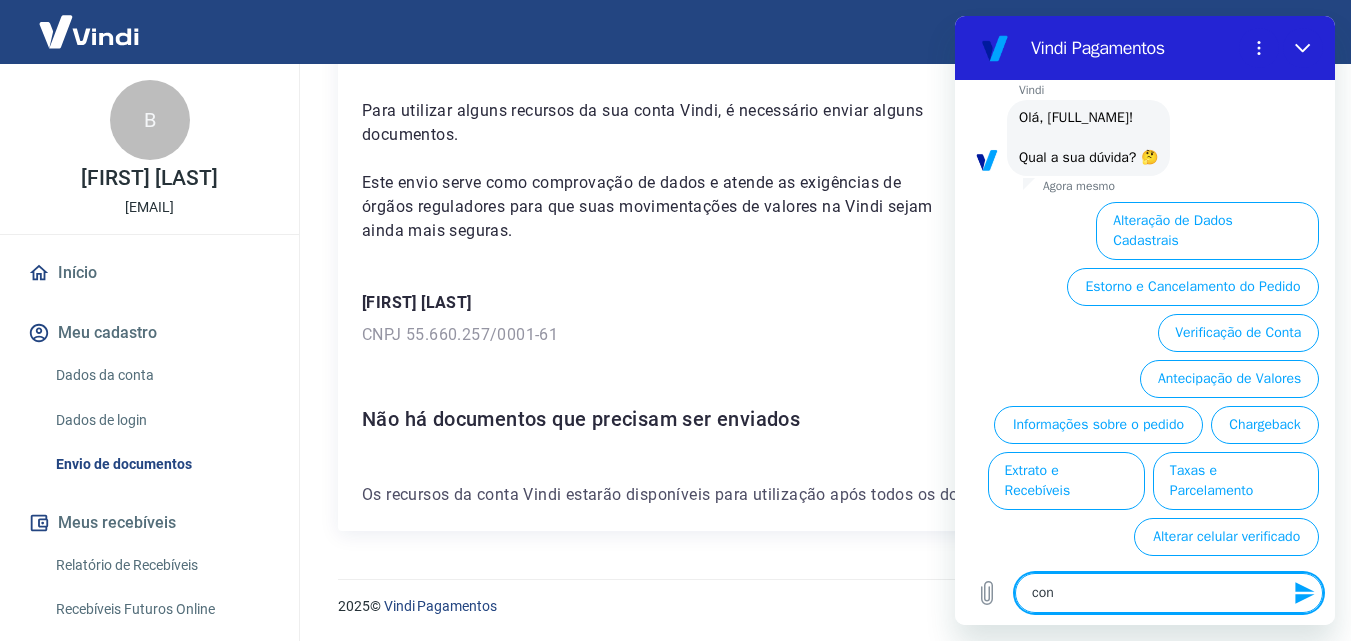 type on "cont" 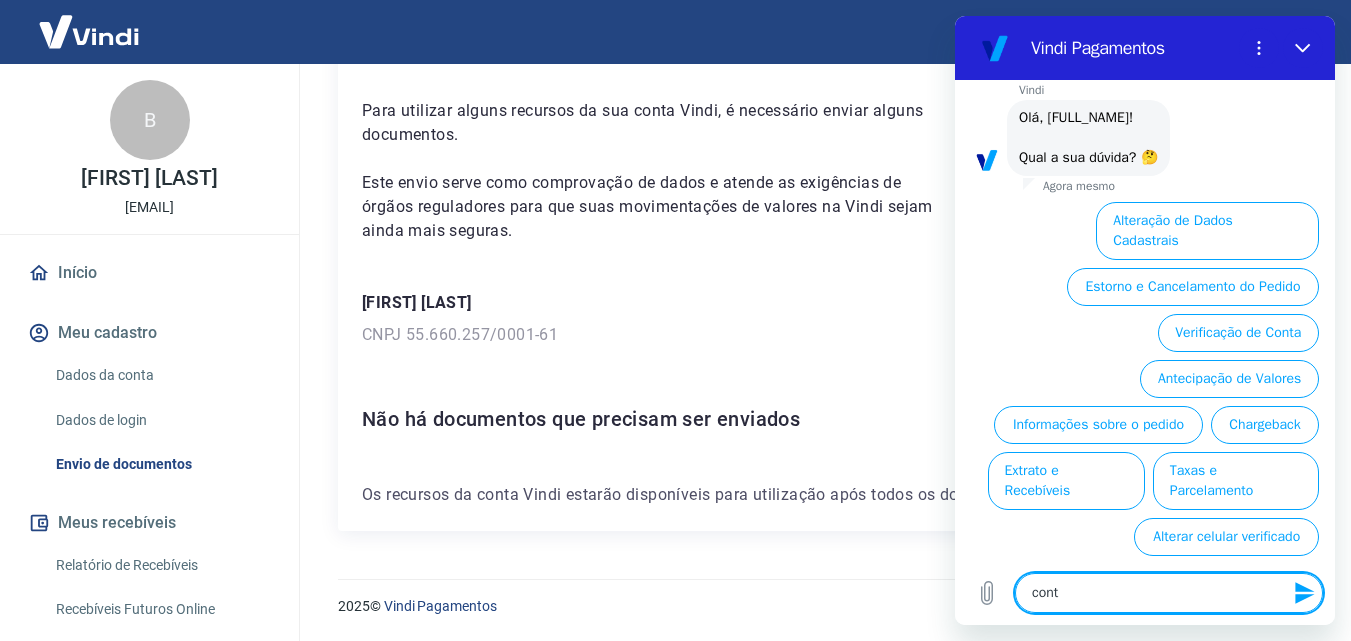 type on "conta" 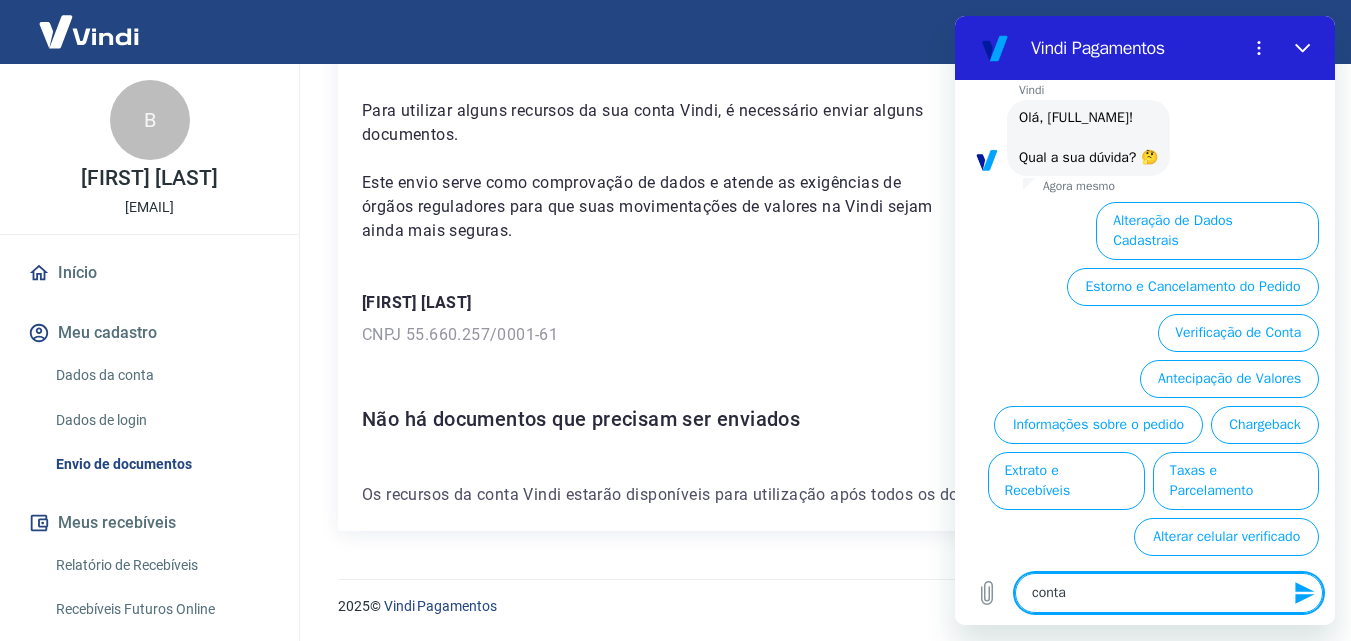 type on "conta" 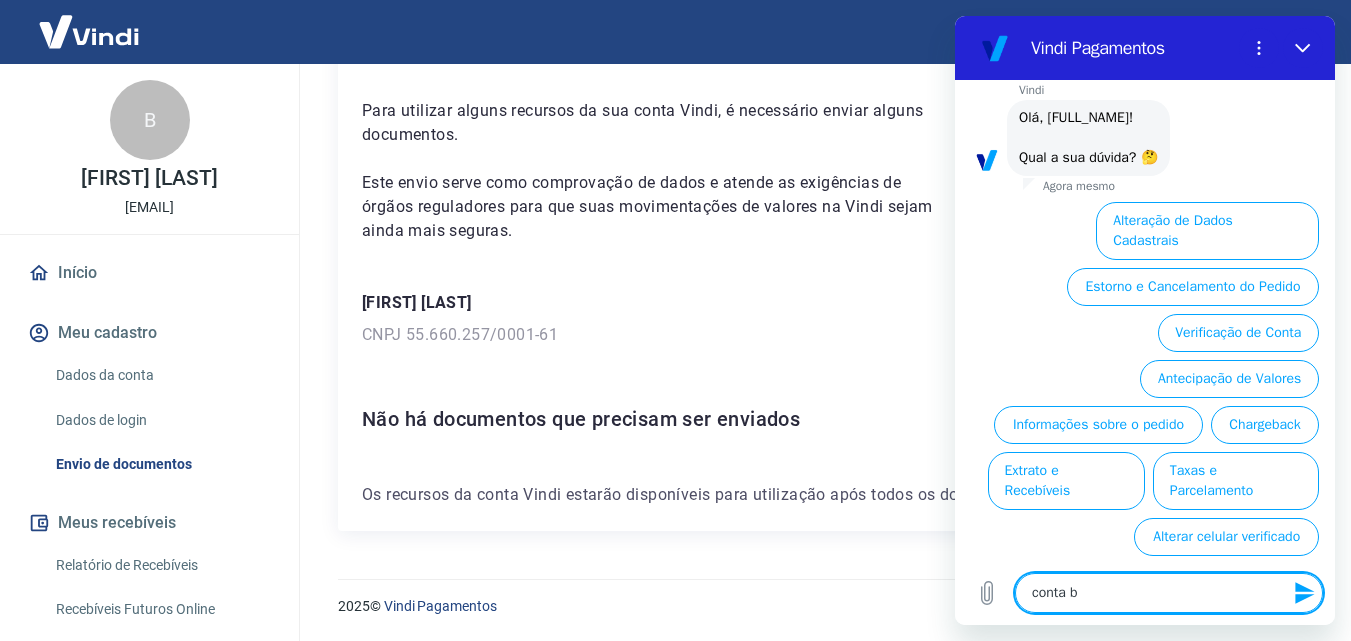 type on "conta bl" 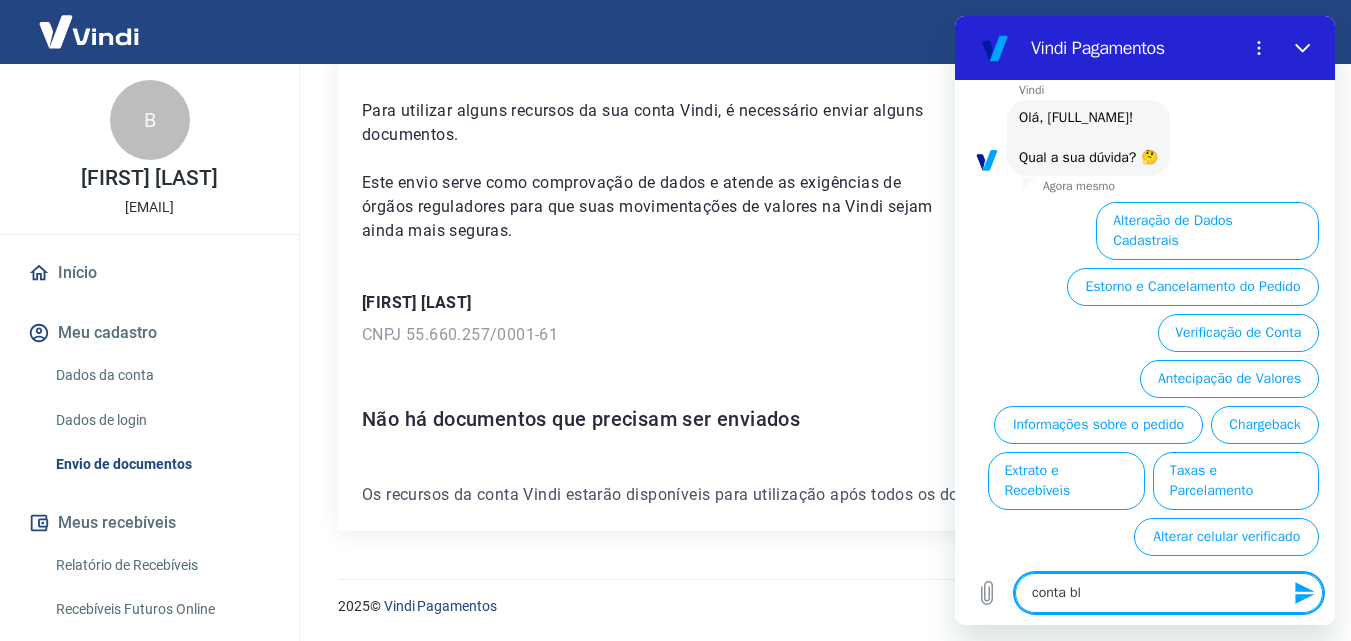 type on "conta blo" 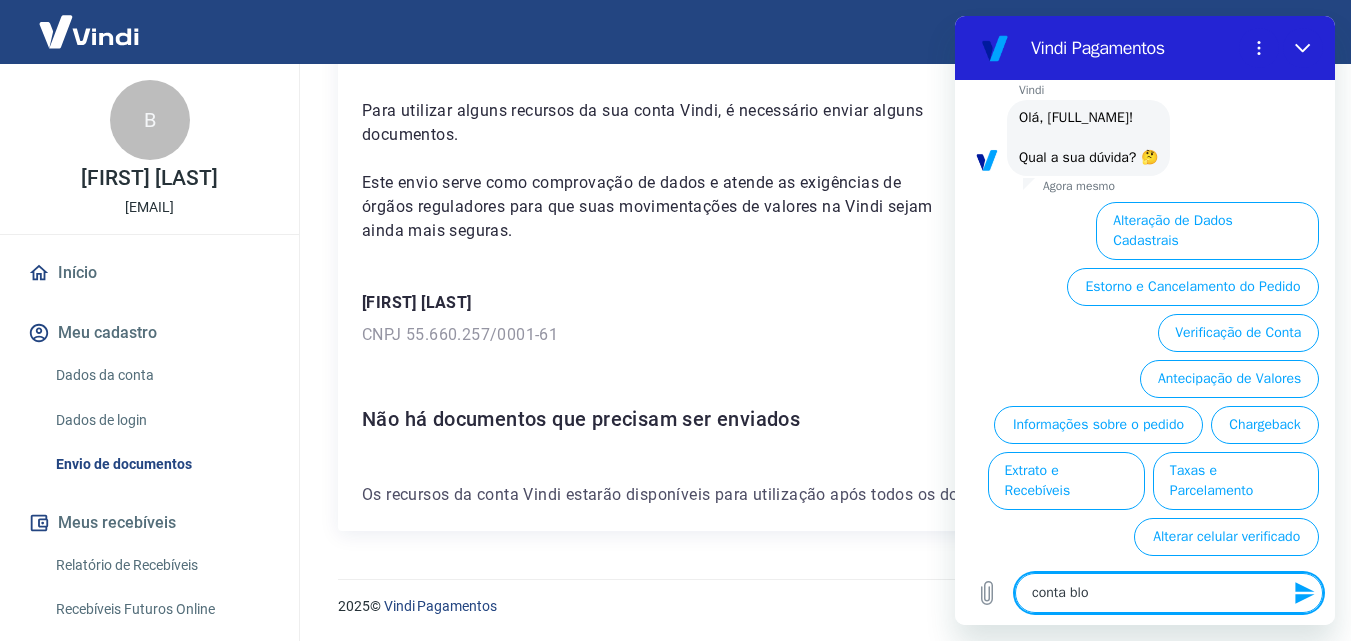 type on "conta bloq" 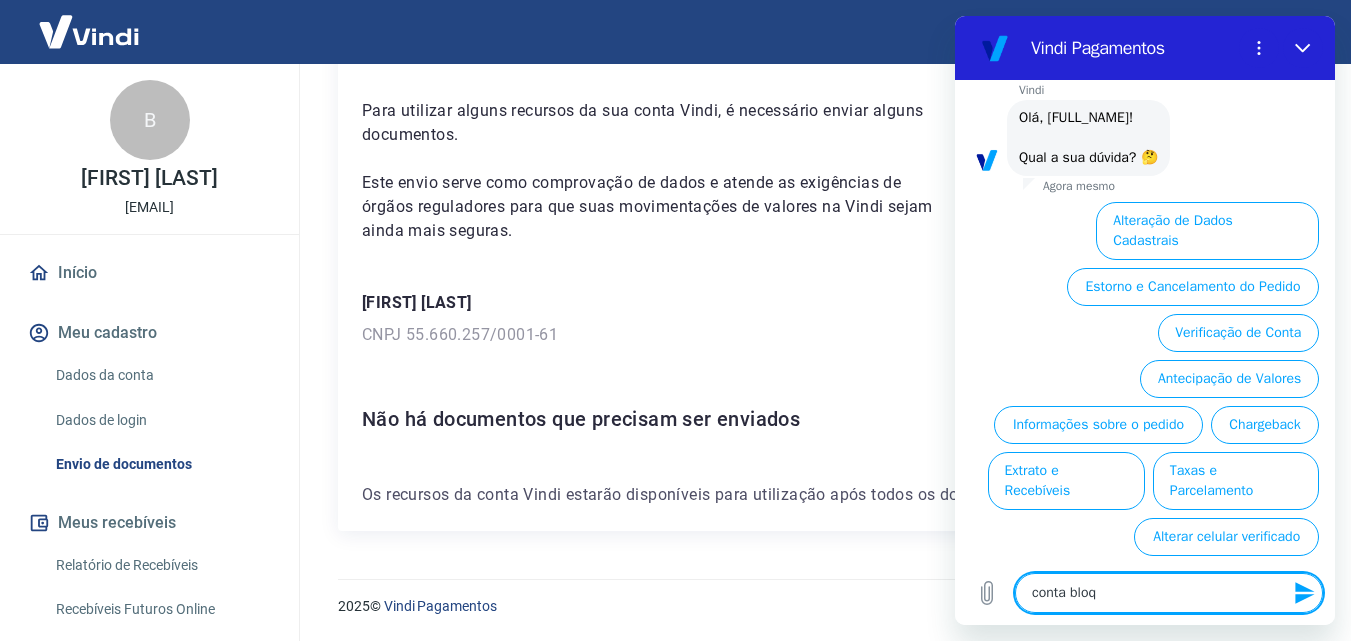 type on "conta bloqu" 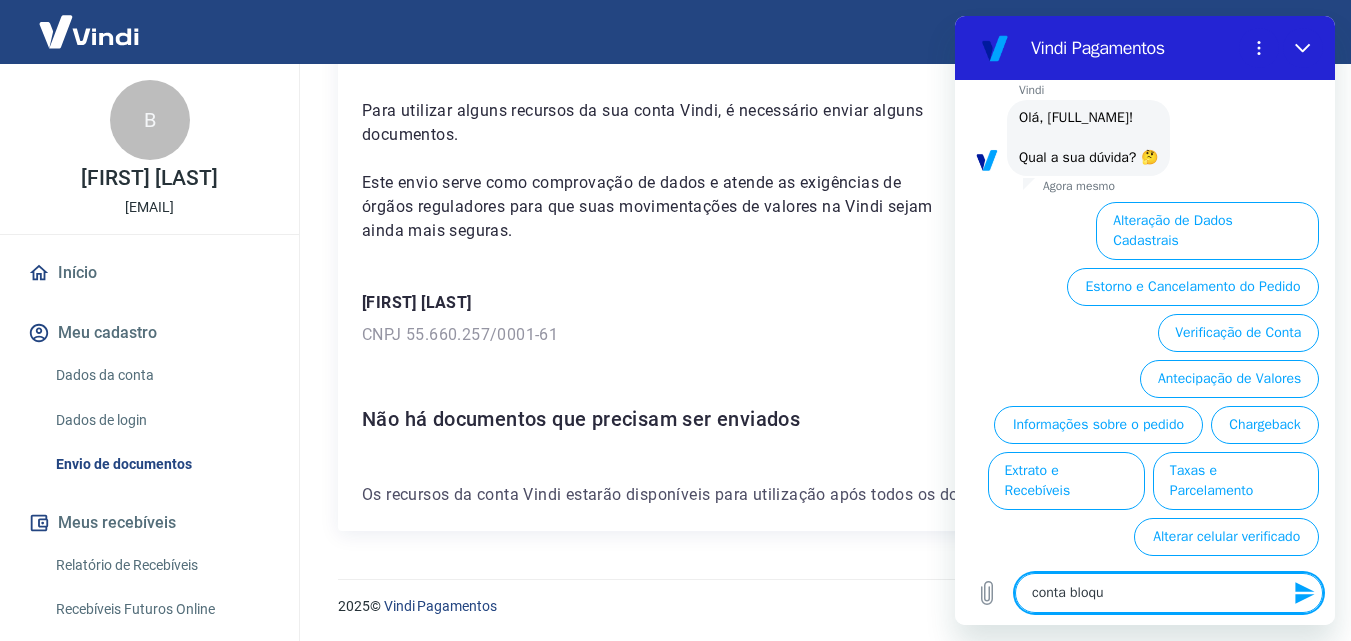 type on "conta bloque" 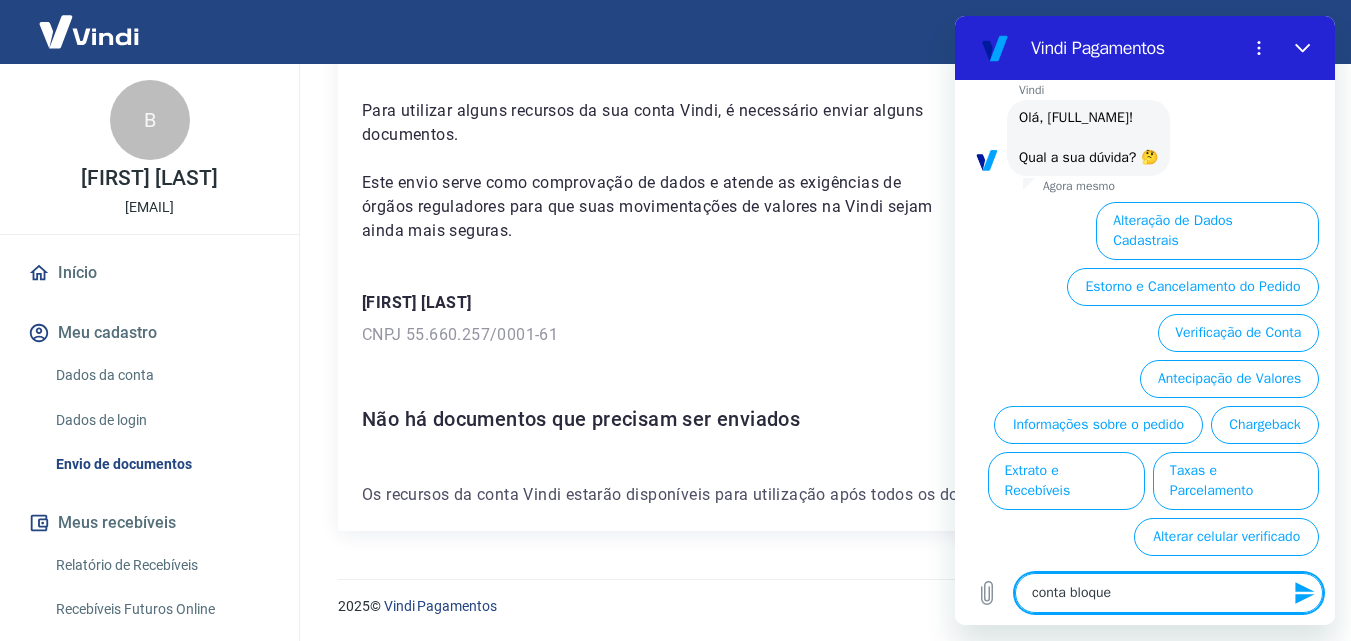 type on "conta bloquea" 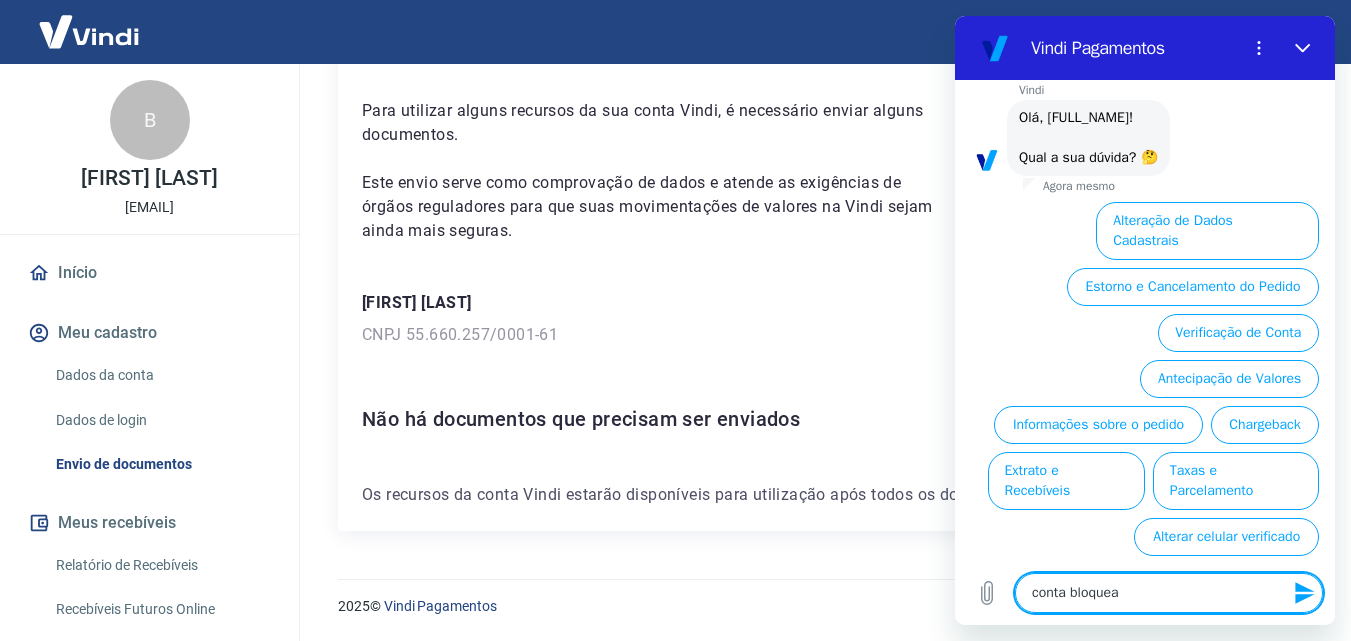type on "conta bloquead" 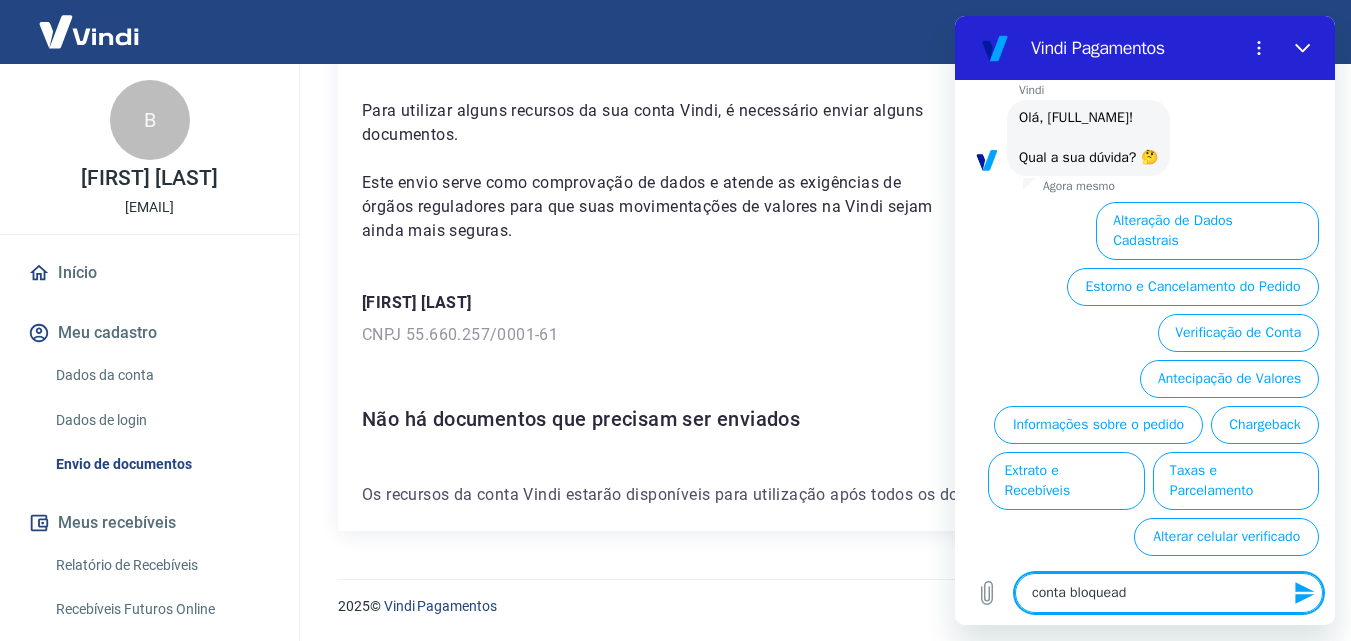 type on "x" 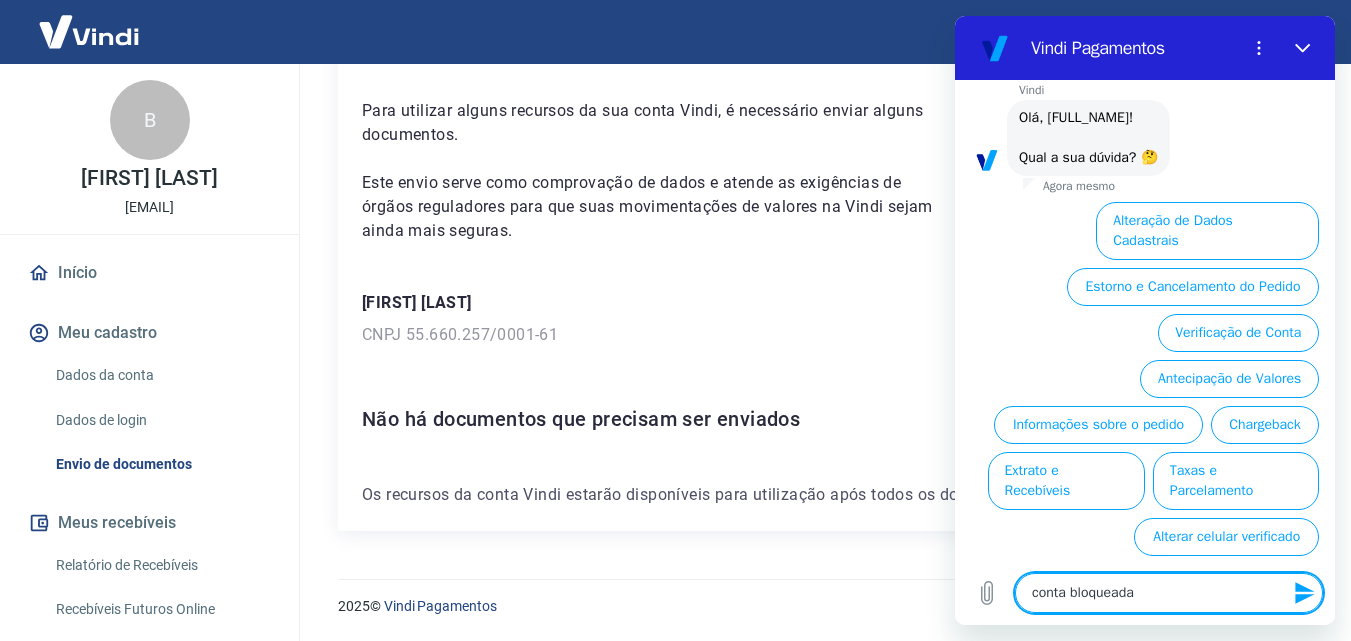 type 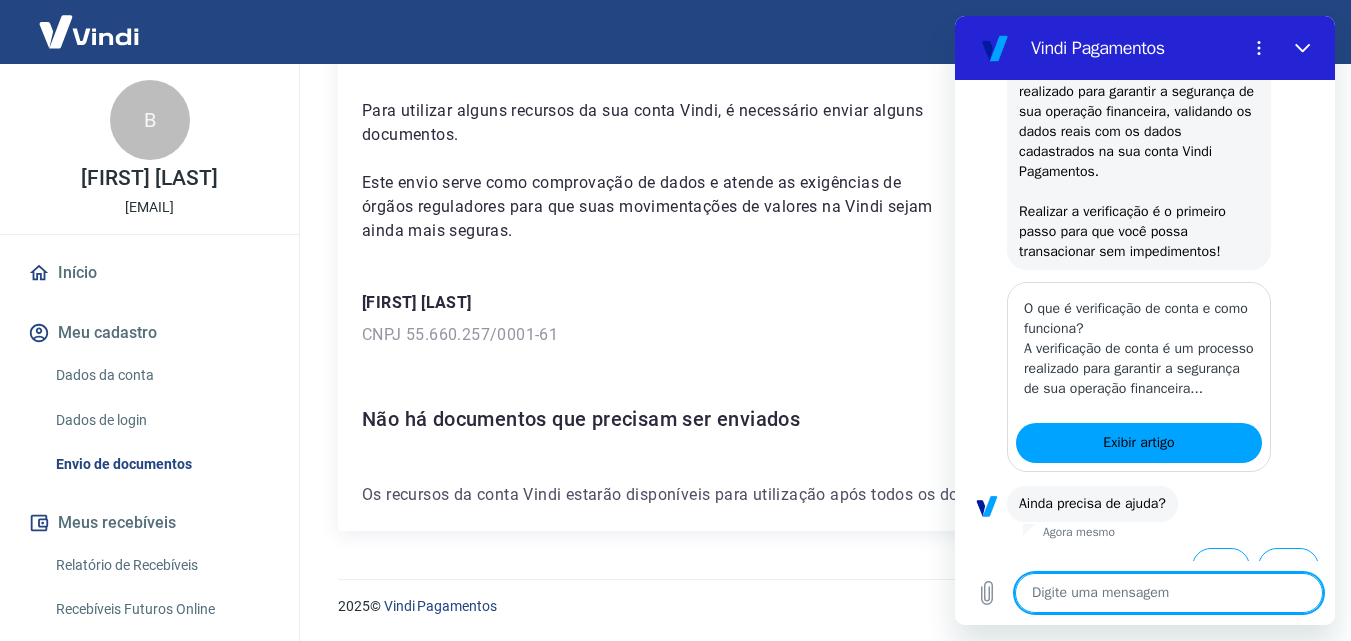 scroll, scrollTop: 336, scrollLeft: 0, axis: vertical 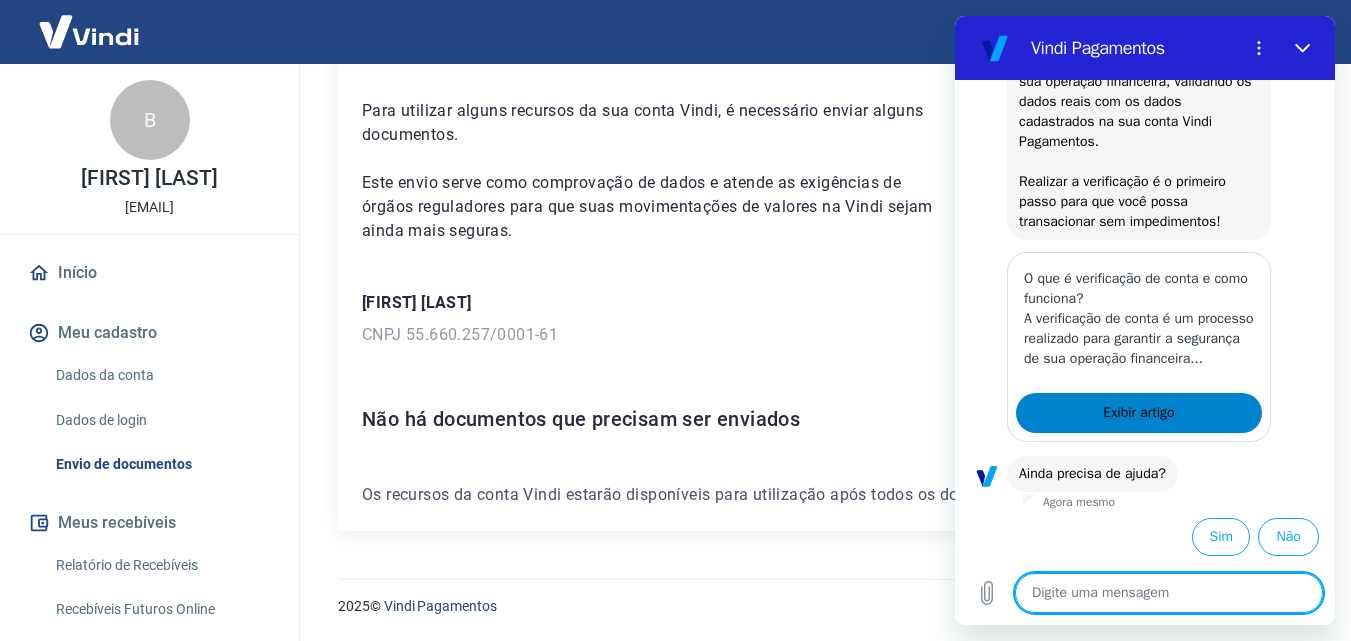 click on "Exibir artigo" at bounding box center (1138, 413) 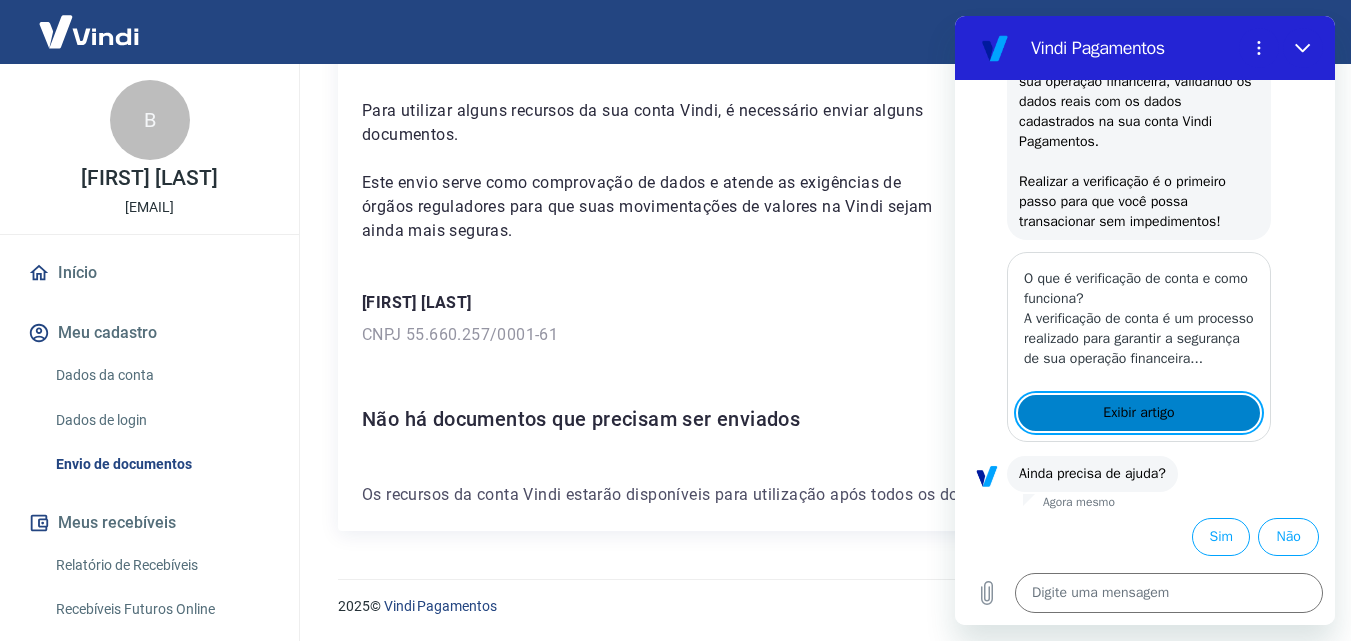 scroll, scrollTop: 336, scrollLeft: 0, axis: vertical 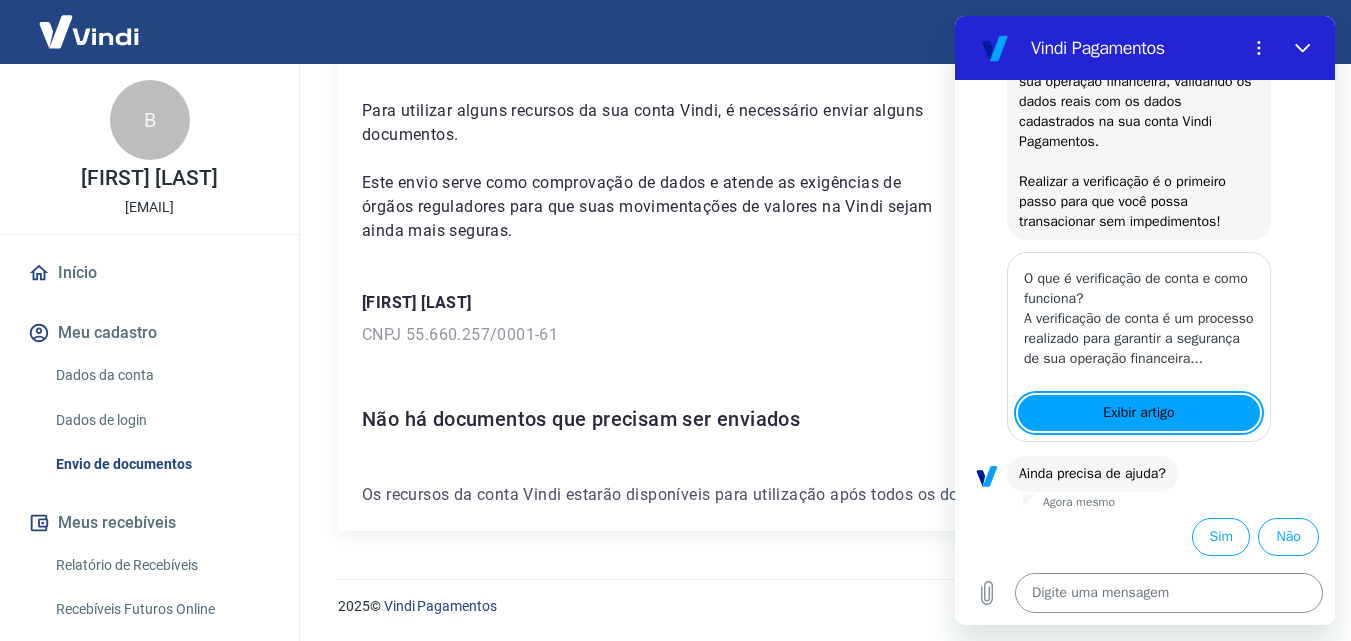 type on "x" 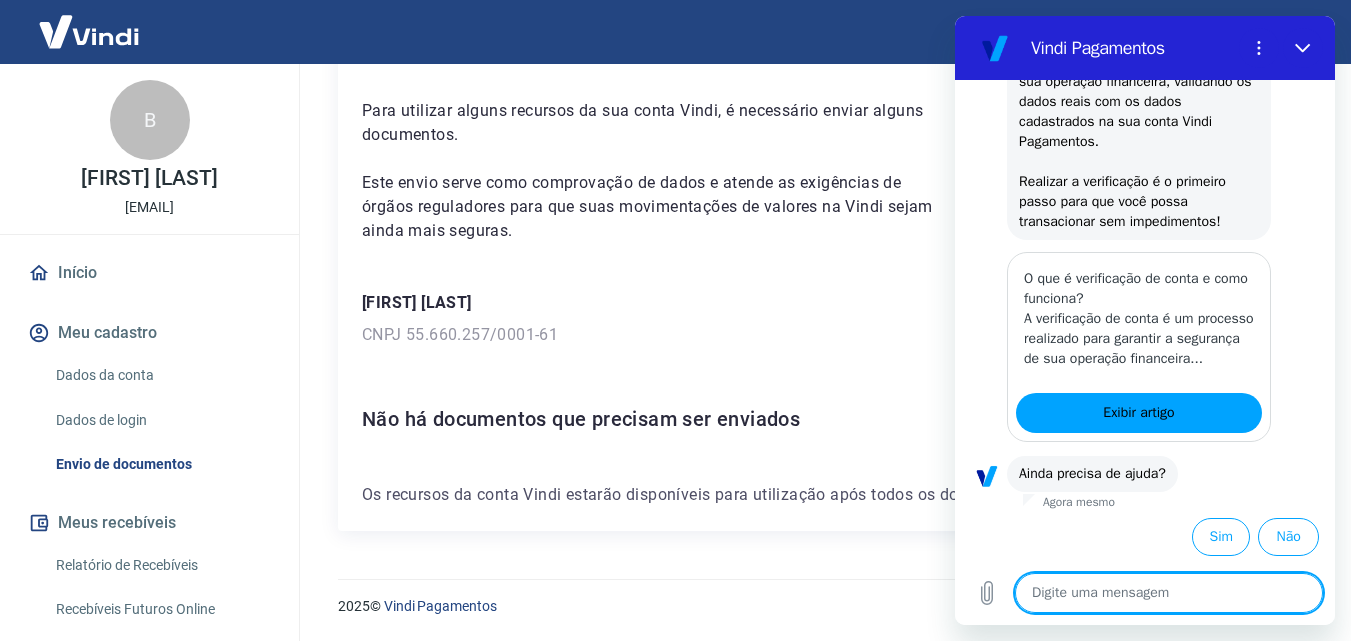 type on "f" 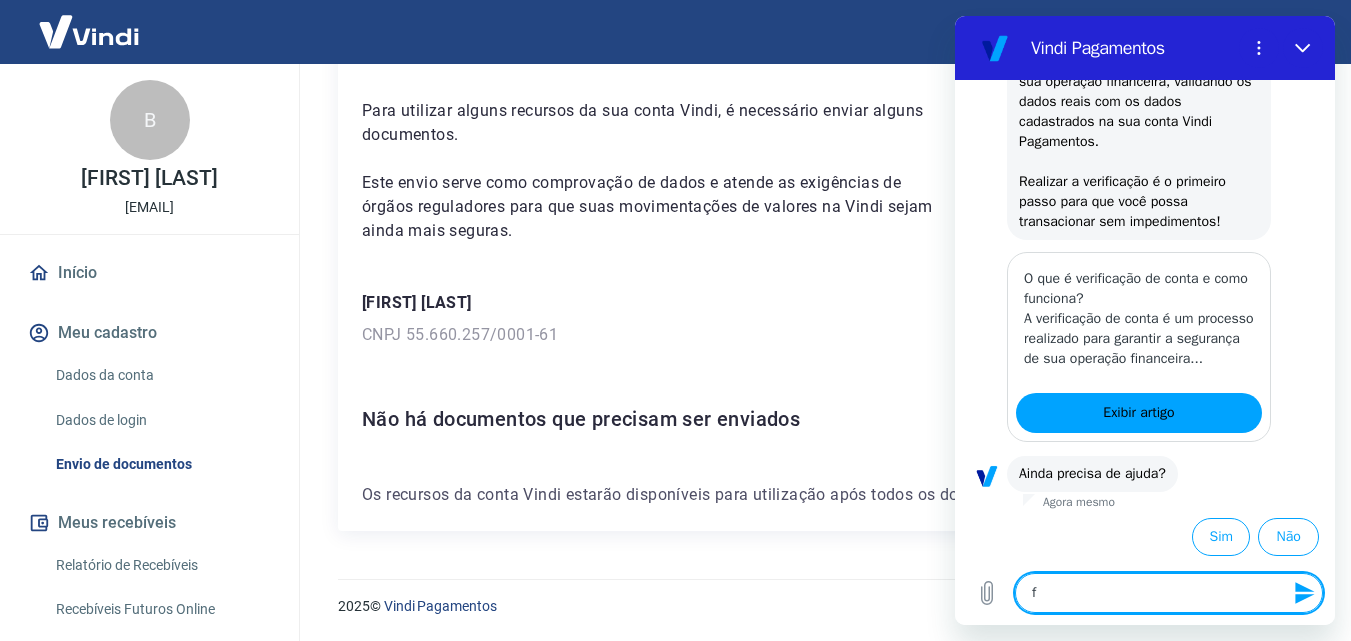 type on "fa" 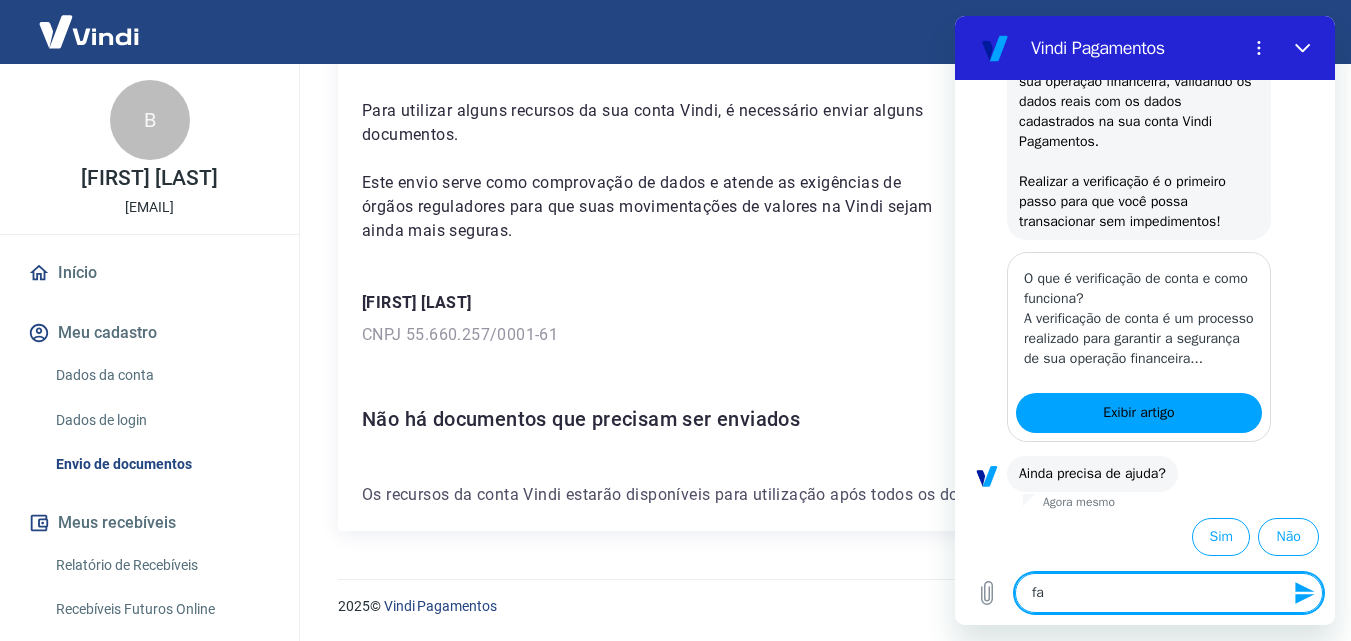 type on "fal" 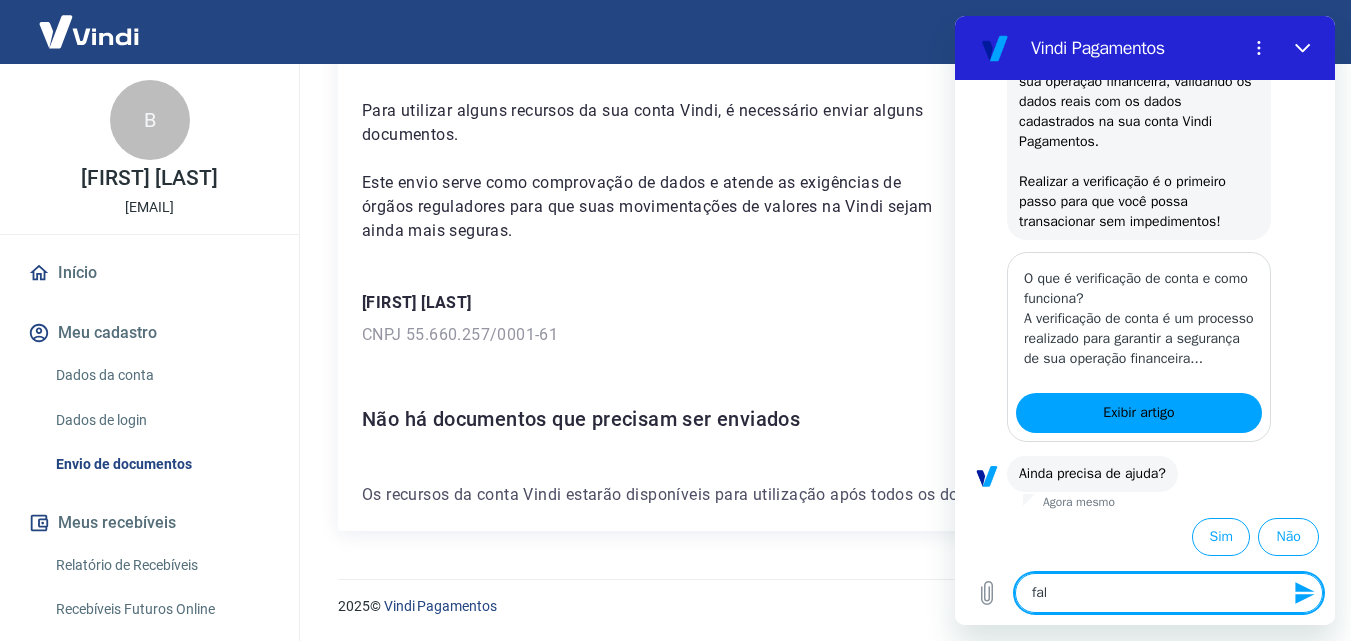 type on "fala" 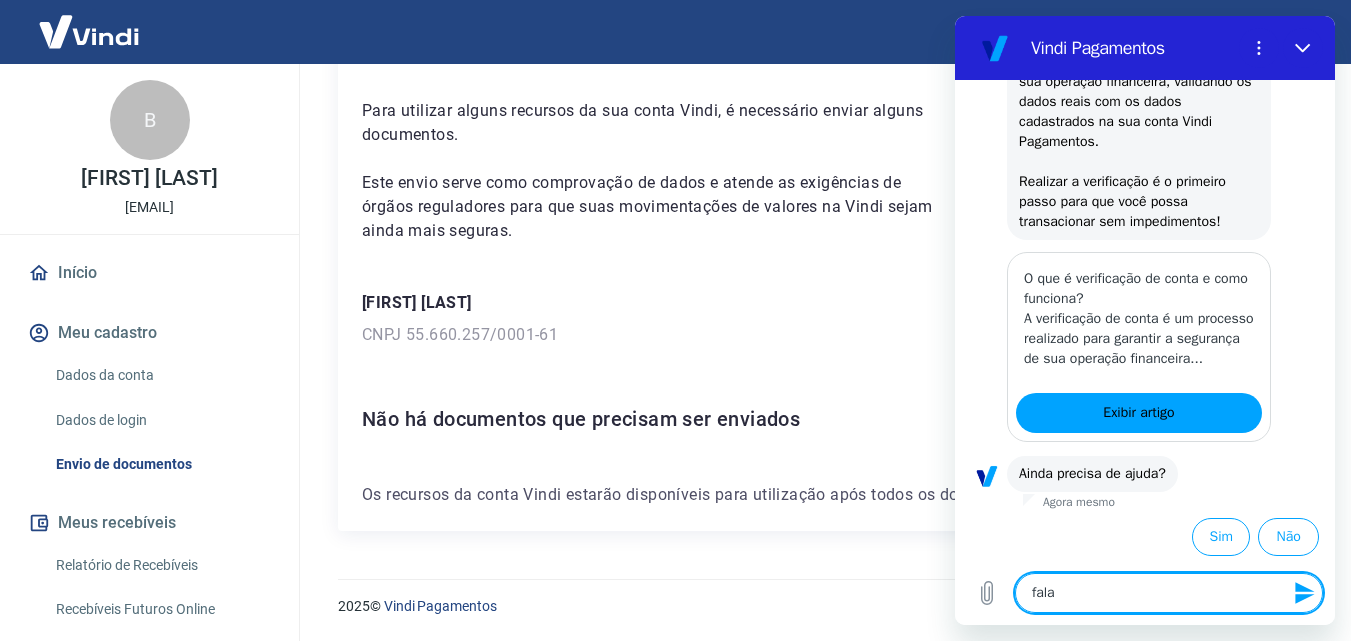 type on "fala" 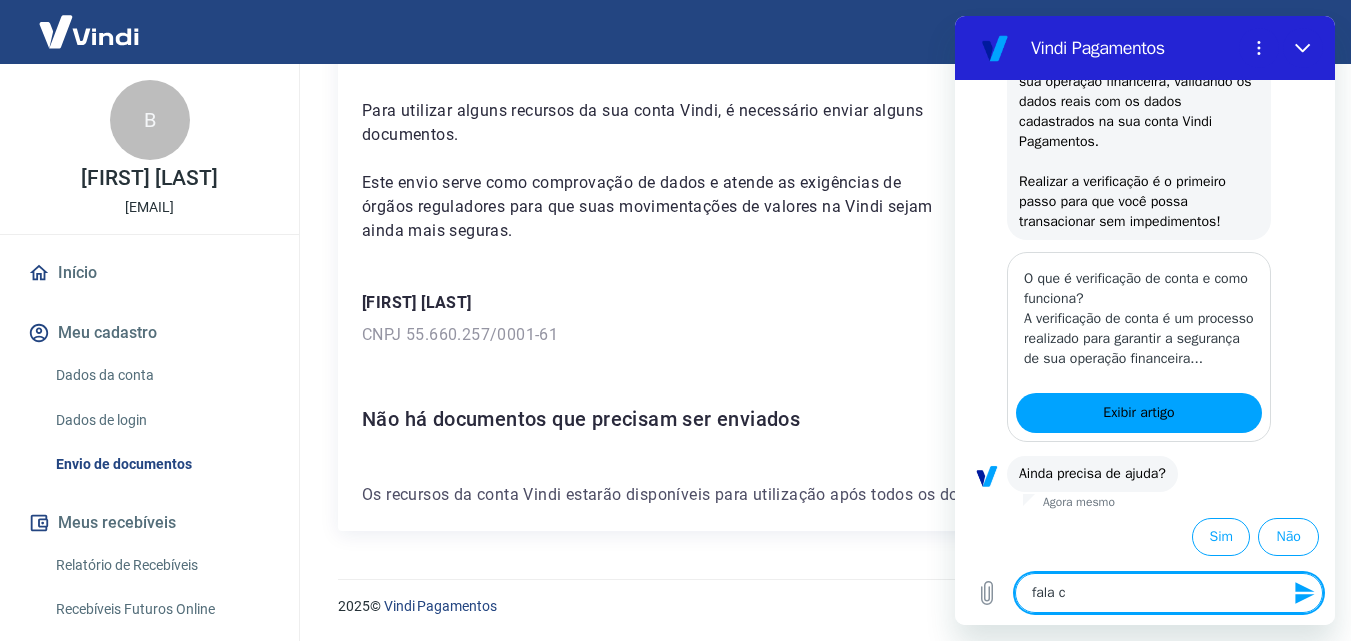 type on "fala co" 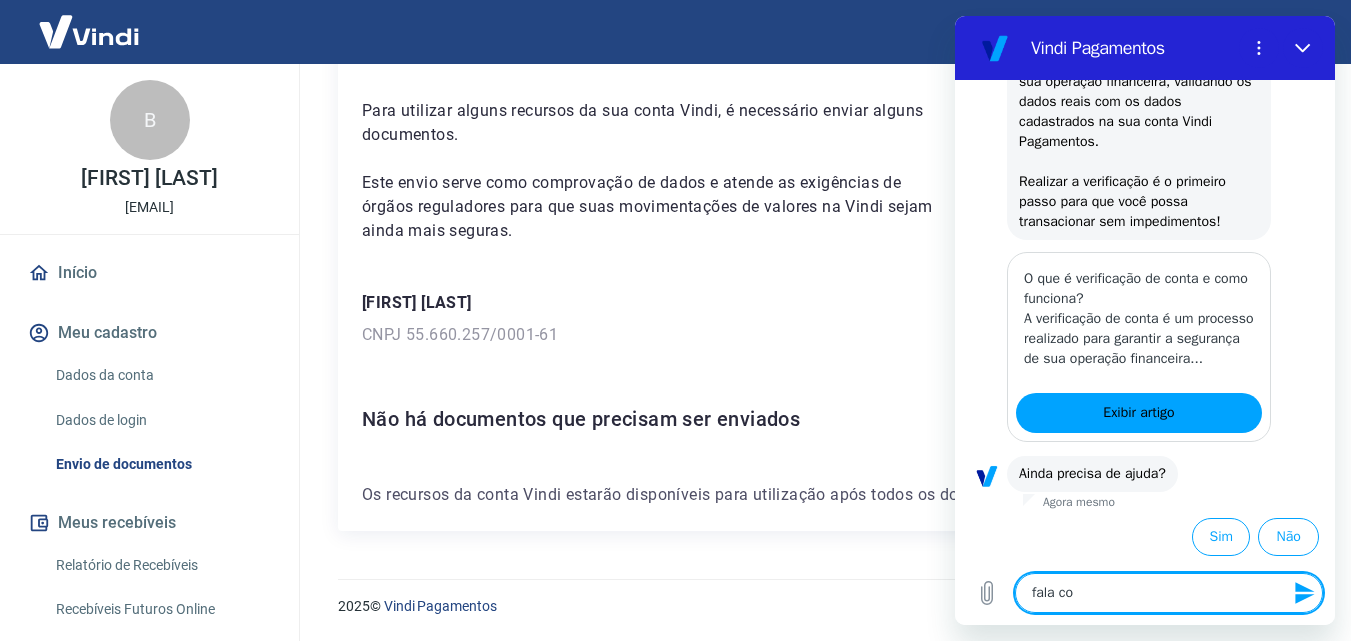 type on "fala com" 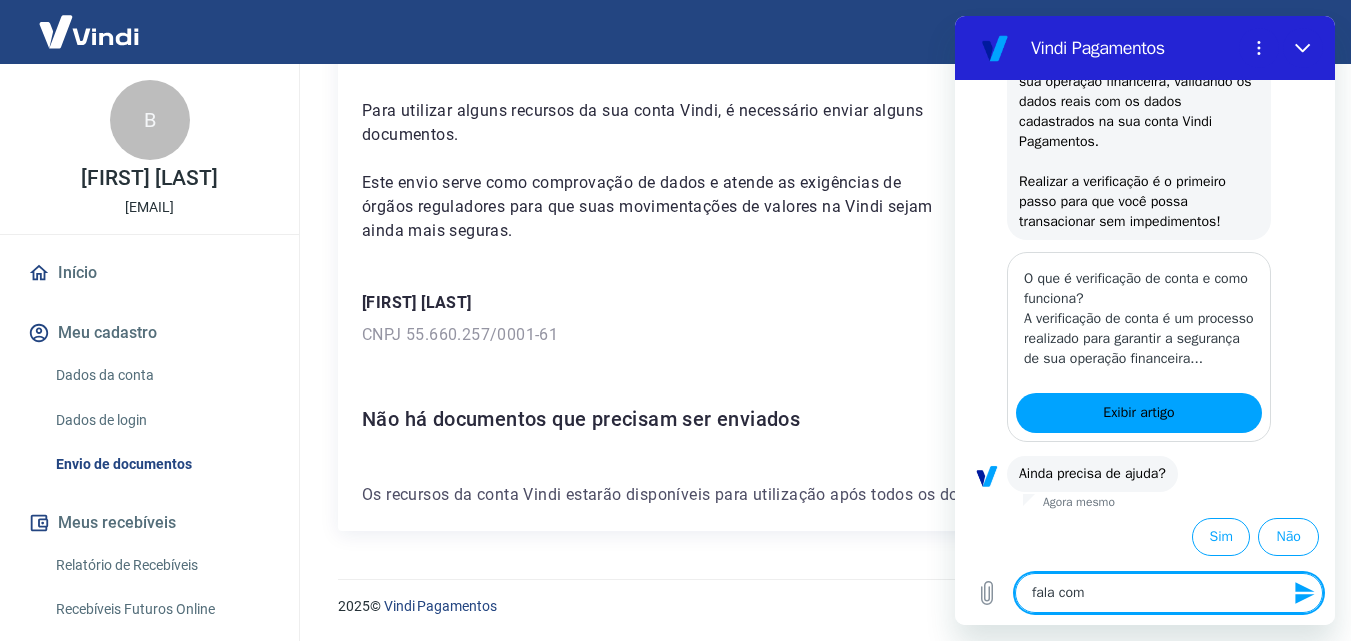 type on "fala com" 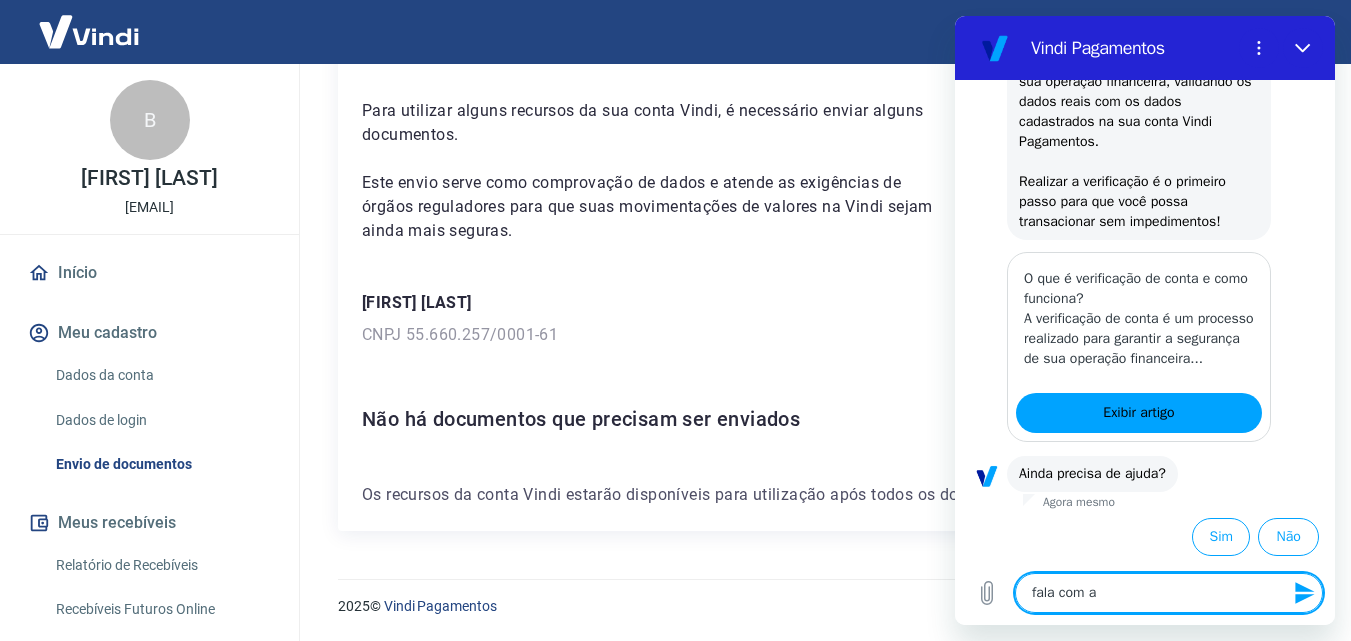 type on "x" 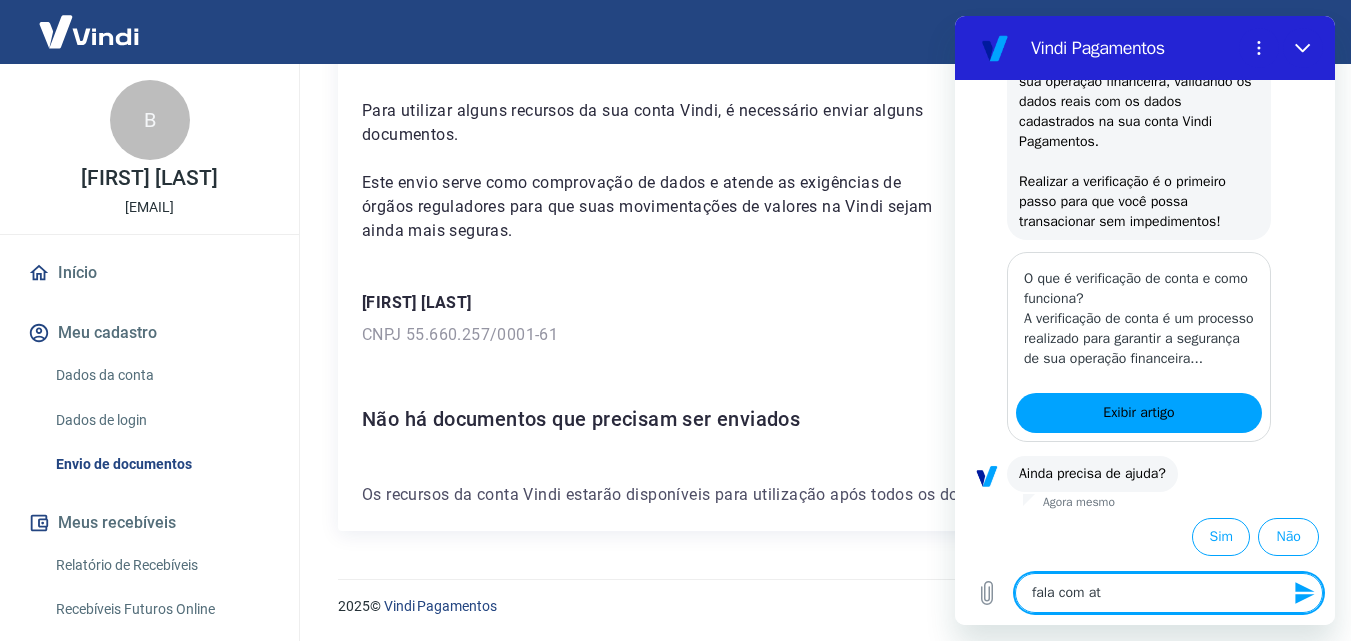 type on "fala com ate" 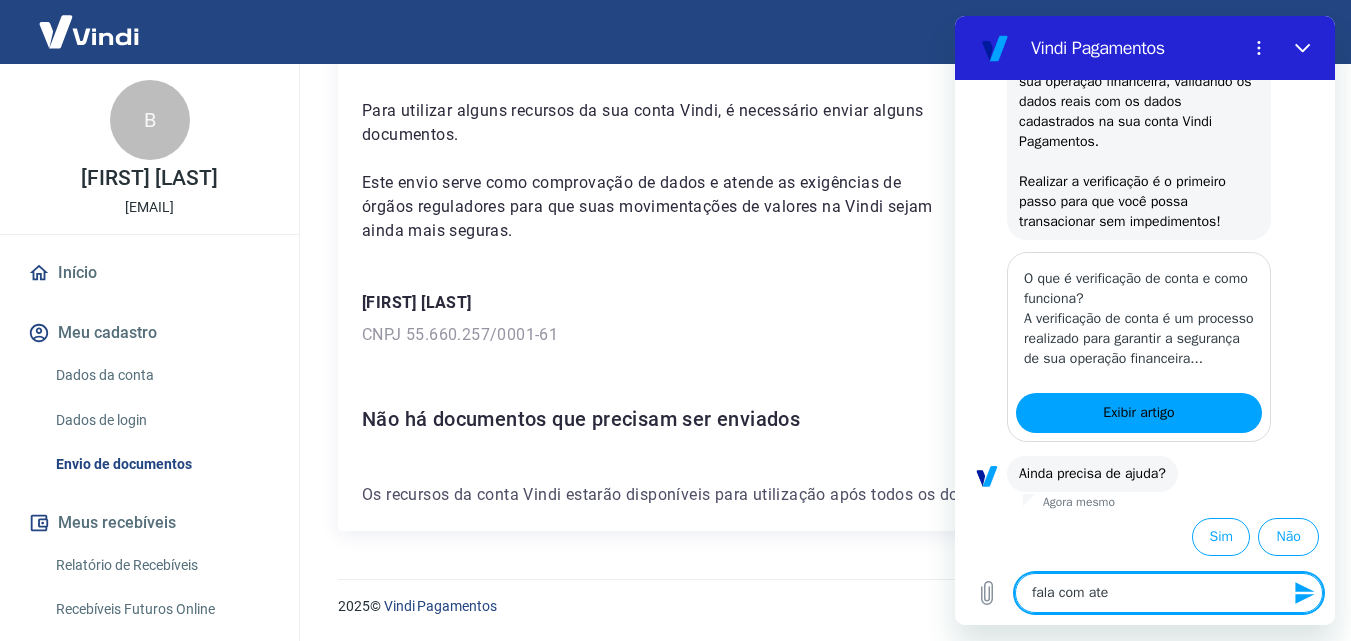 type on "fala com ated" 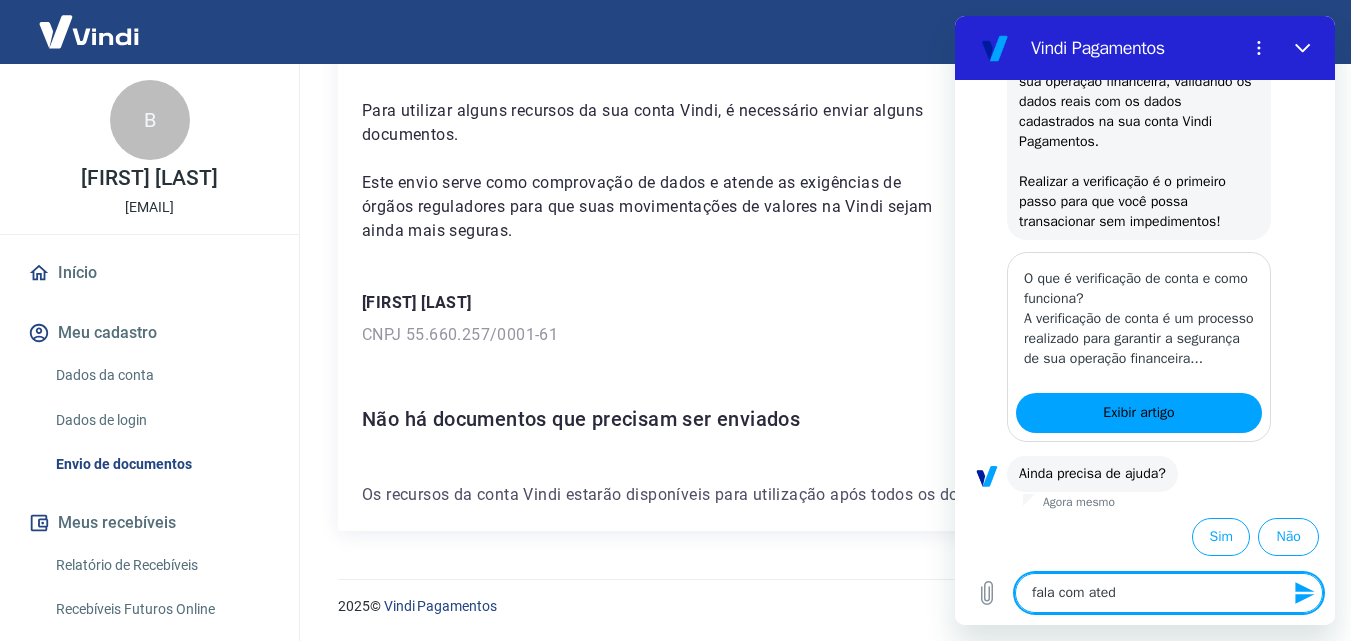 type on "fala com ate" 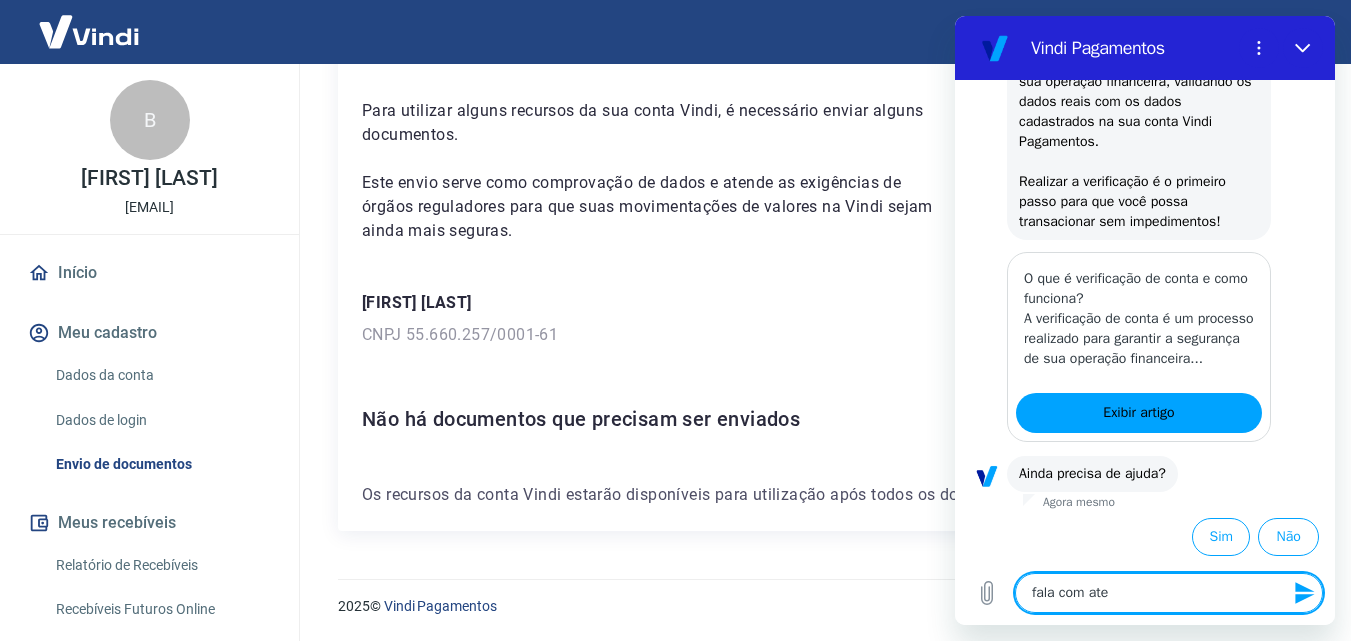 type on "fala com aten" 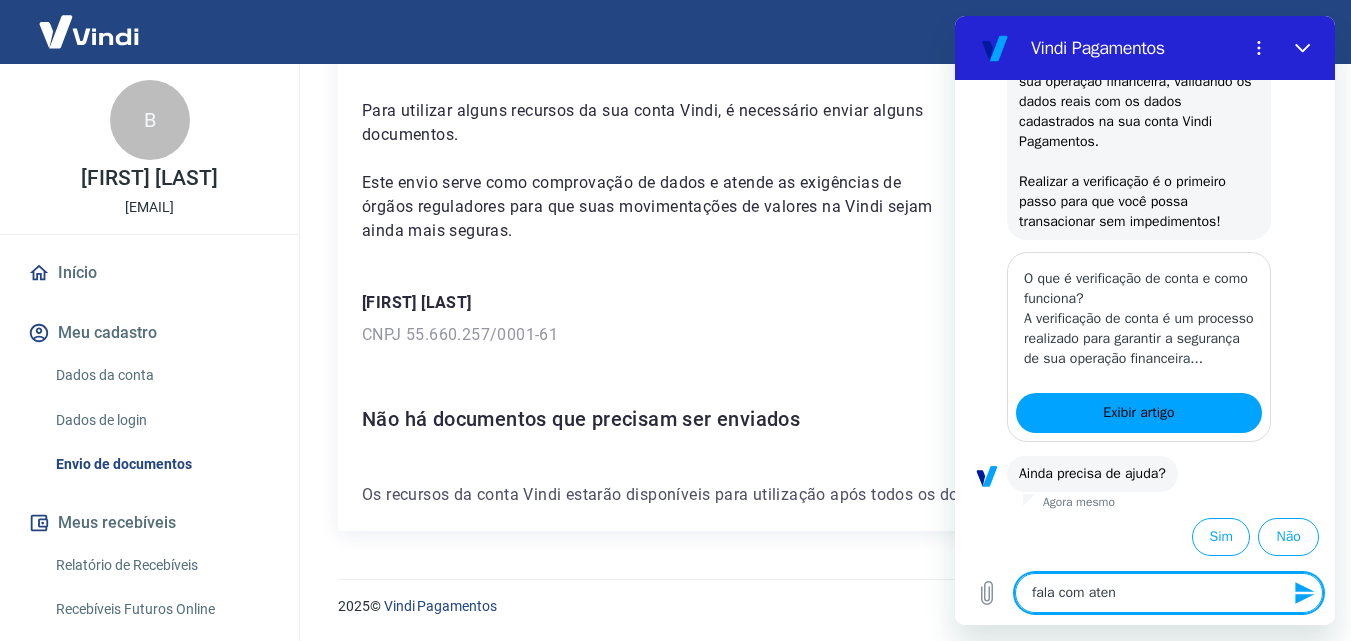 type on "fala com atend" 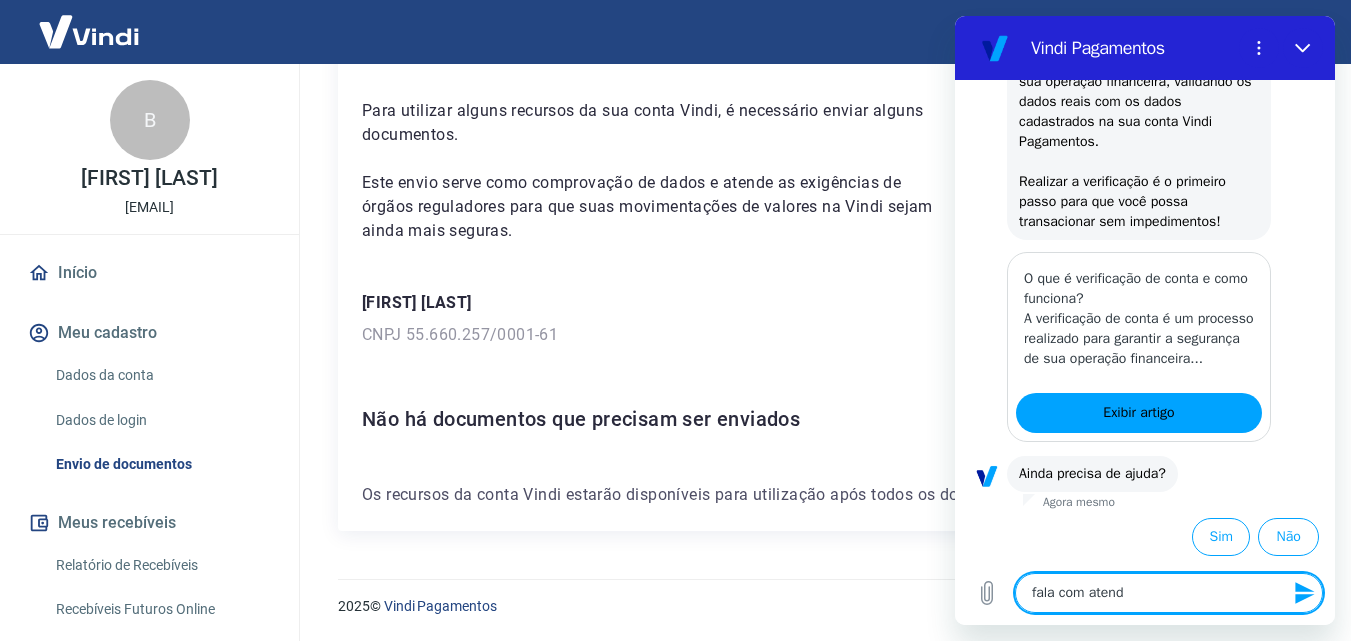 type on "fala com atende" 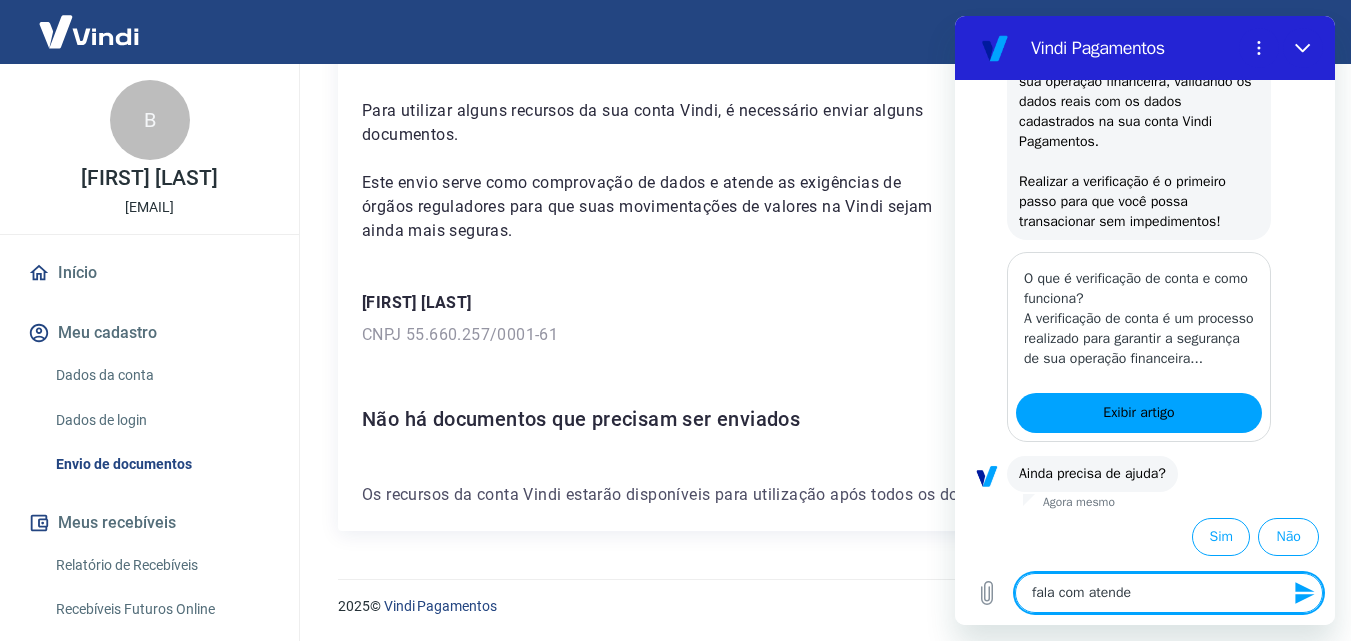type on "fala com atenden" 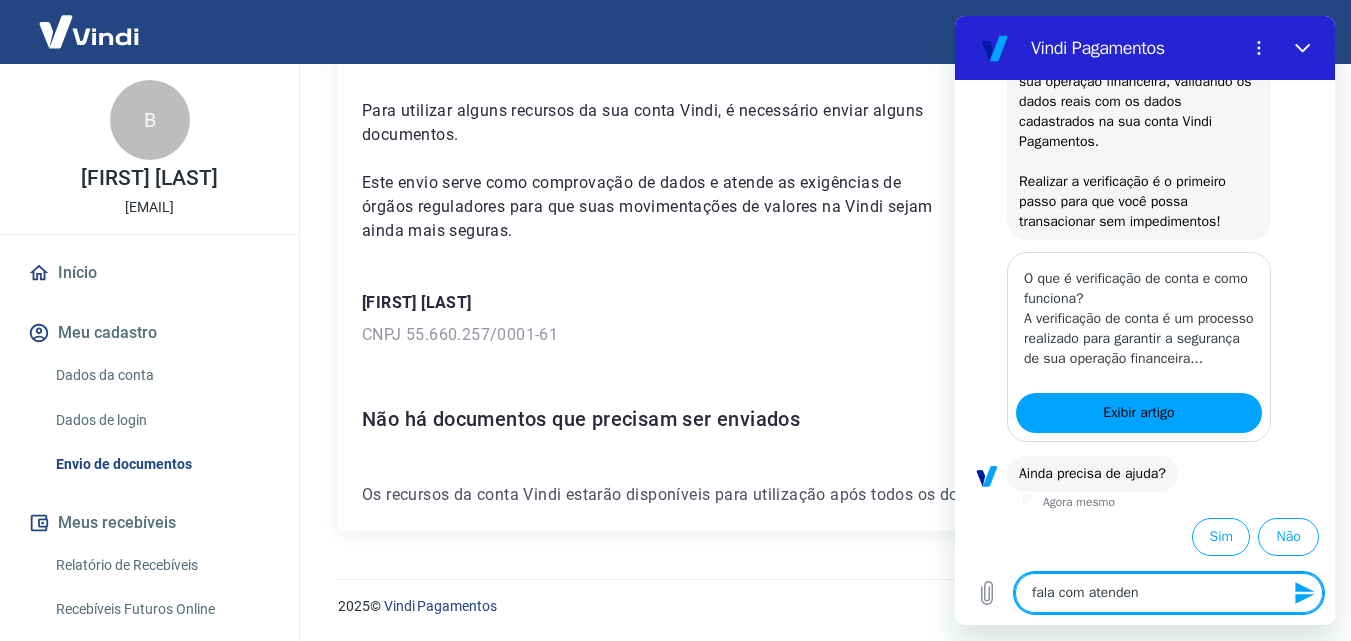 type on "fala com atendent" 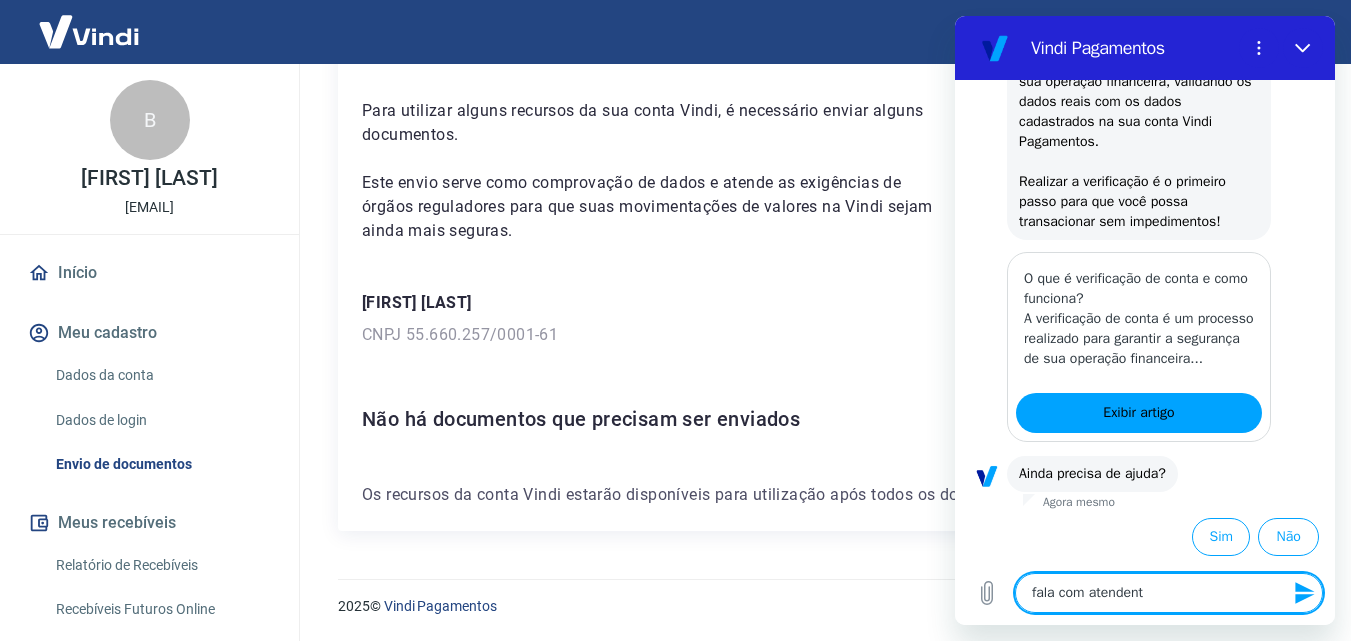 type on "x" 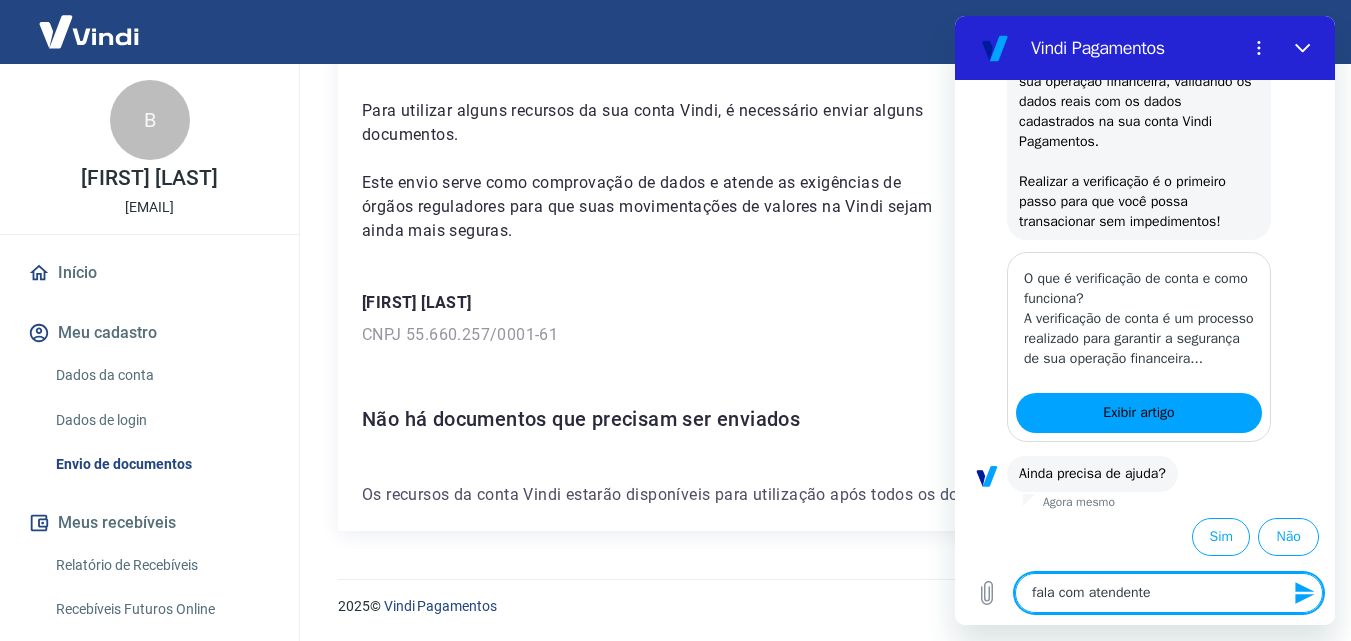 type 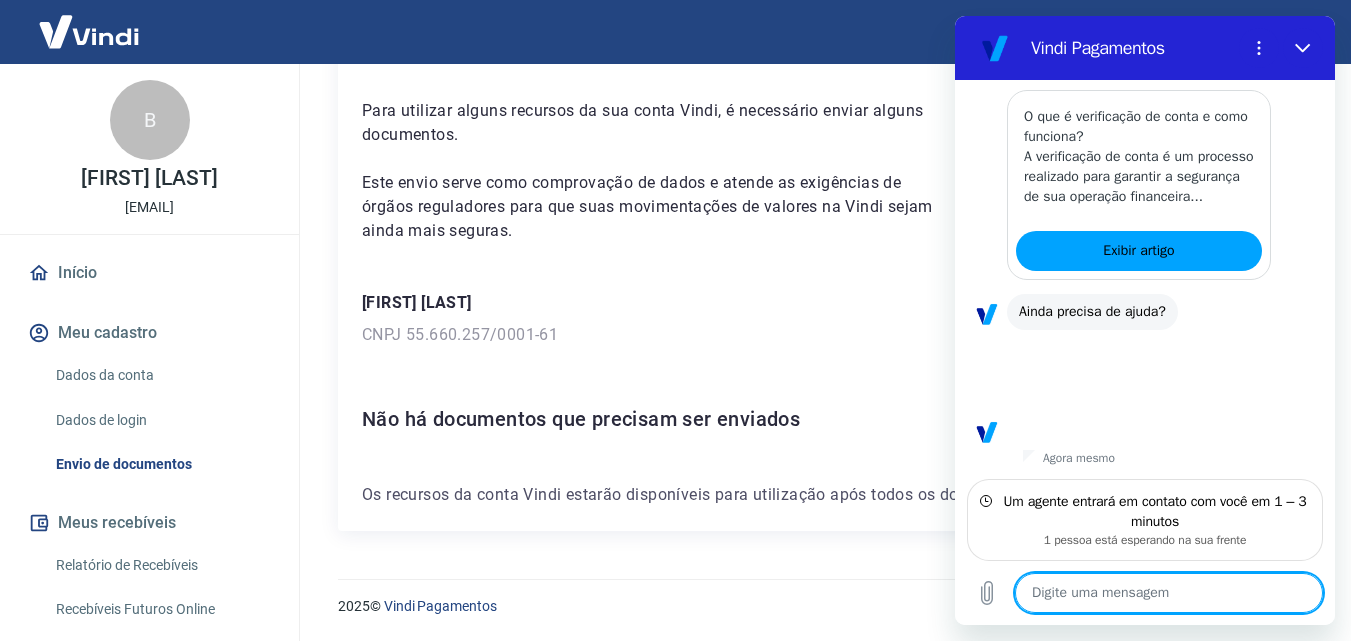 scroll, scrollTop: 478, scrollLeft: 0, axis: vertical 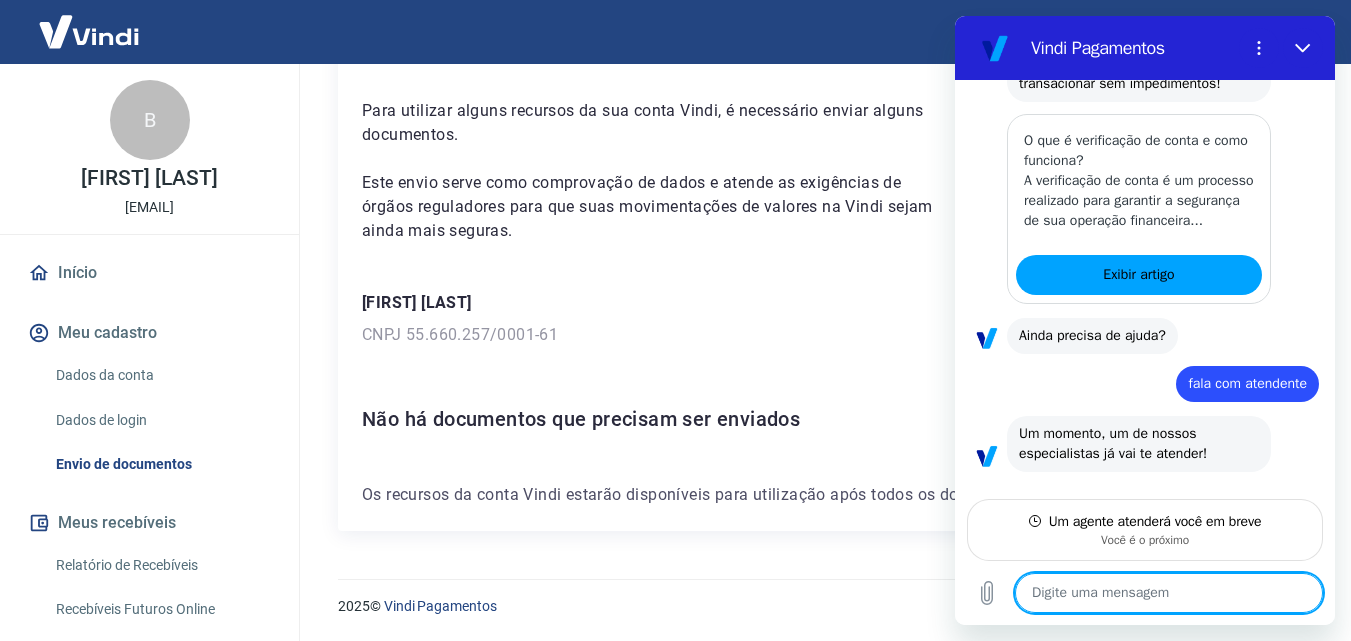 type on "x" 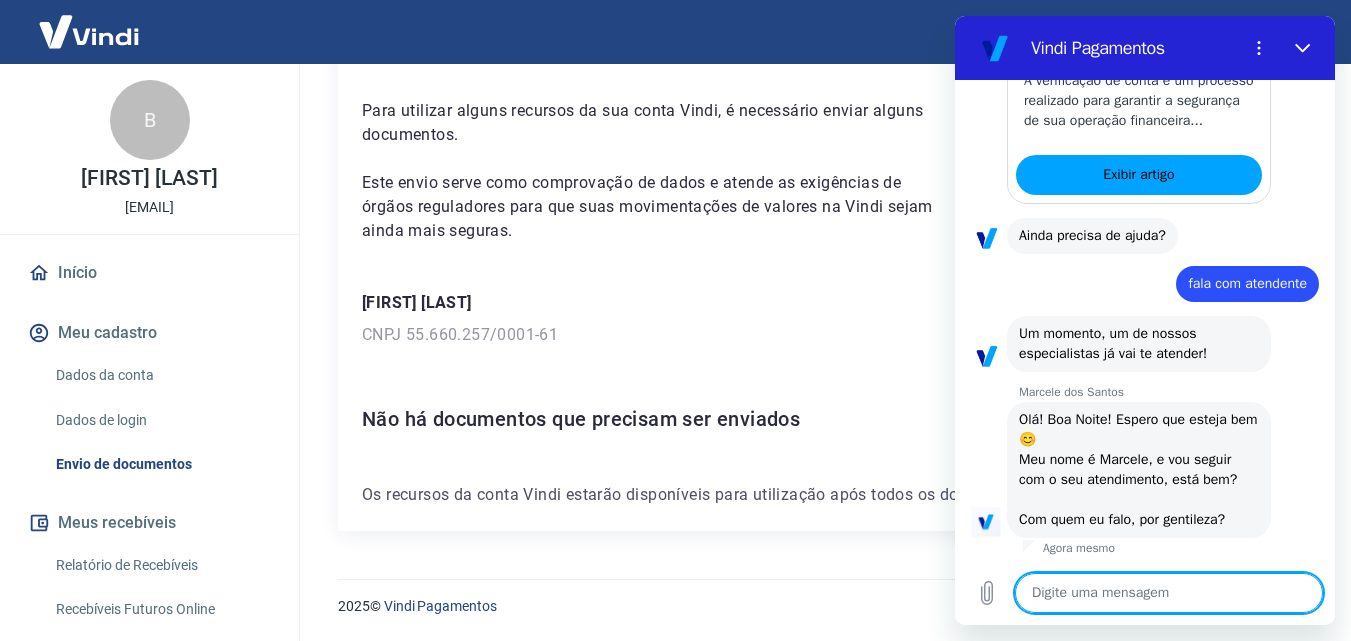 scroll, scrollTop: 574, scrollLeft: 0, axis: vertical 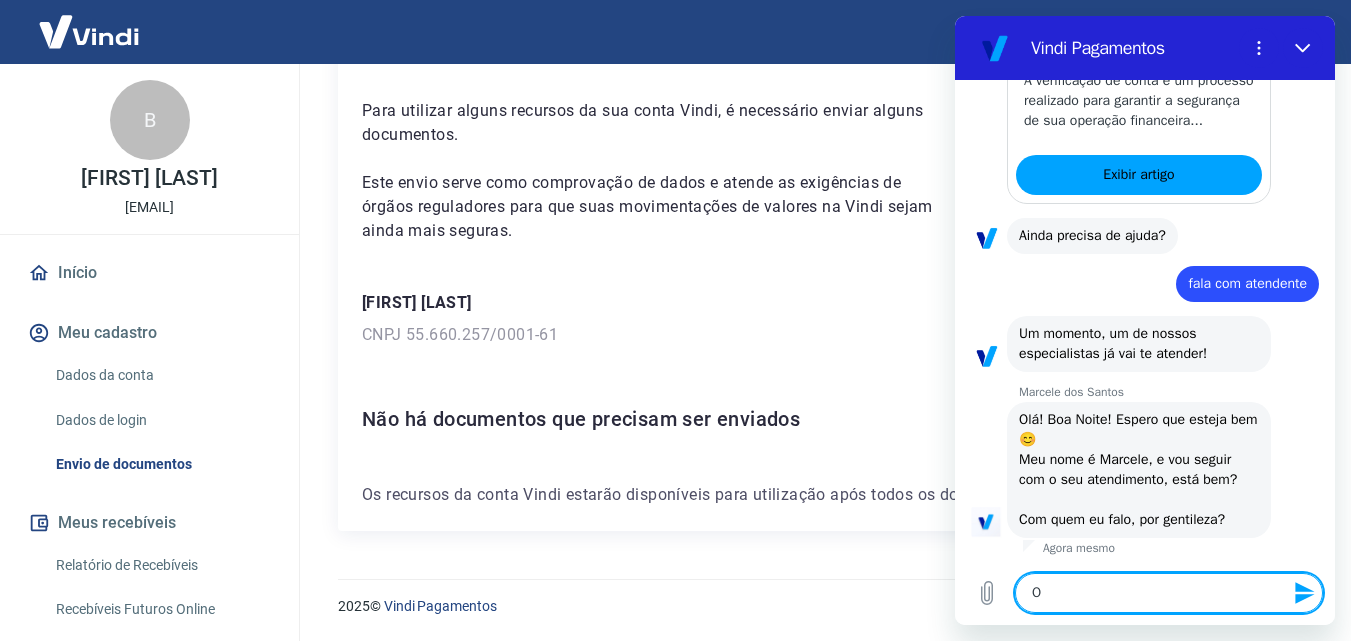 type on "Ol" 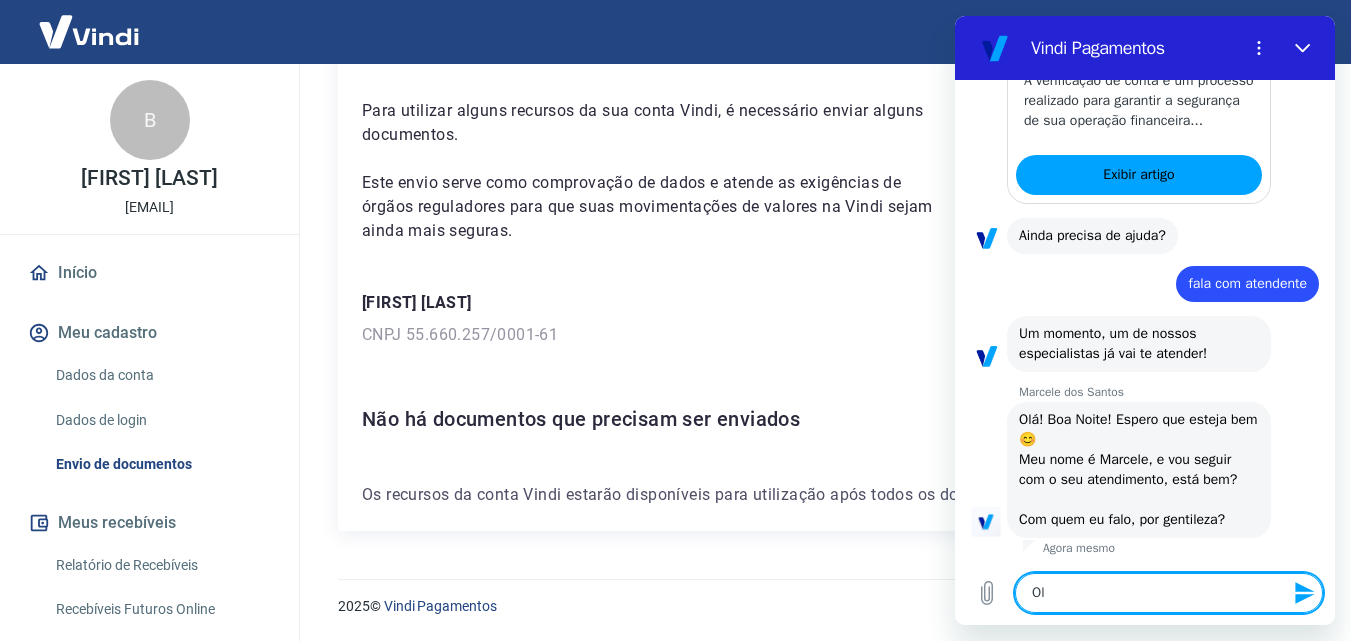 type on "x" 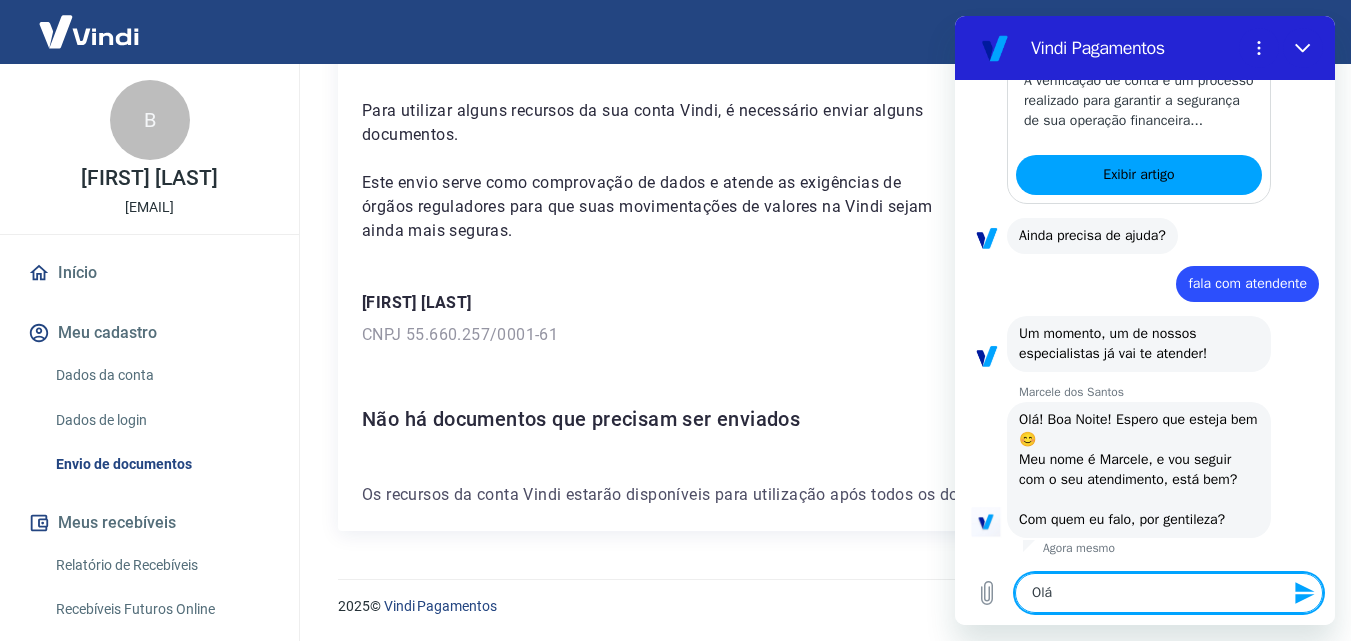 type on "x" 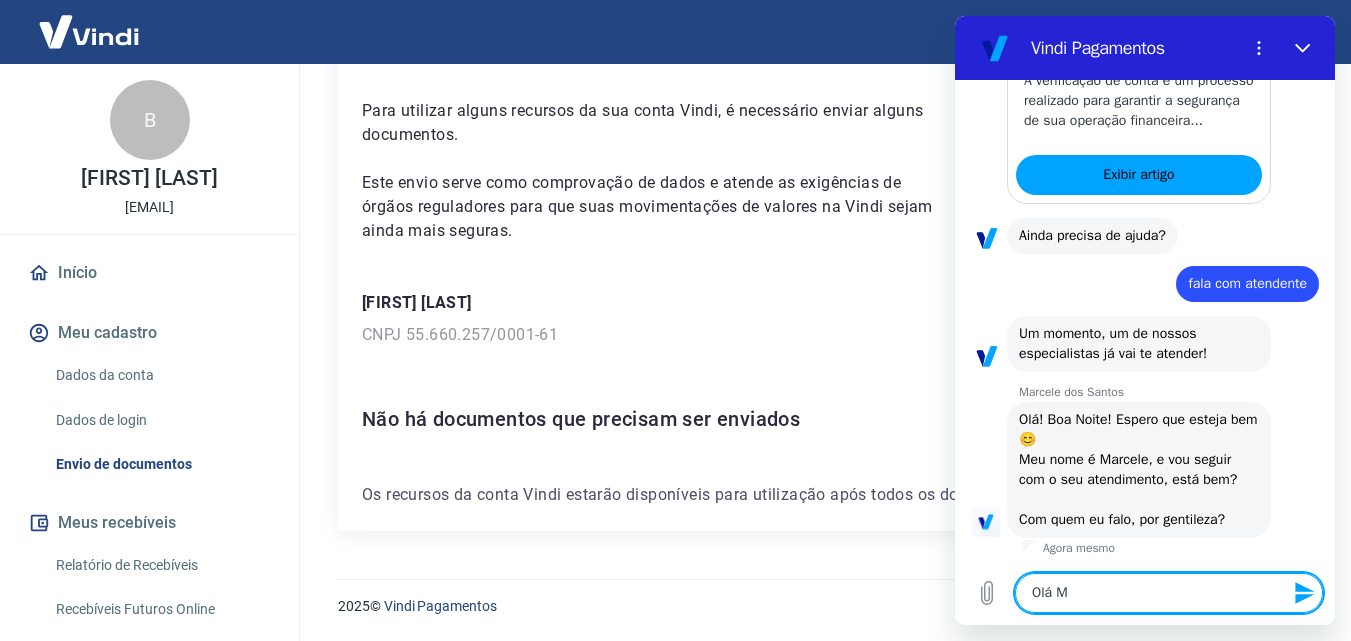 type on "Olá Ma" 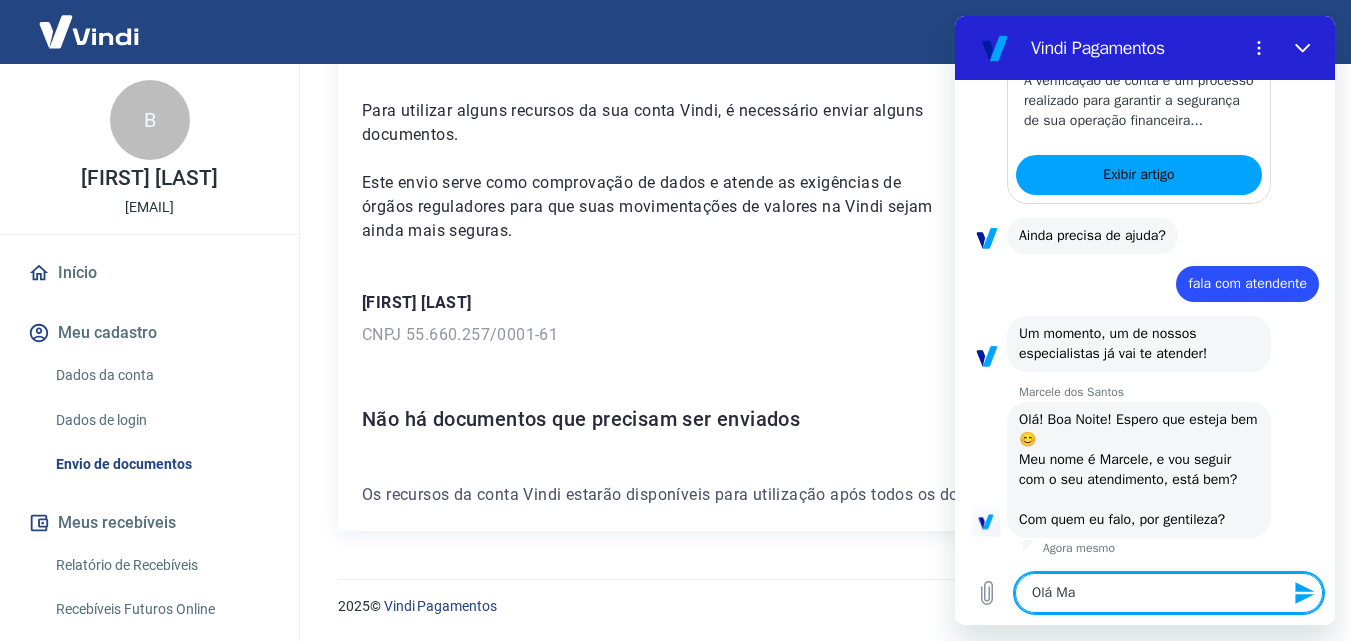 type on "Olá Mar" 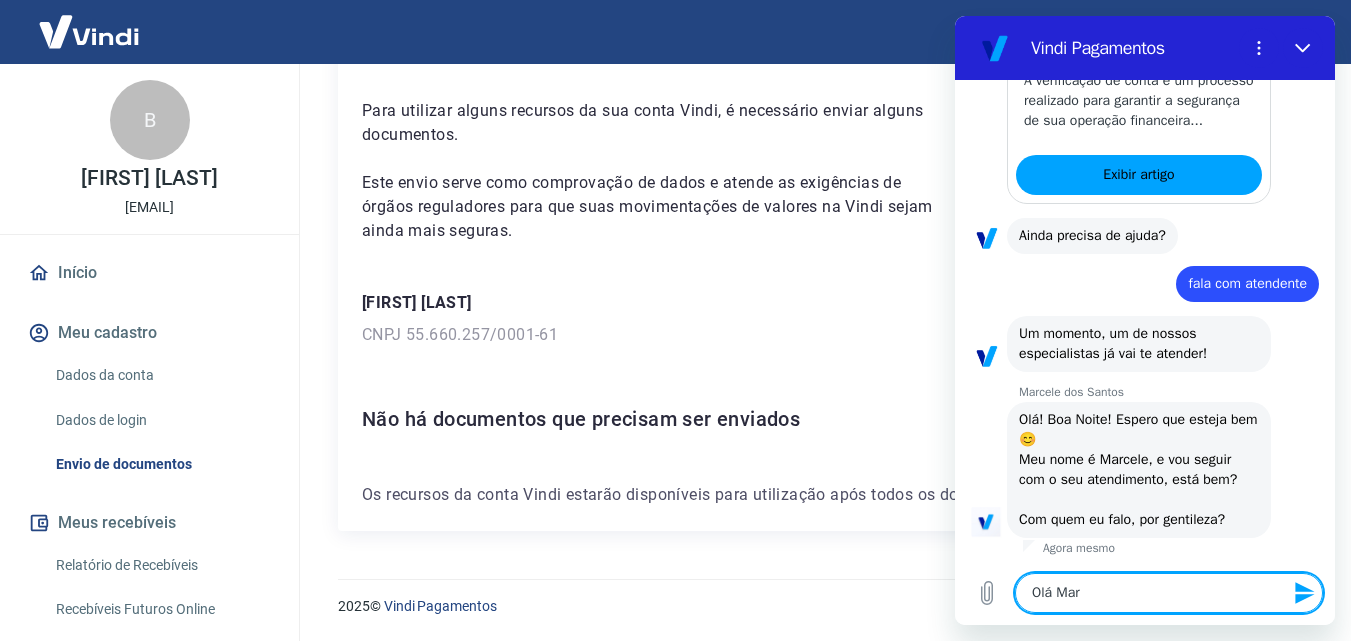 type on "Olá [NAME]" 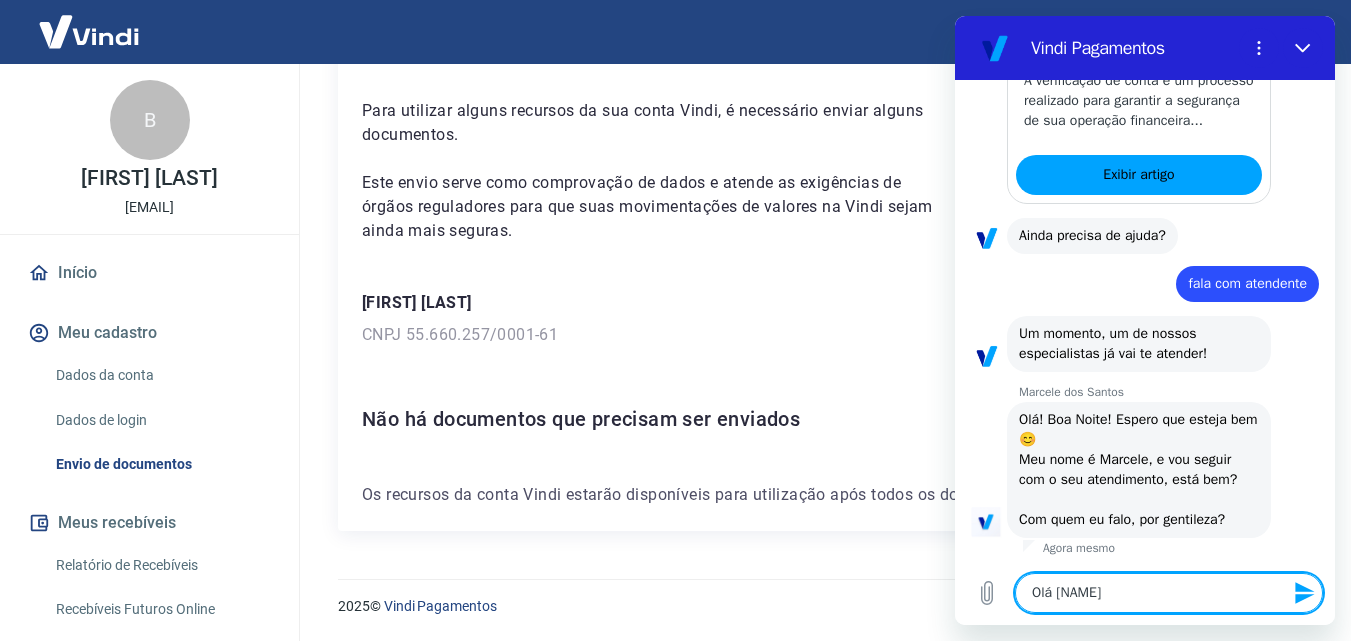 type on "Olá [NAME]" 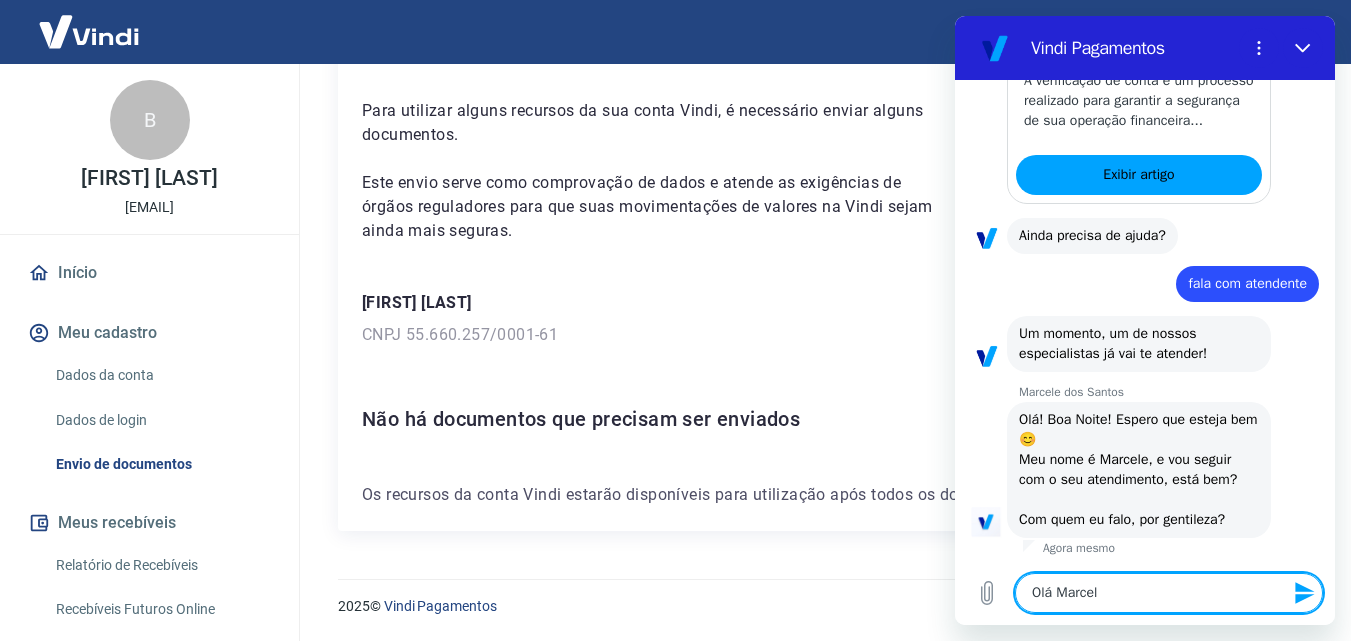 type on "Olá [NAME]" 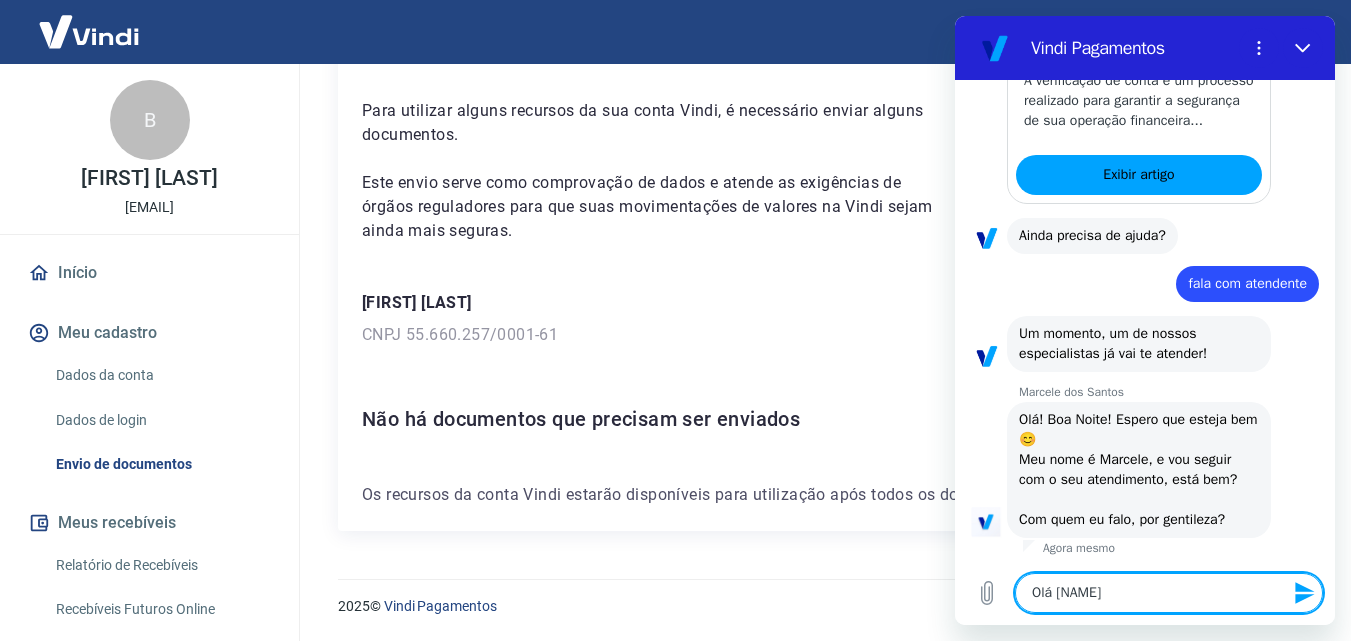 type on "x" 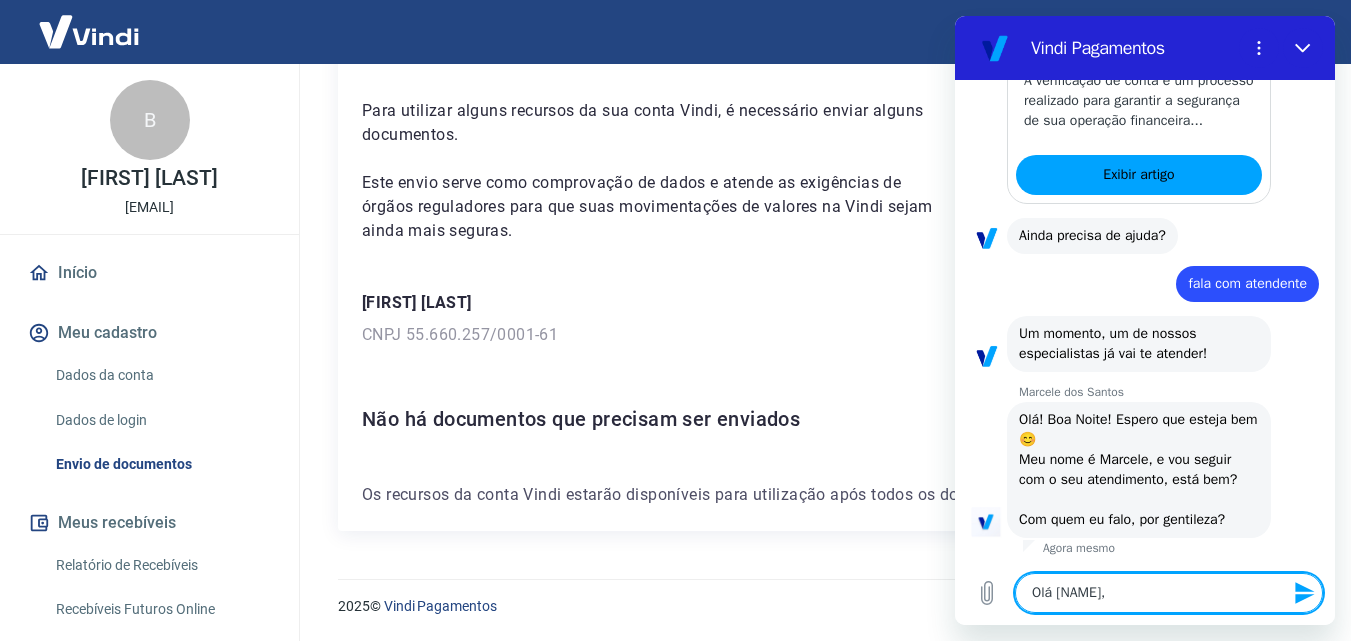 type on "Olá [NAME]," 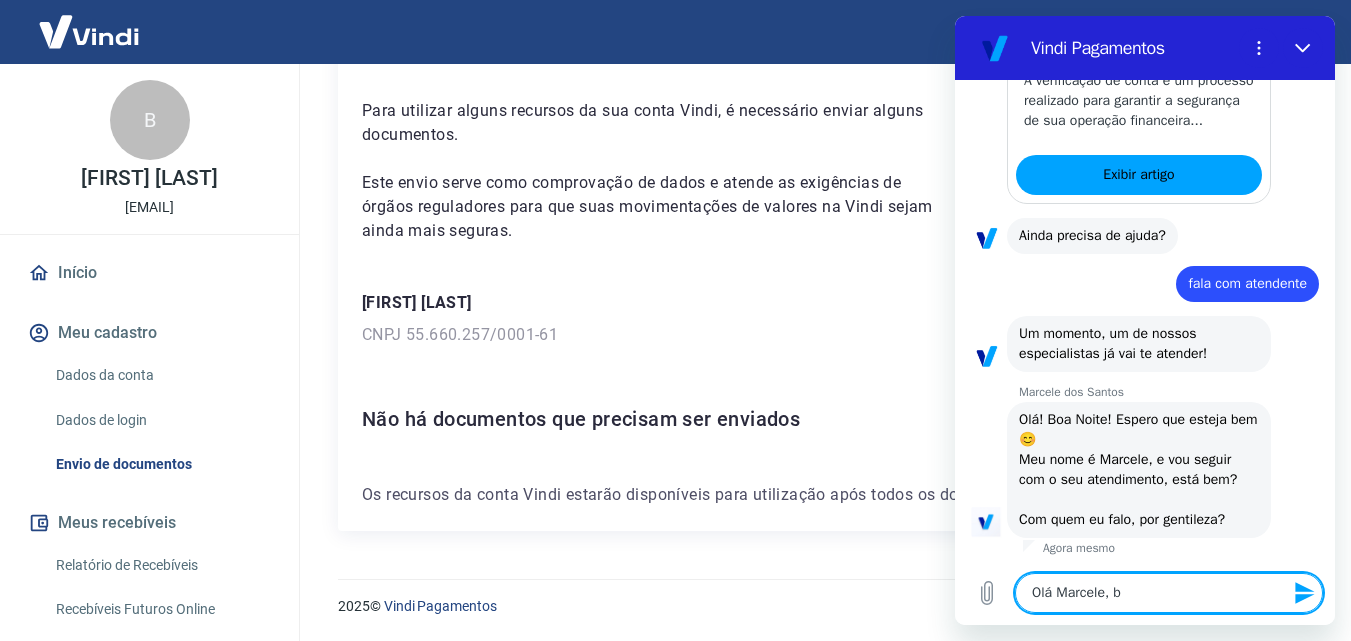 type on "Olá [NAME], boa" 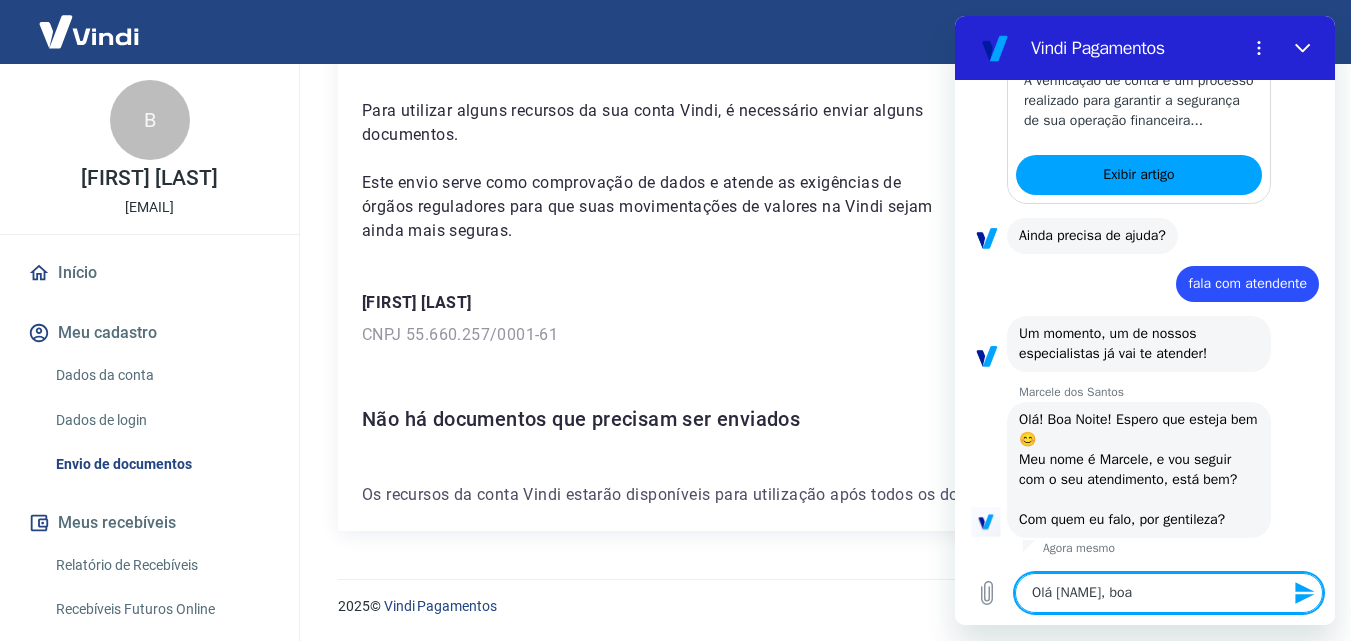 type on "Olá [NAME], boa" 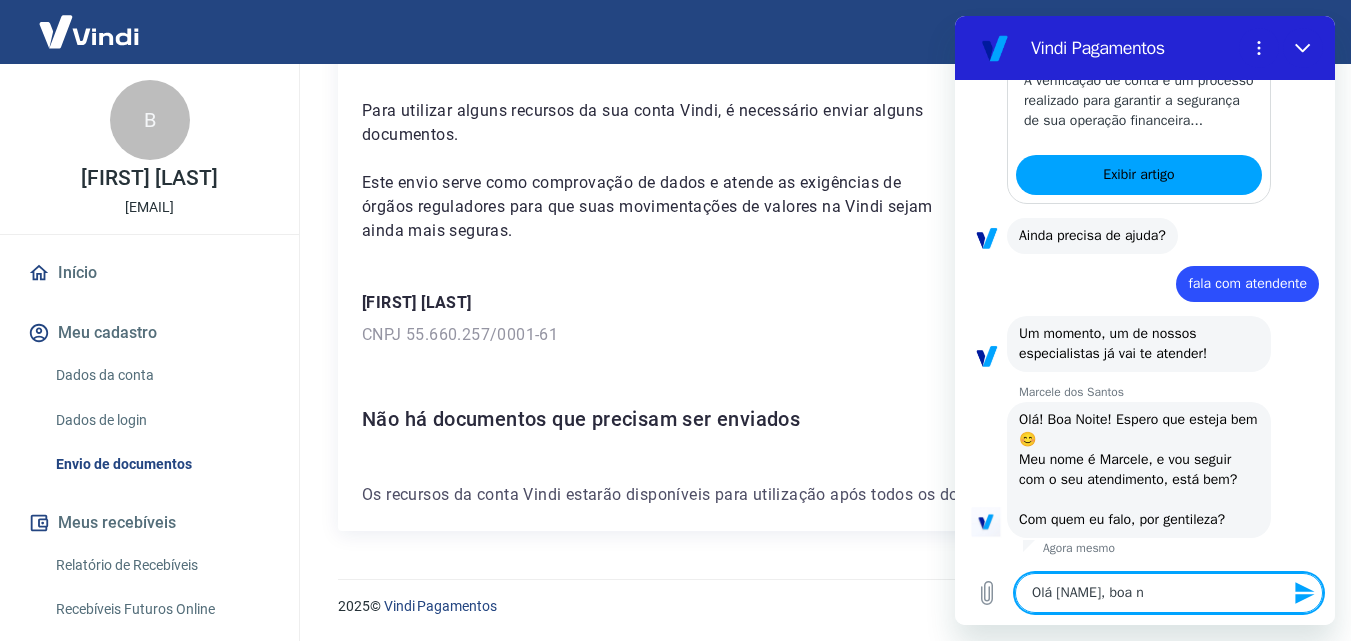 type on "Olá Marcele, boa no" 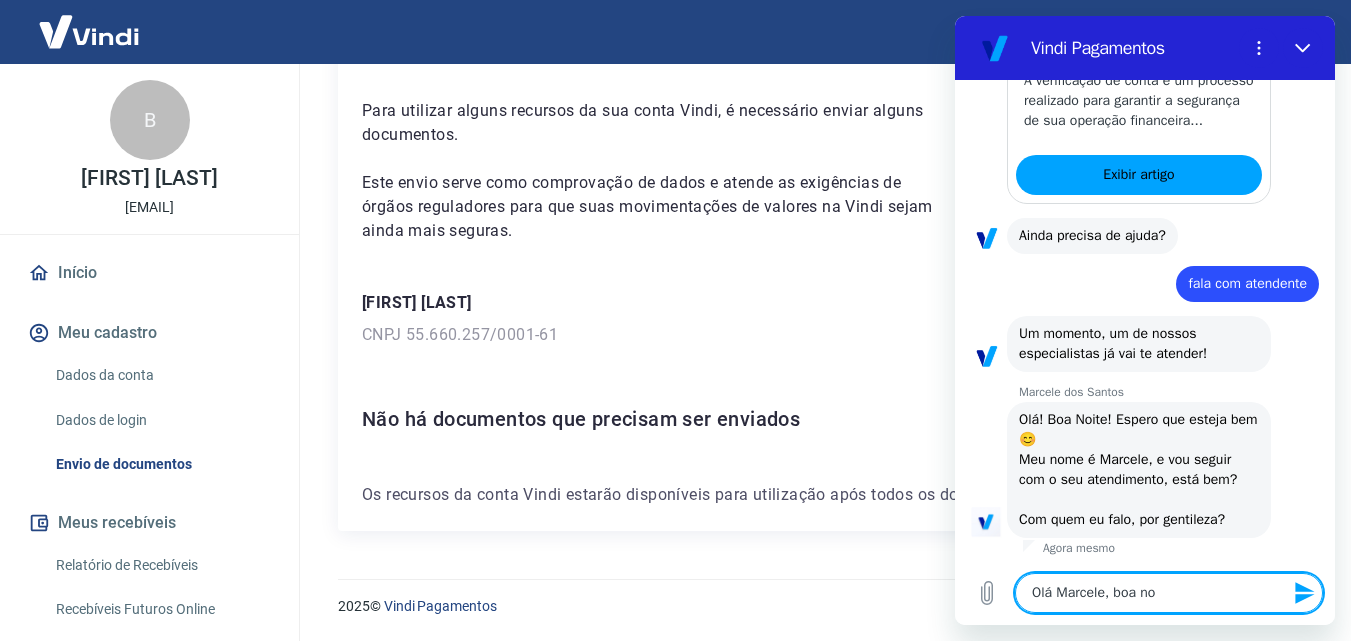 type on "Olá Marcele, boa noi" 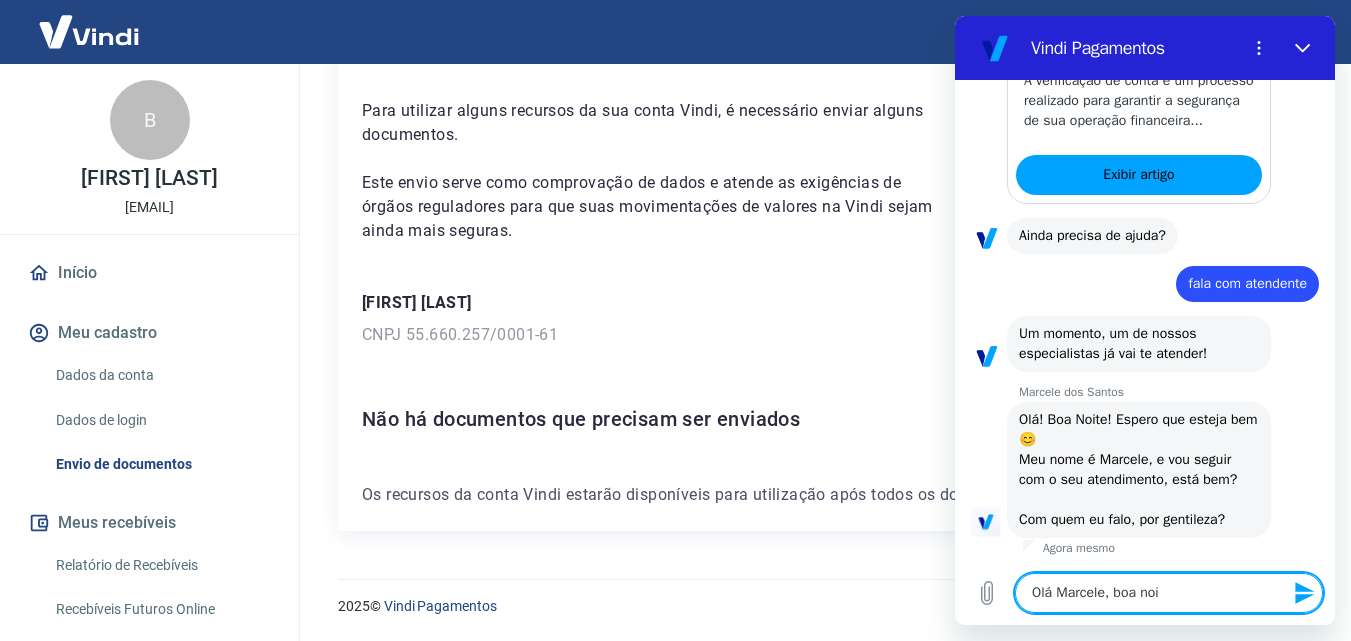 type on "Olá [NAME], boa noit" 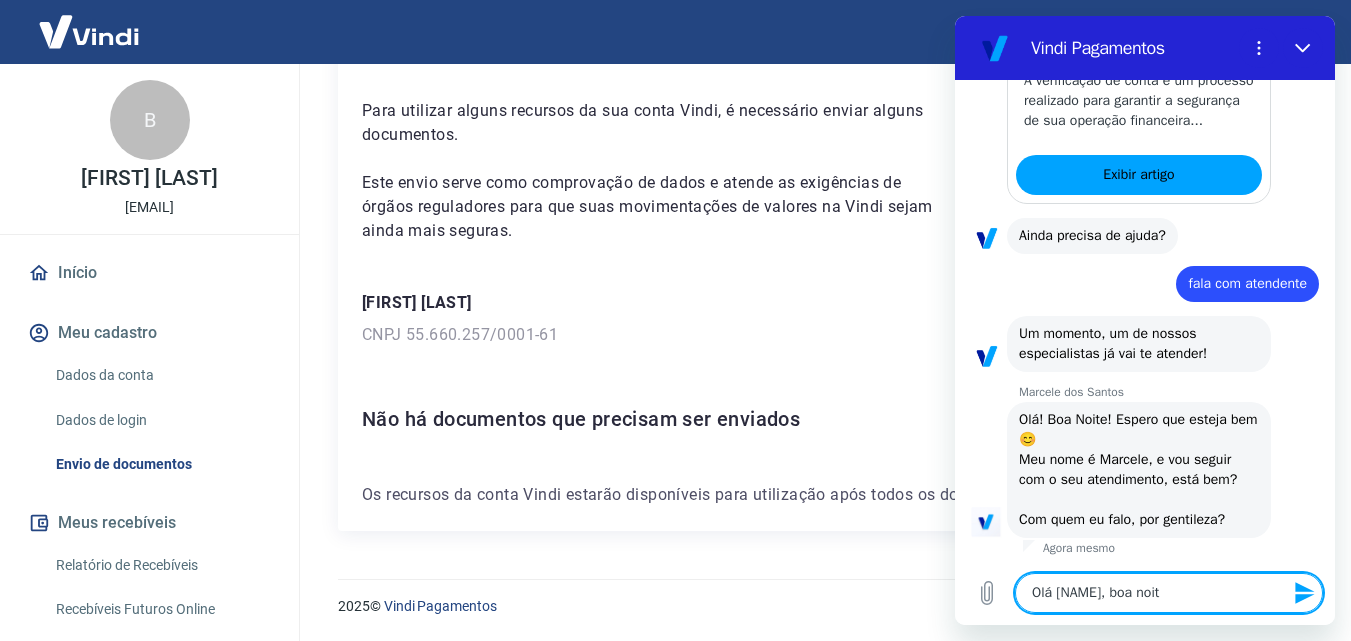 type on "Olá [NAME], boa noite" 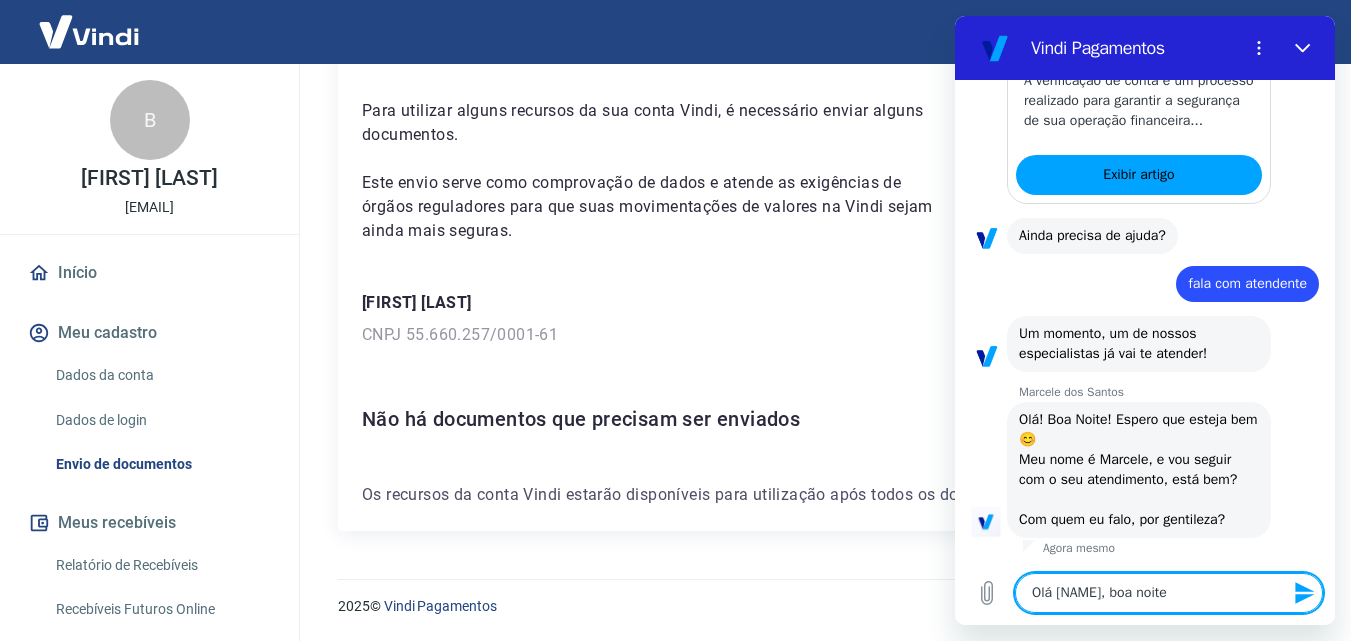 type on "Olá [NAME], boa noite!" 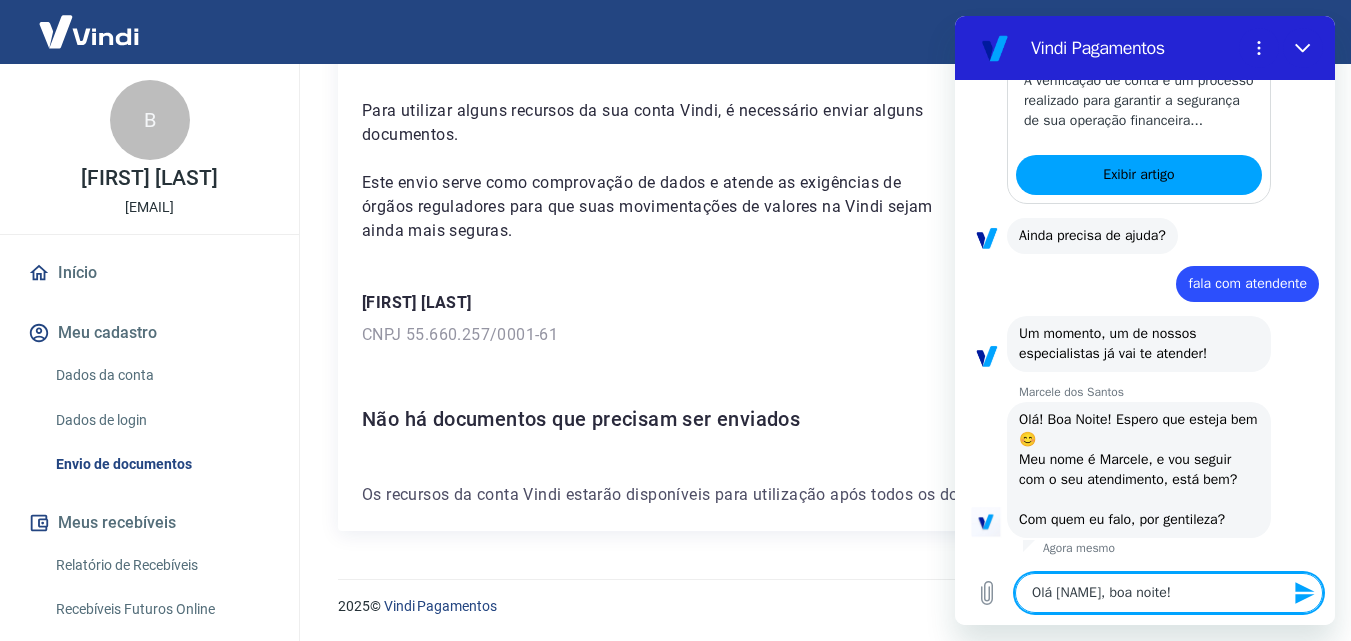 type on "Olá [NAME], boa noite!t" 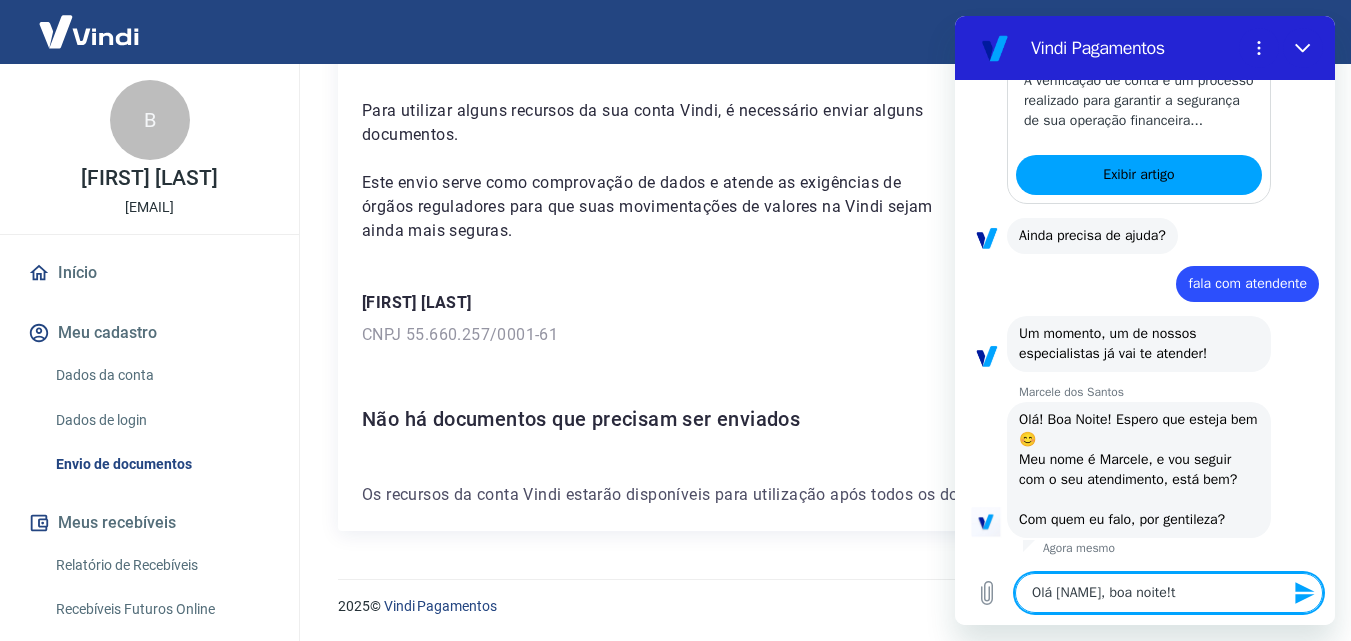 type on "x" 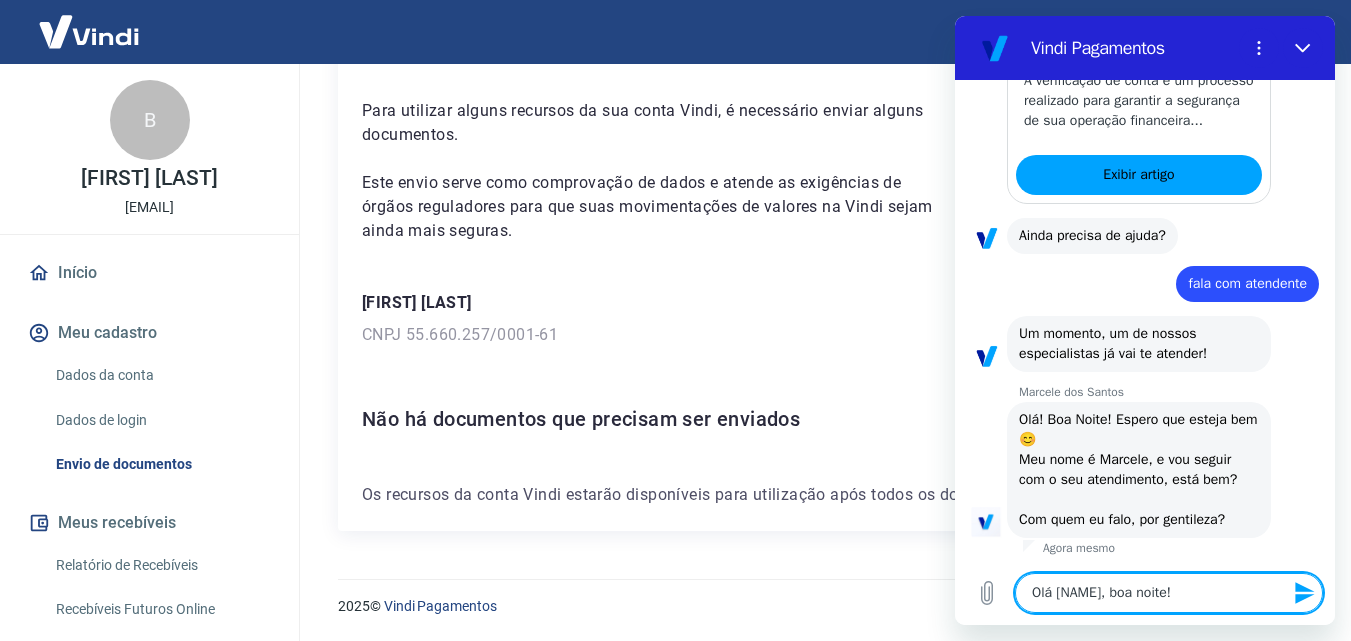 type on "Olá [NAME], boa noite!" 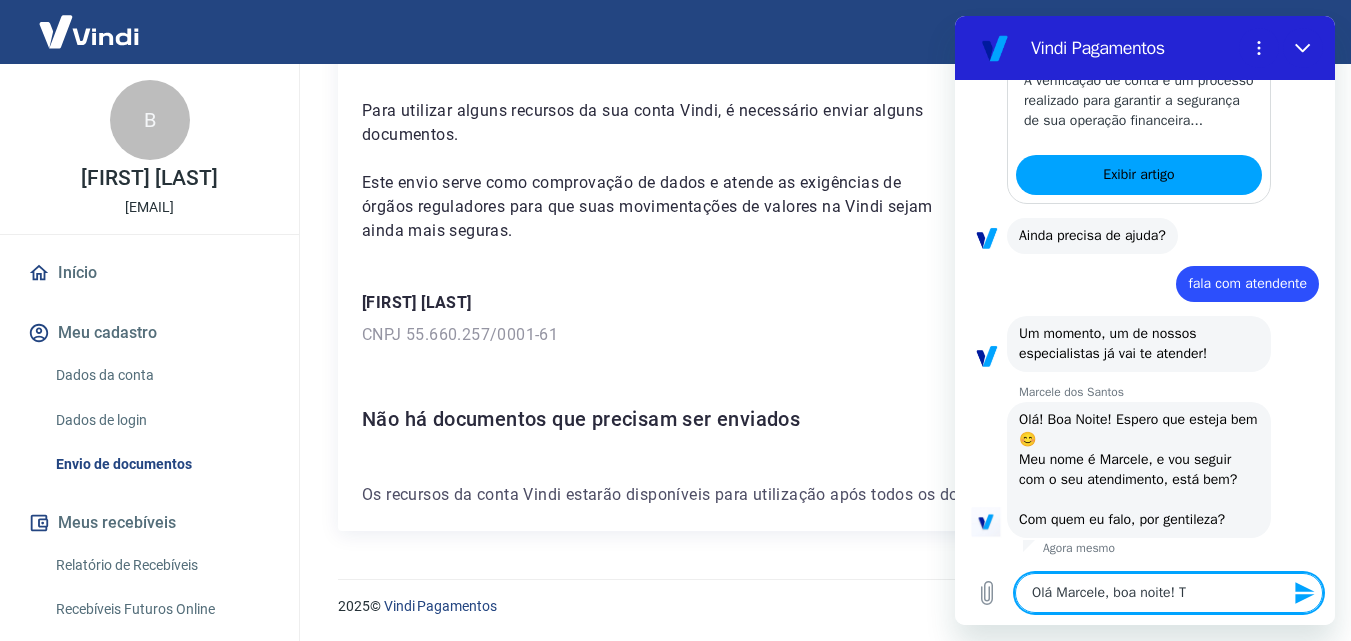 type on "Olá [NAME], boa noite! Tu" 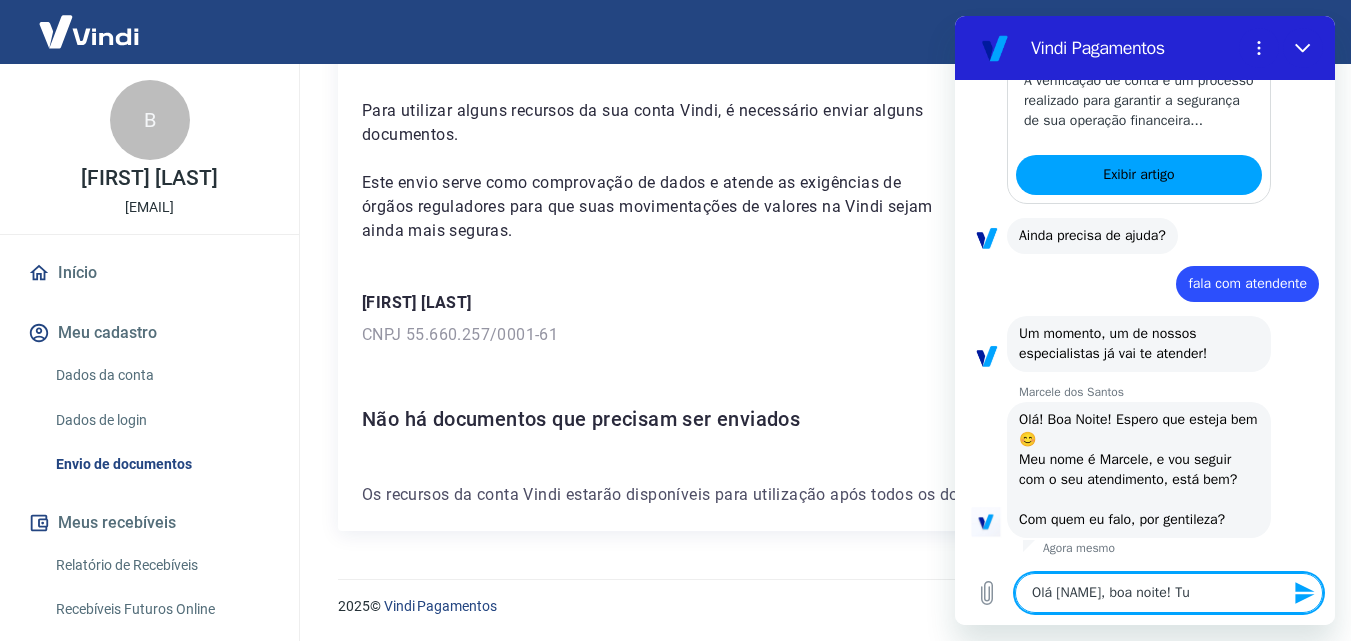 type on "Olá Marcele, boa noite! Tud" 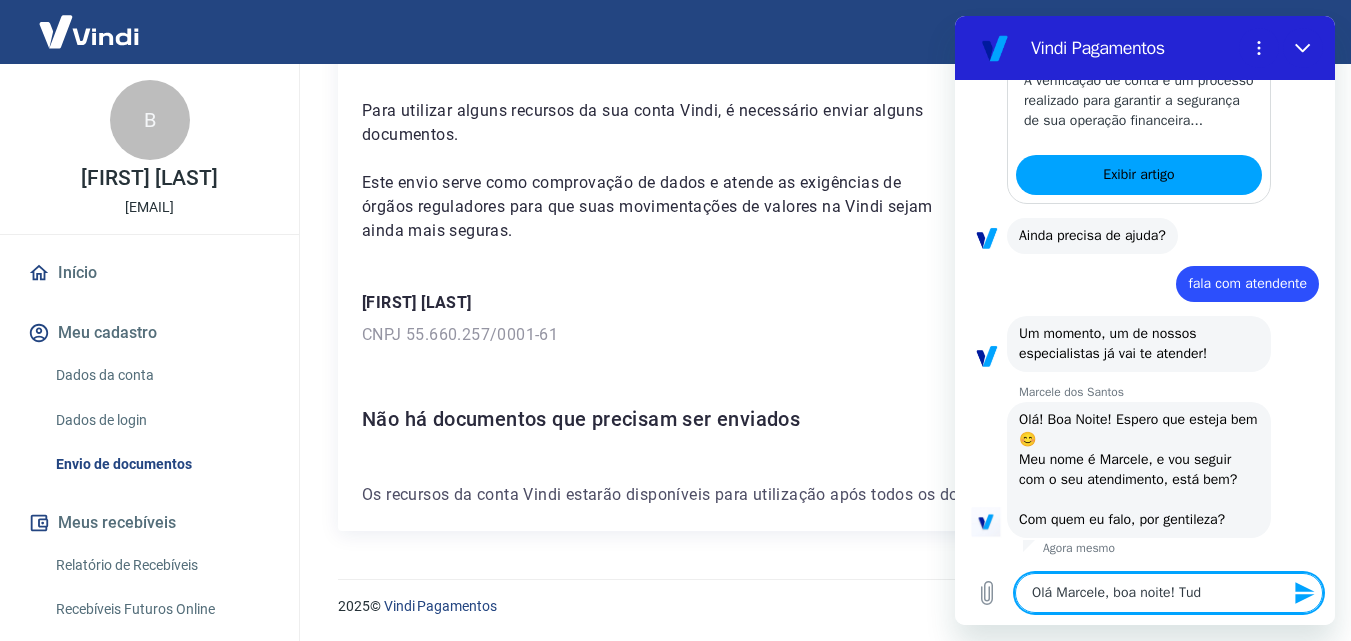 type on "Olá [NAME], boa noite! Tudo" 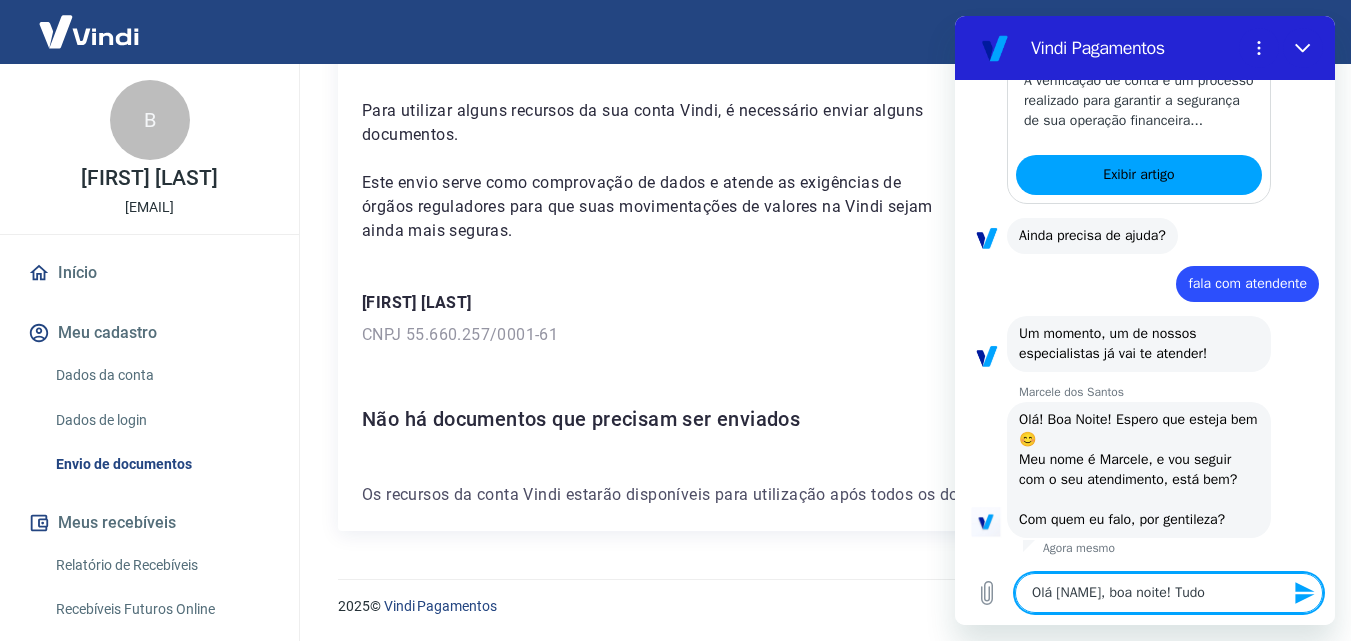 type on "Olá [NAME], boa noite! Tudo" 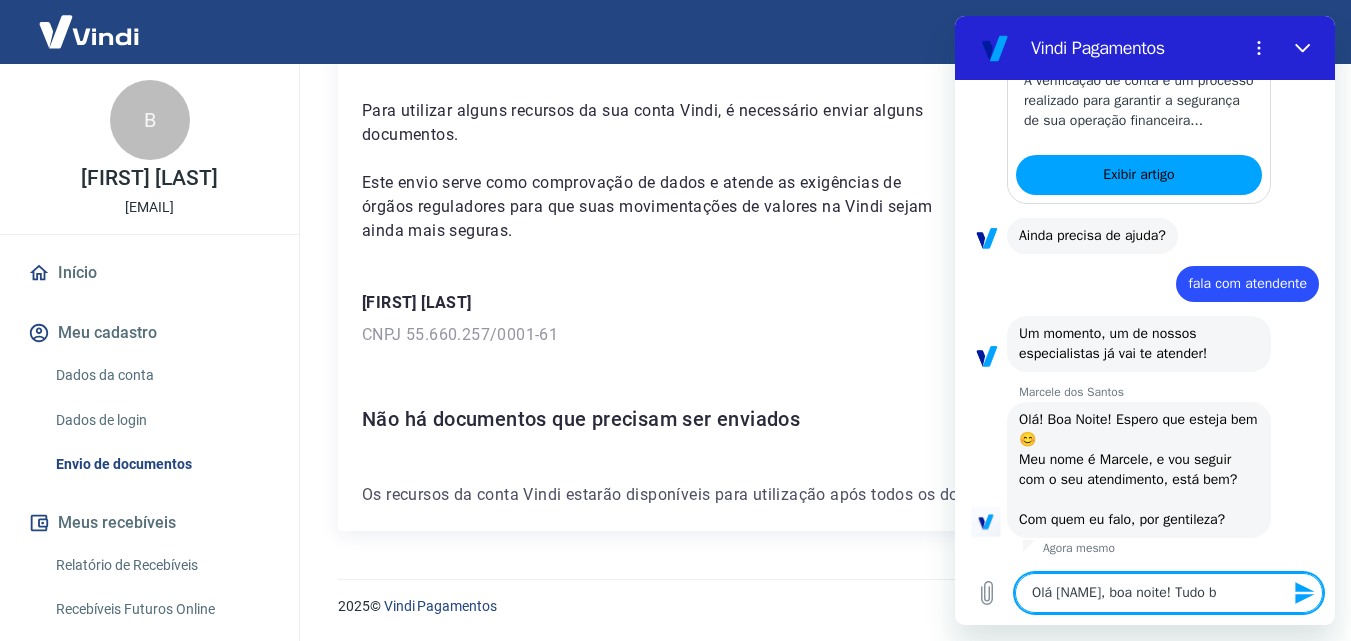 type on "Olá [NAME], boa noite! Tudo be" 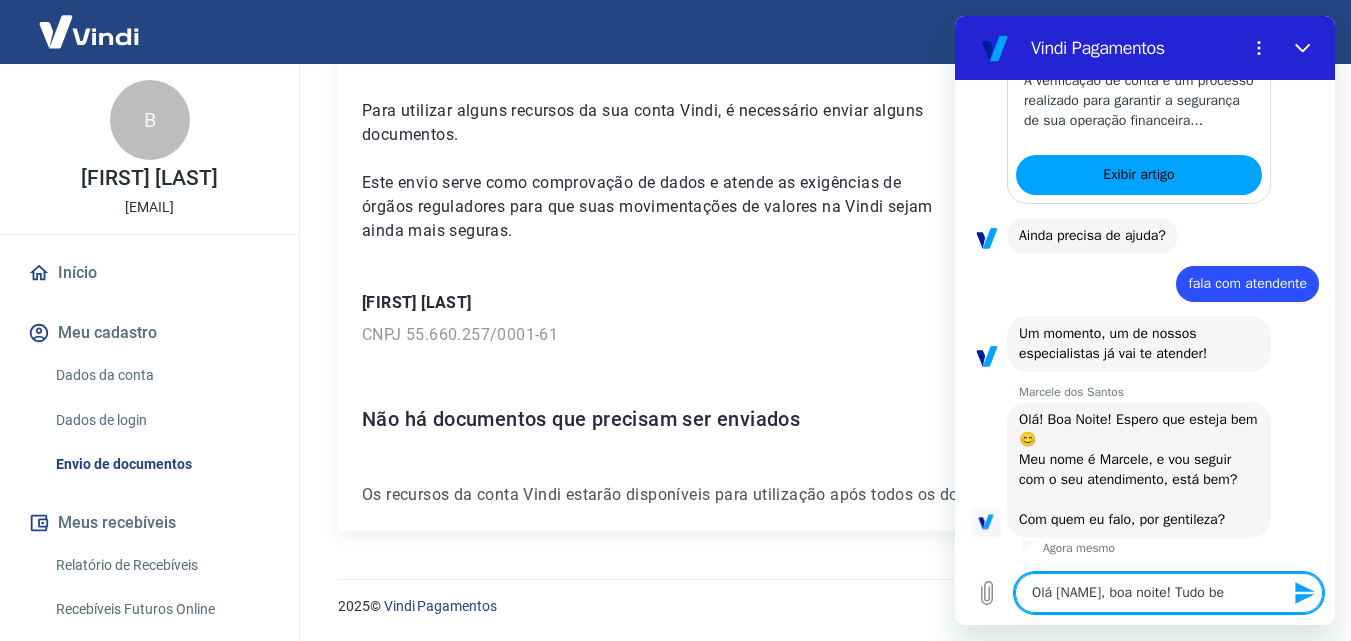 type on "Olá [NAME], boa noite! Tudo bem" 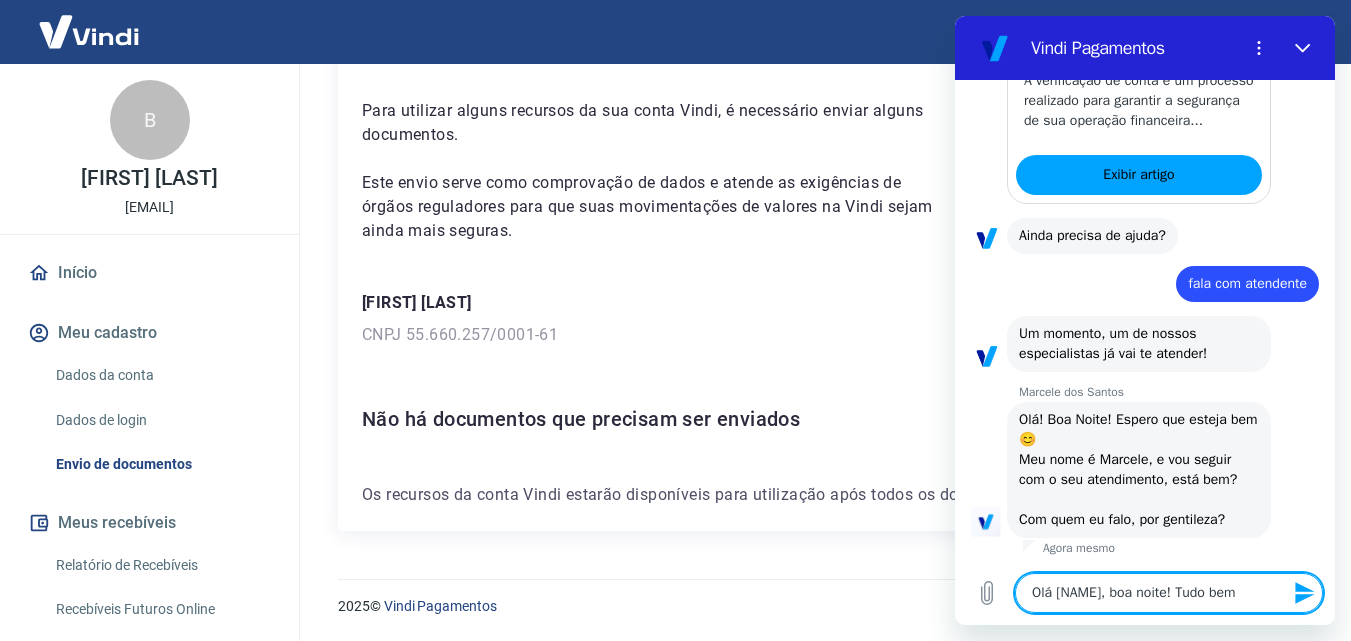 type on "Olá Marcele, boa noite! Tudo bem?" 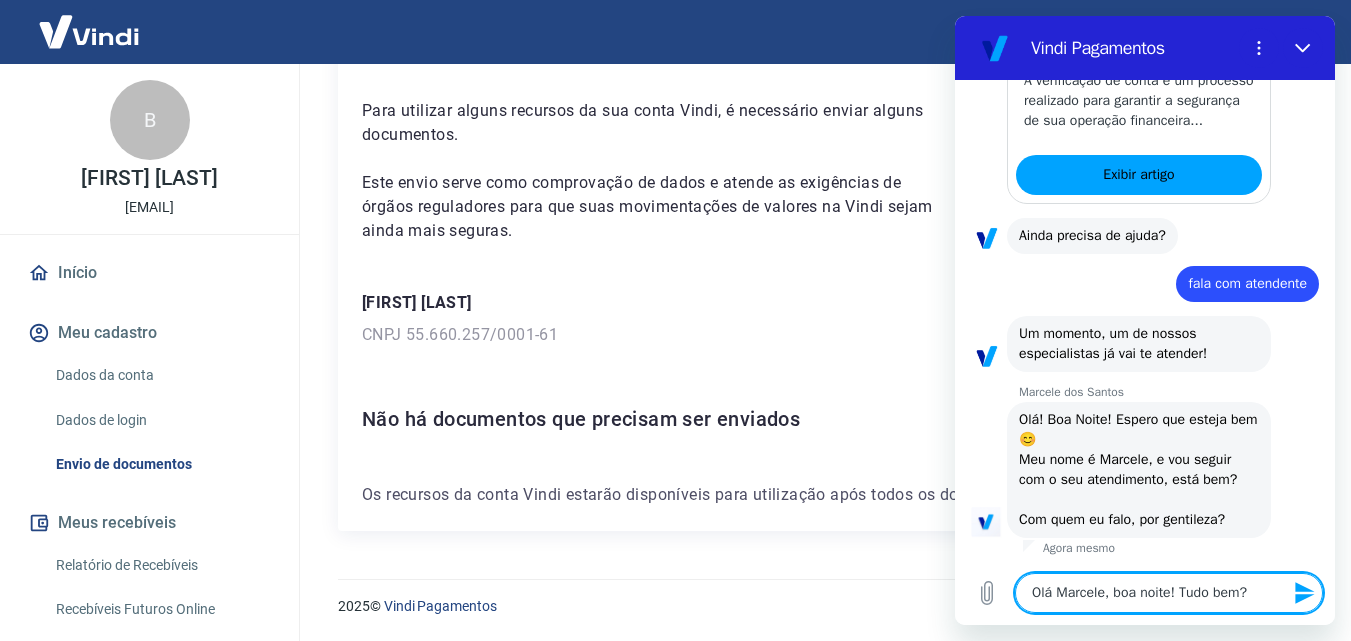 type 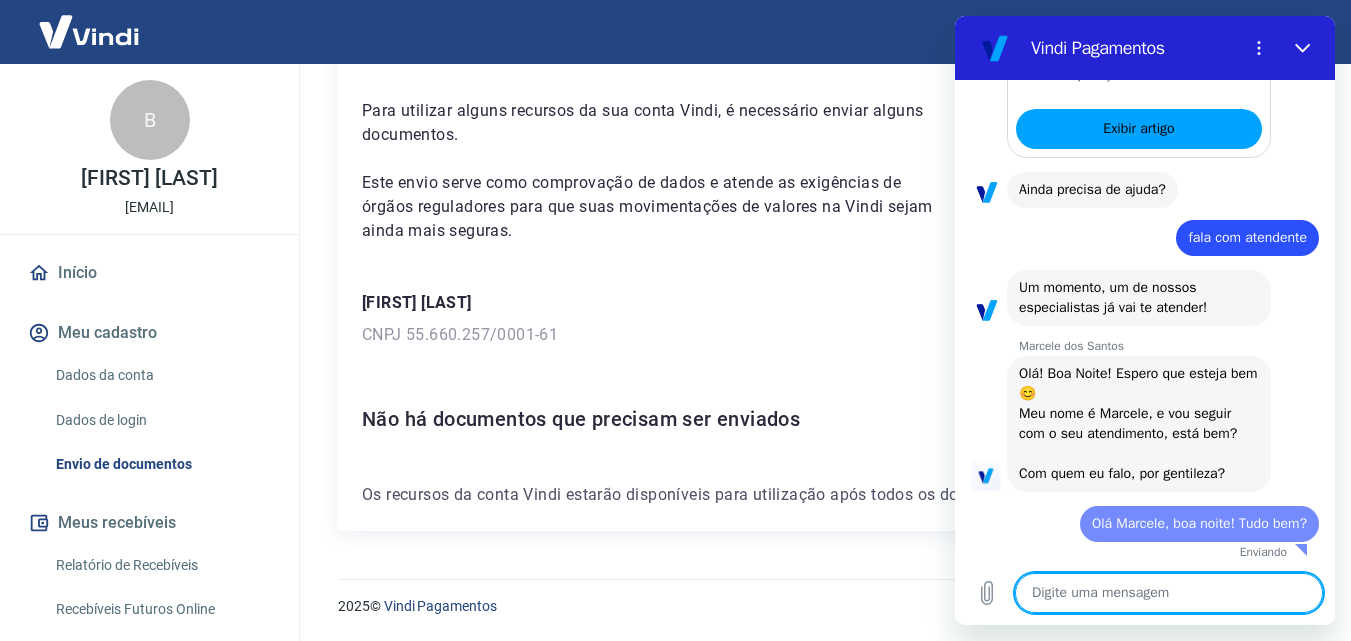 type on "x" 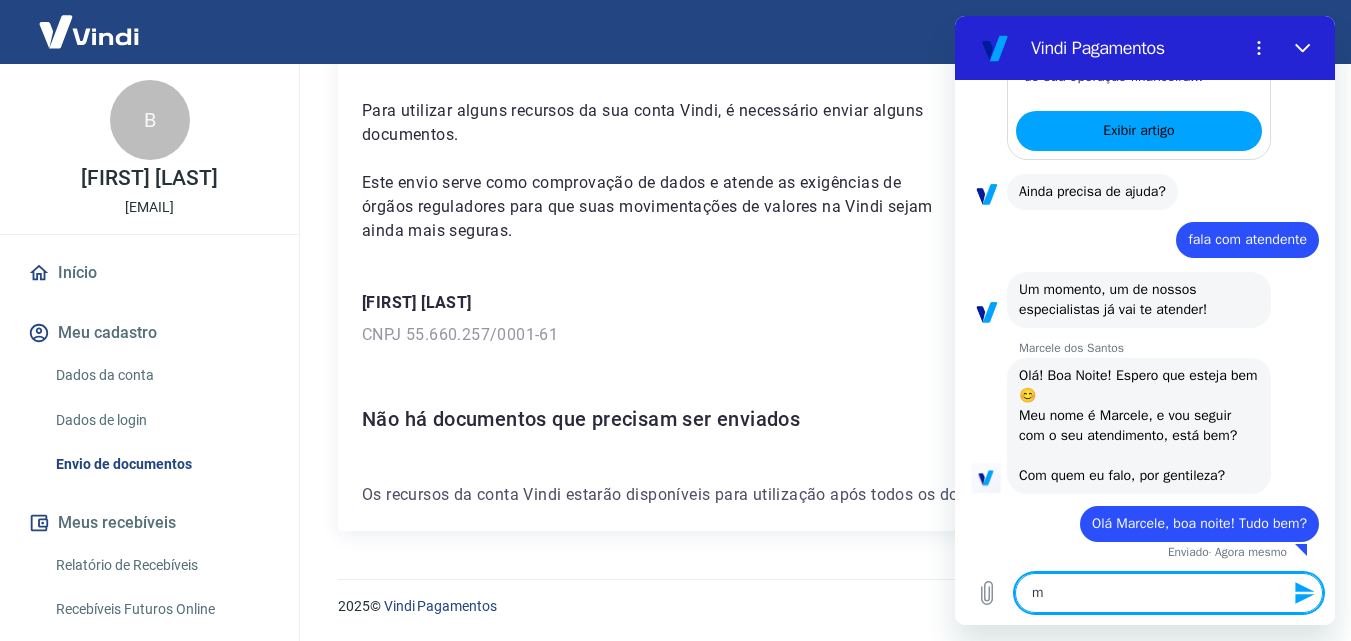 type on "me" 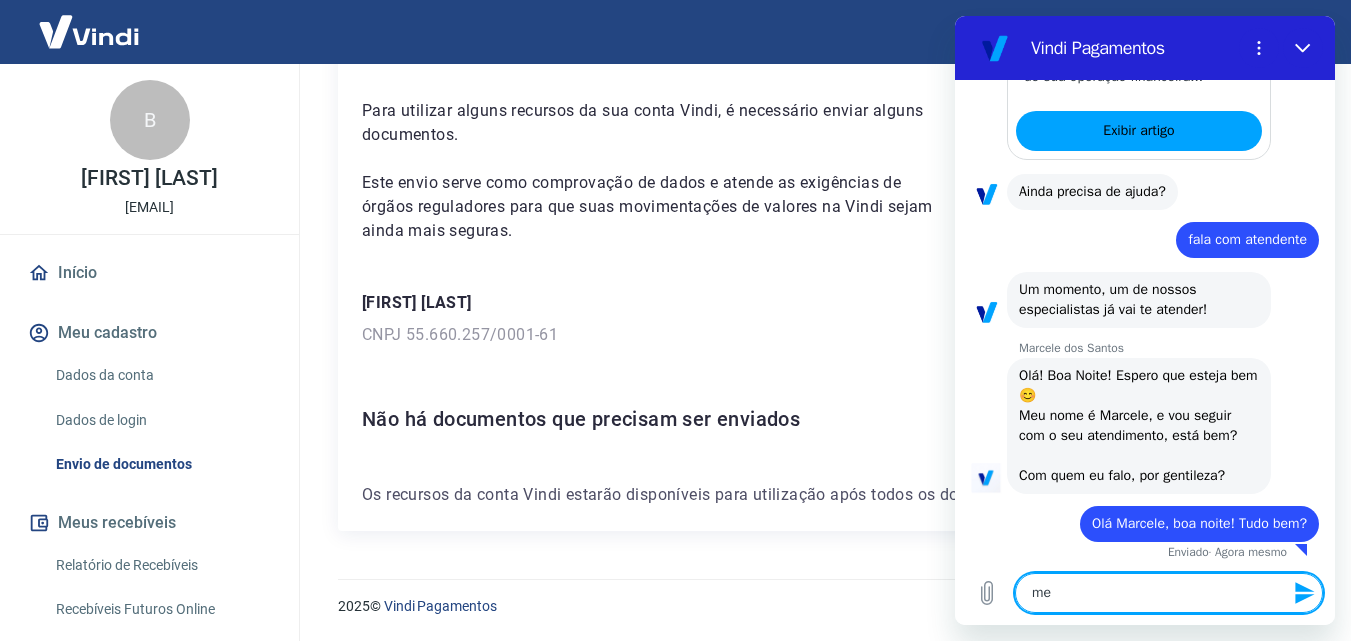 scroll, scrollTop: 622, scrollLeft: 0, axis: vertical 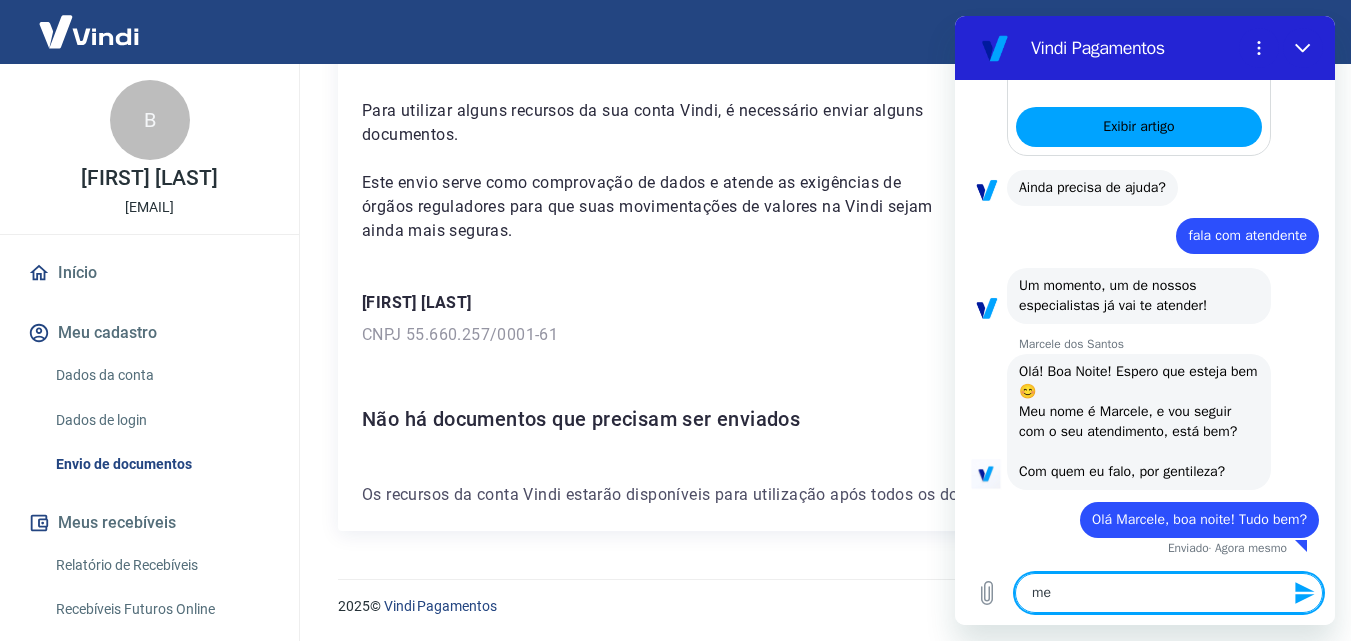 type on "me" 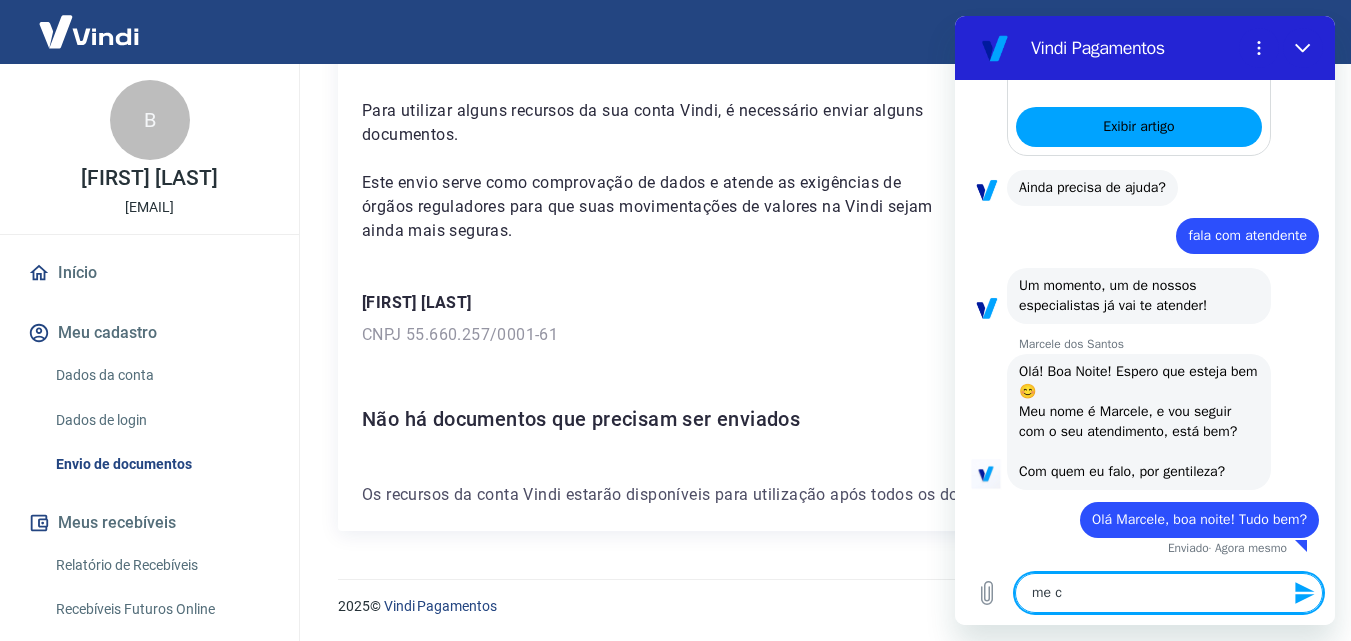 type on "x" 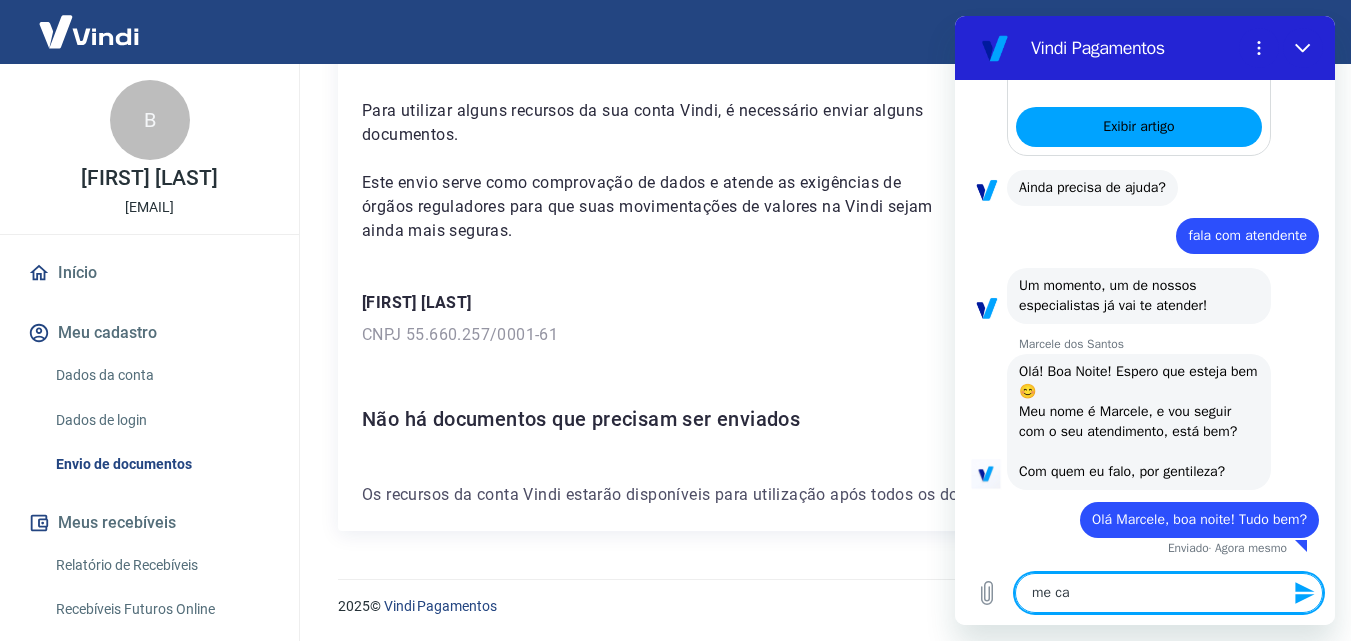 type on "me c" 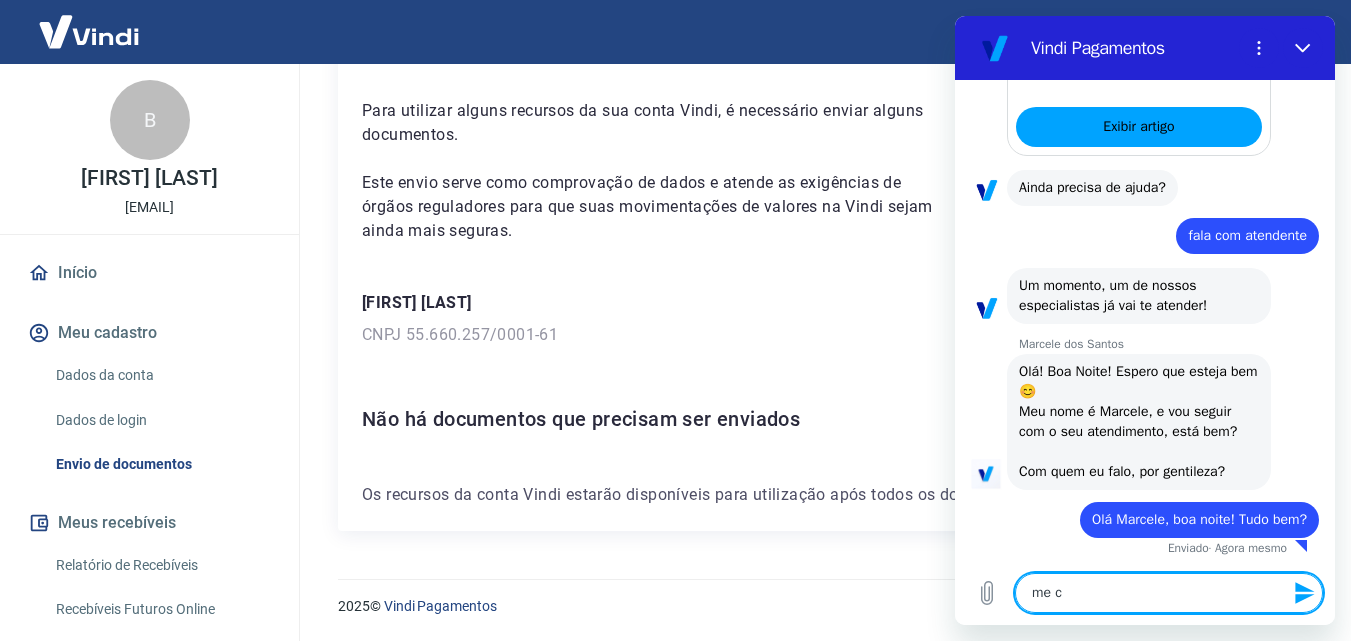 type on "me ch" 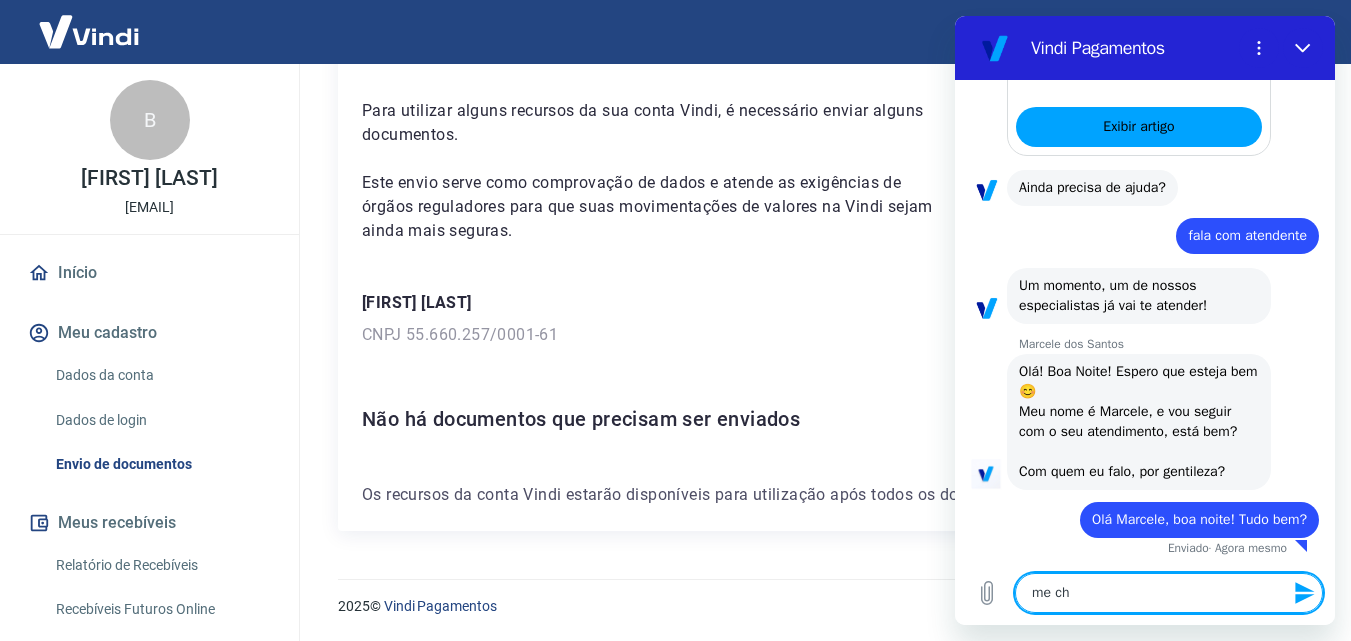 type on "me cha" 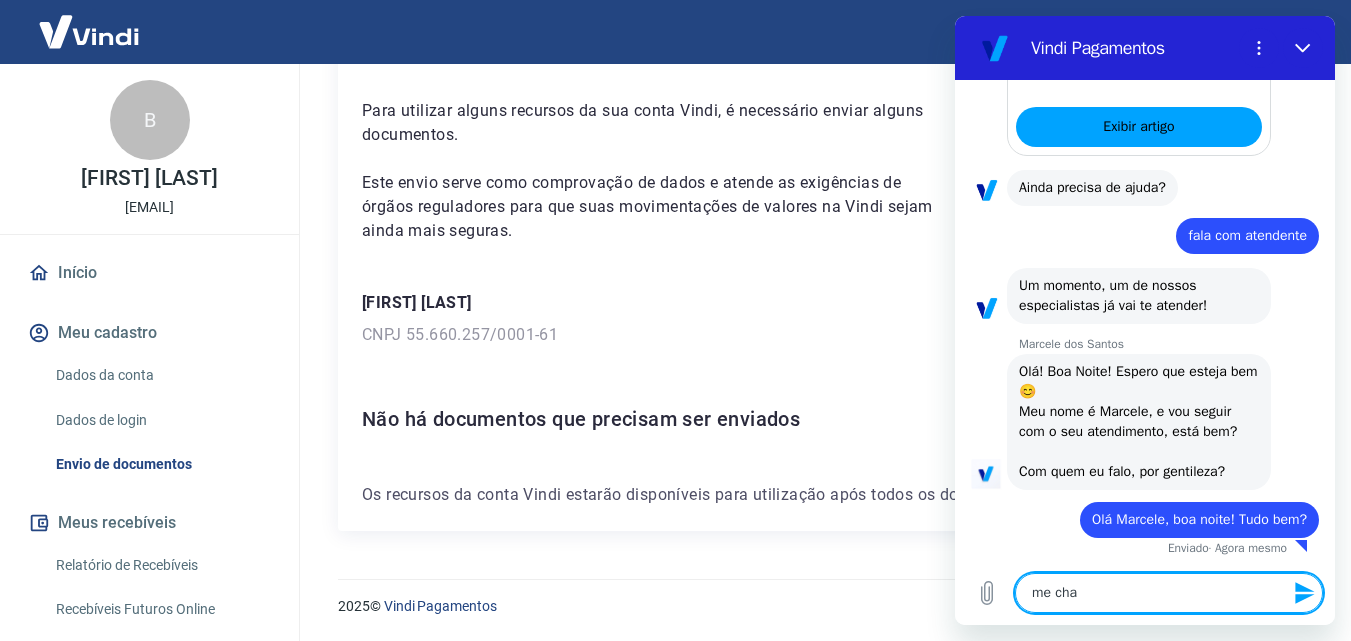 type on "me cham" 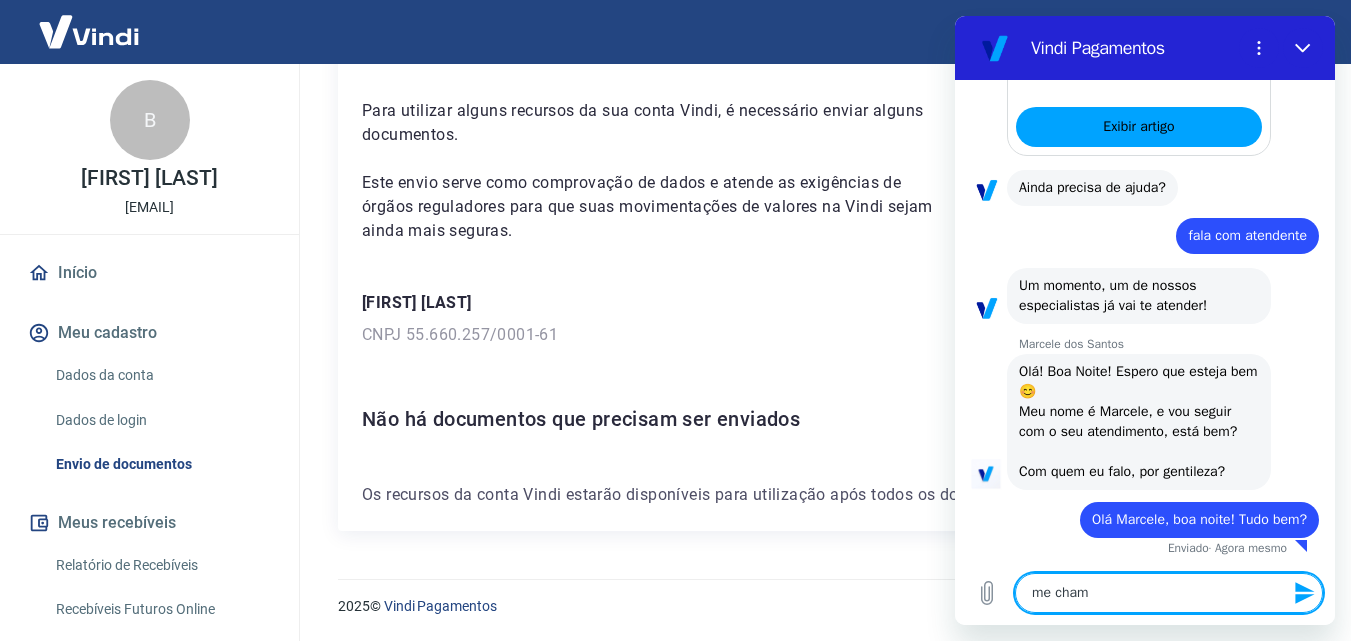type on "me chamo" 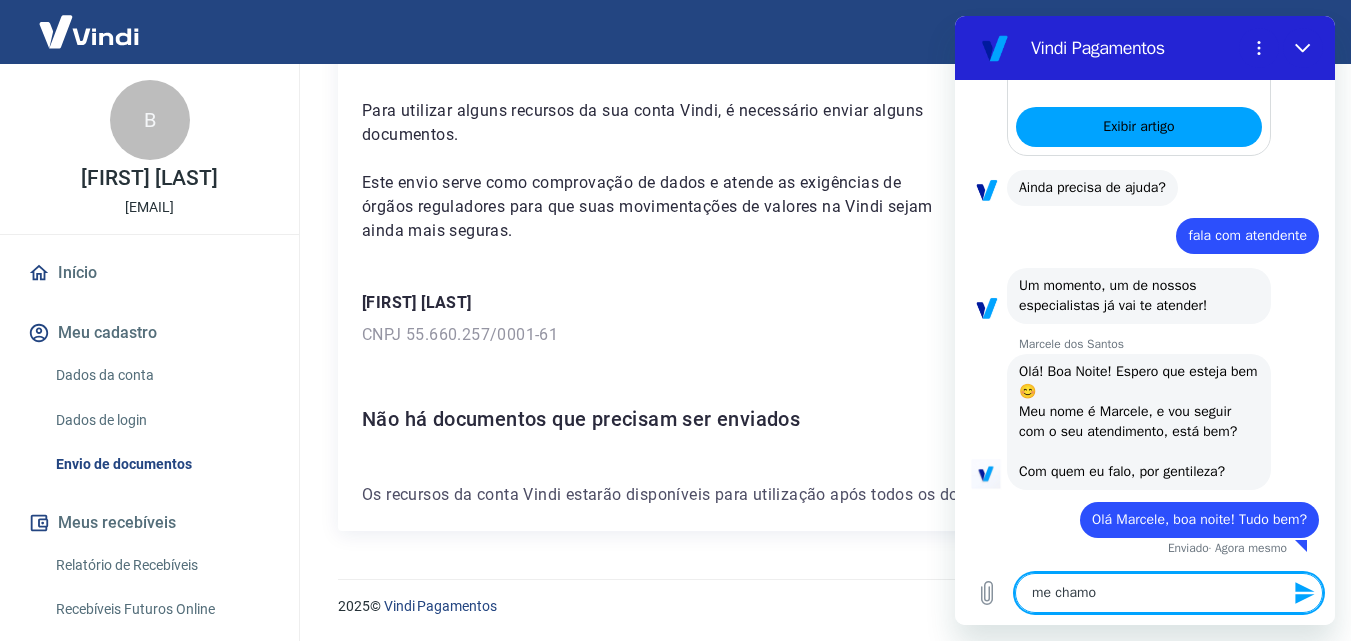 type on "me chamo" 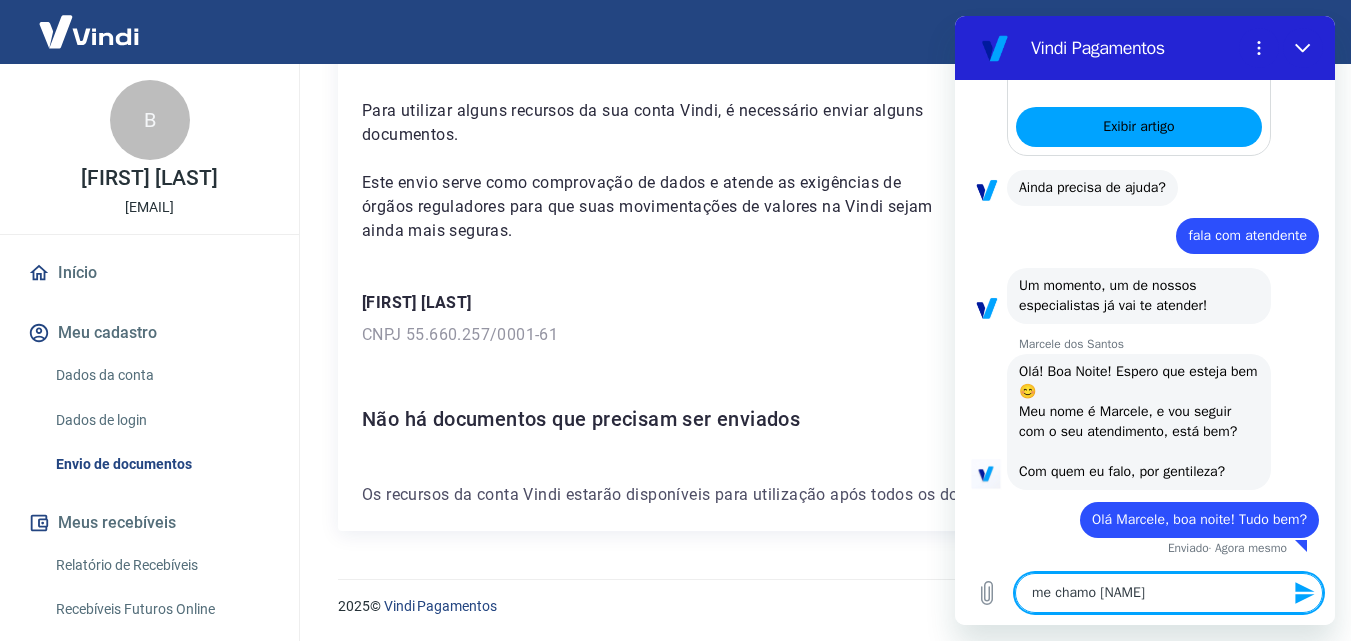 type on "me chamo [NAME]" 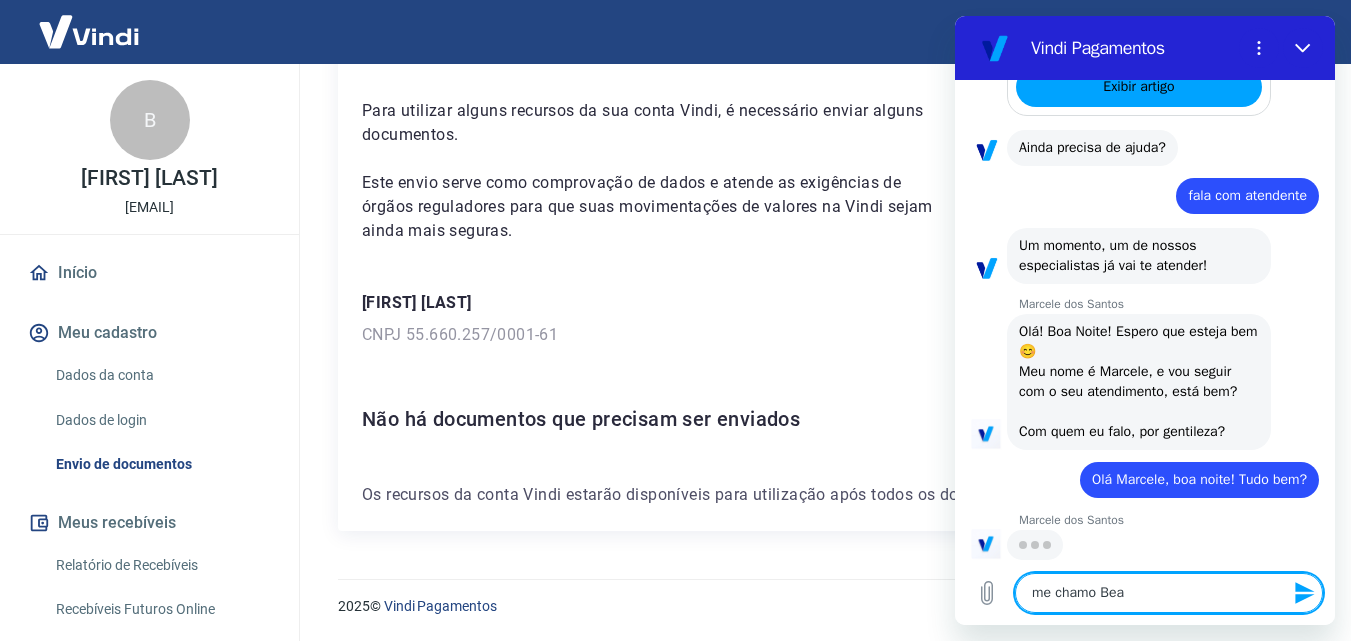 type on "me chamo [NAME]" 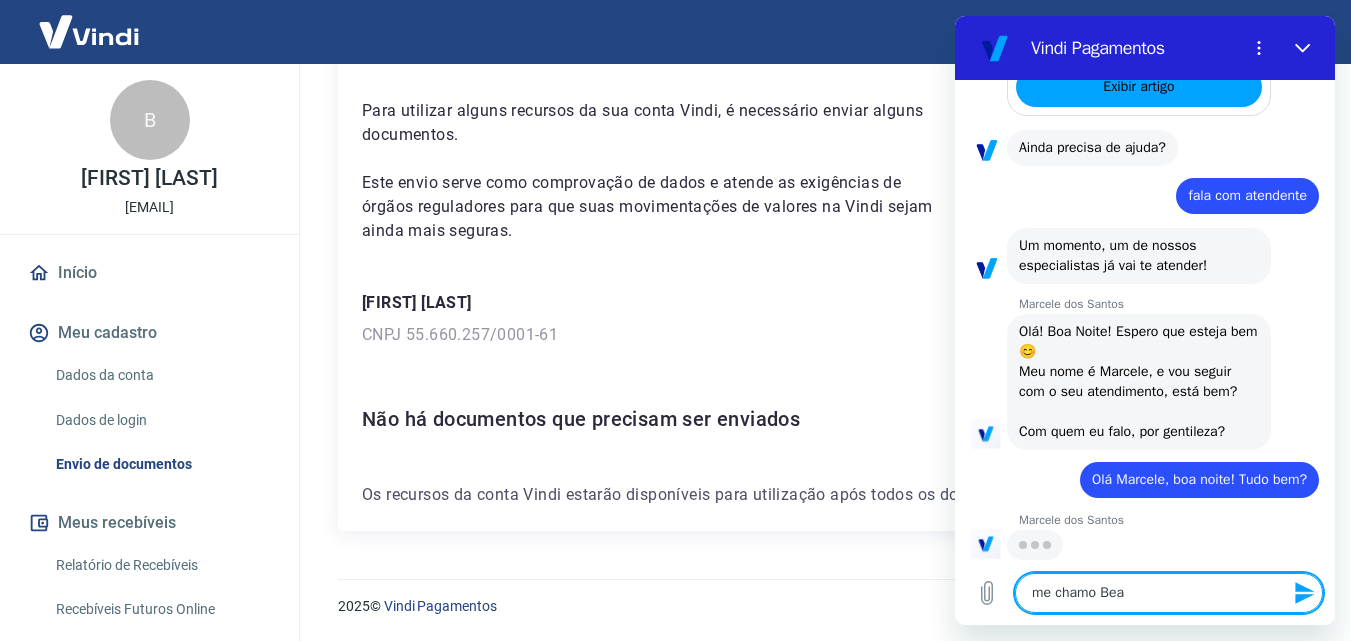 type on "x" 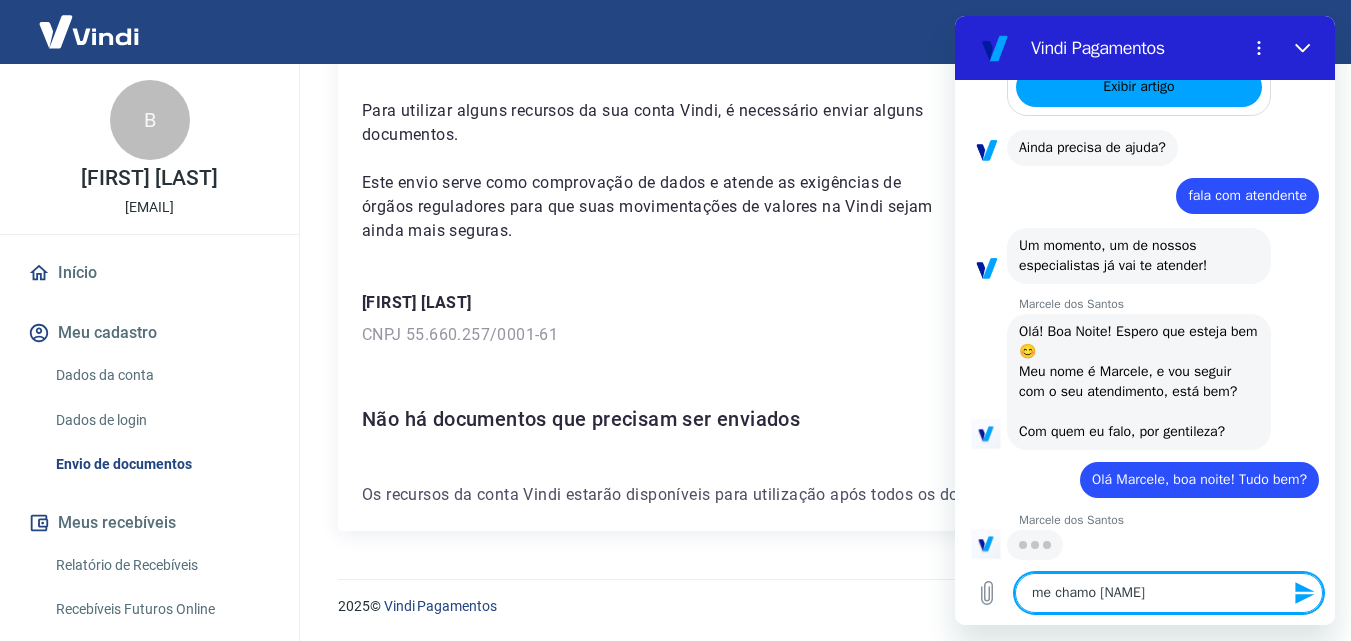 type on "me chamo [NAME]" 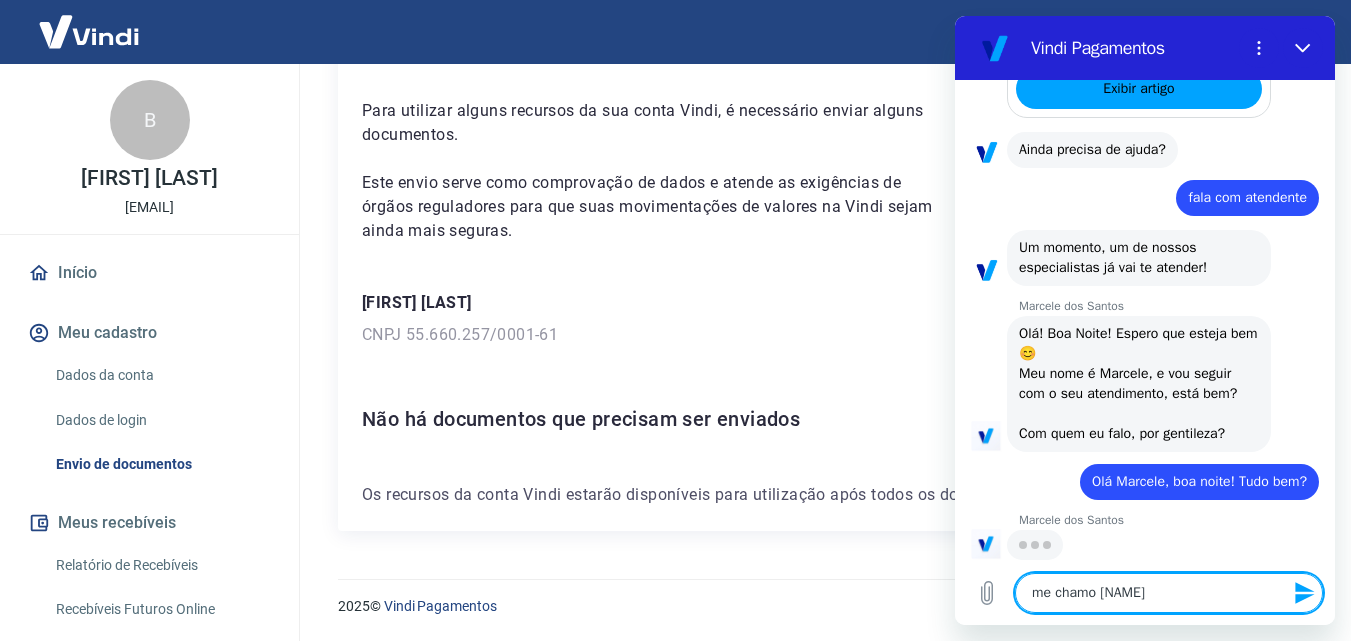 type on "me chamo [NAME]" 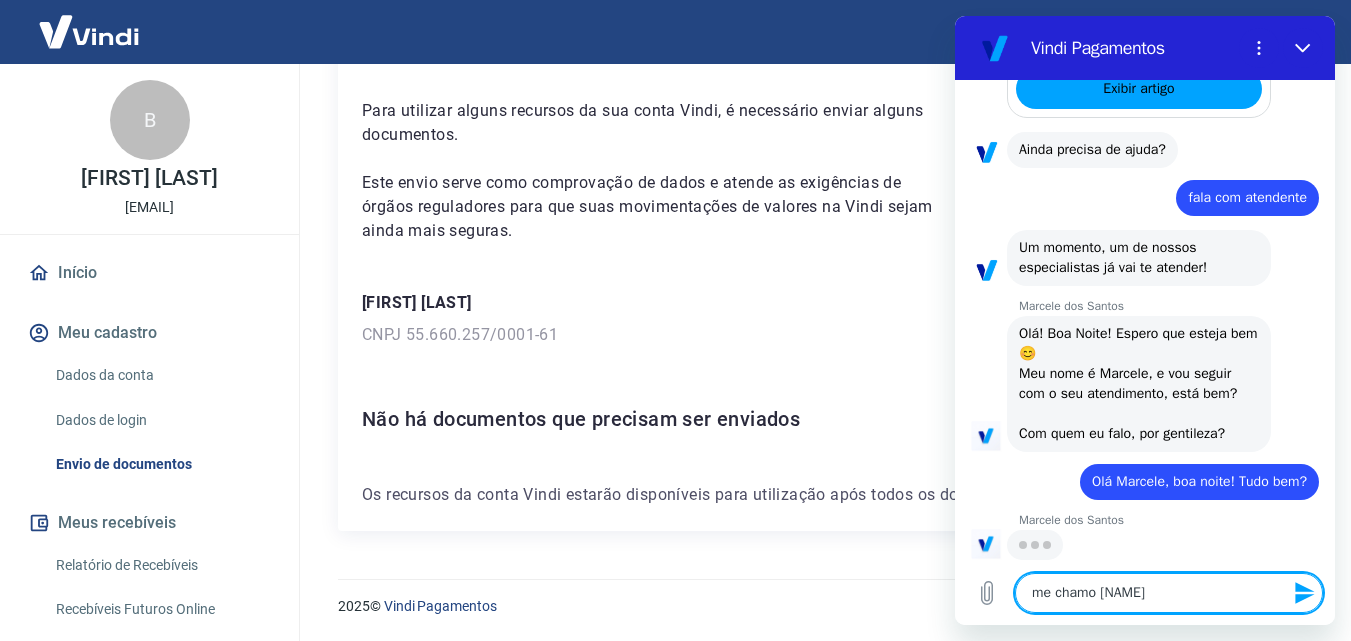 type 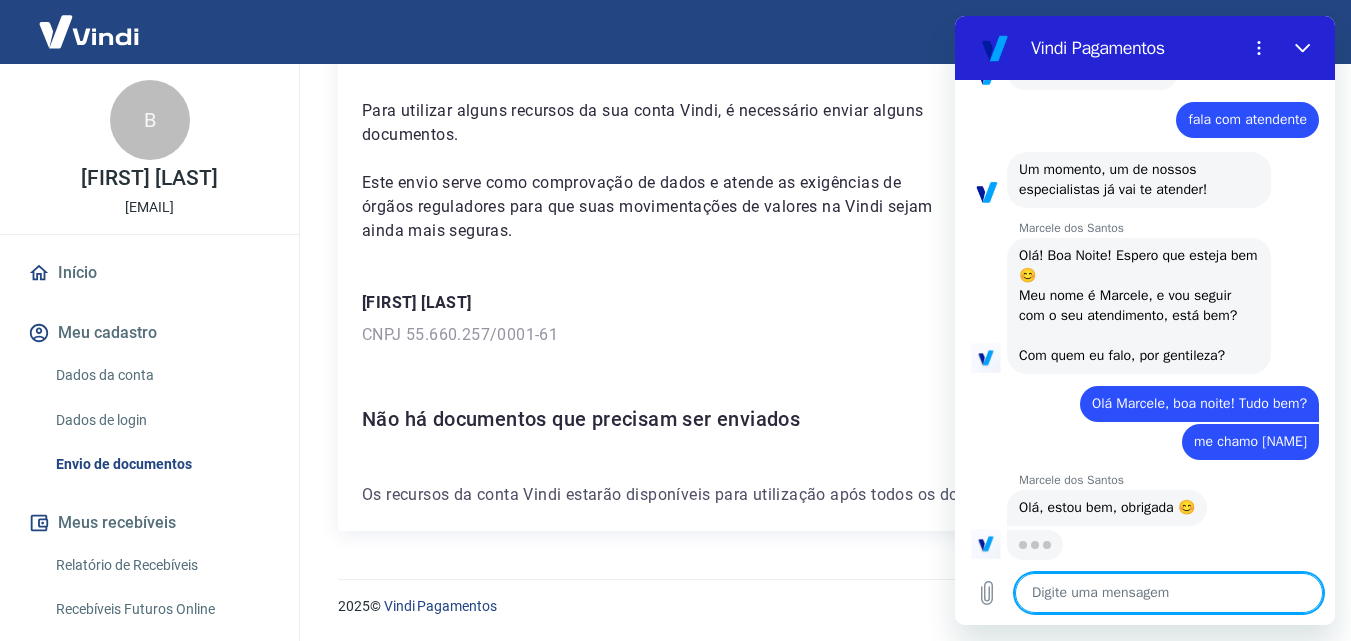scroll, scrollTop: 736, scrollLeft: 0, axis: vertical 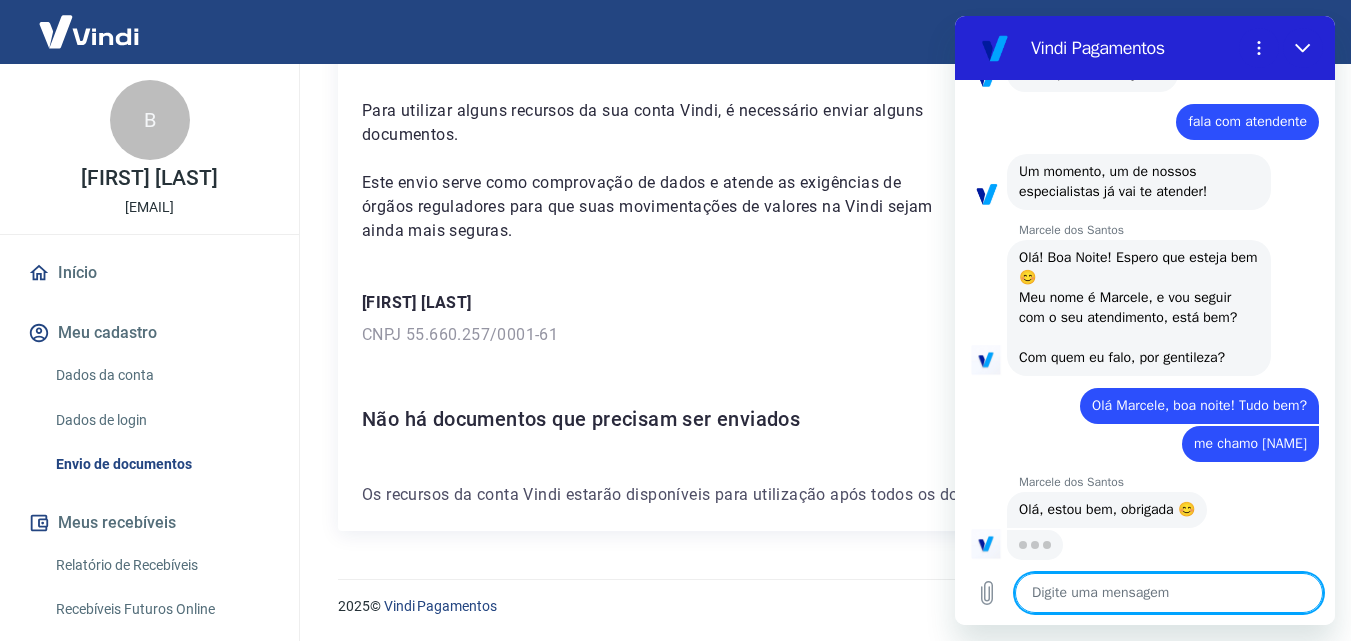 type on "x" 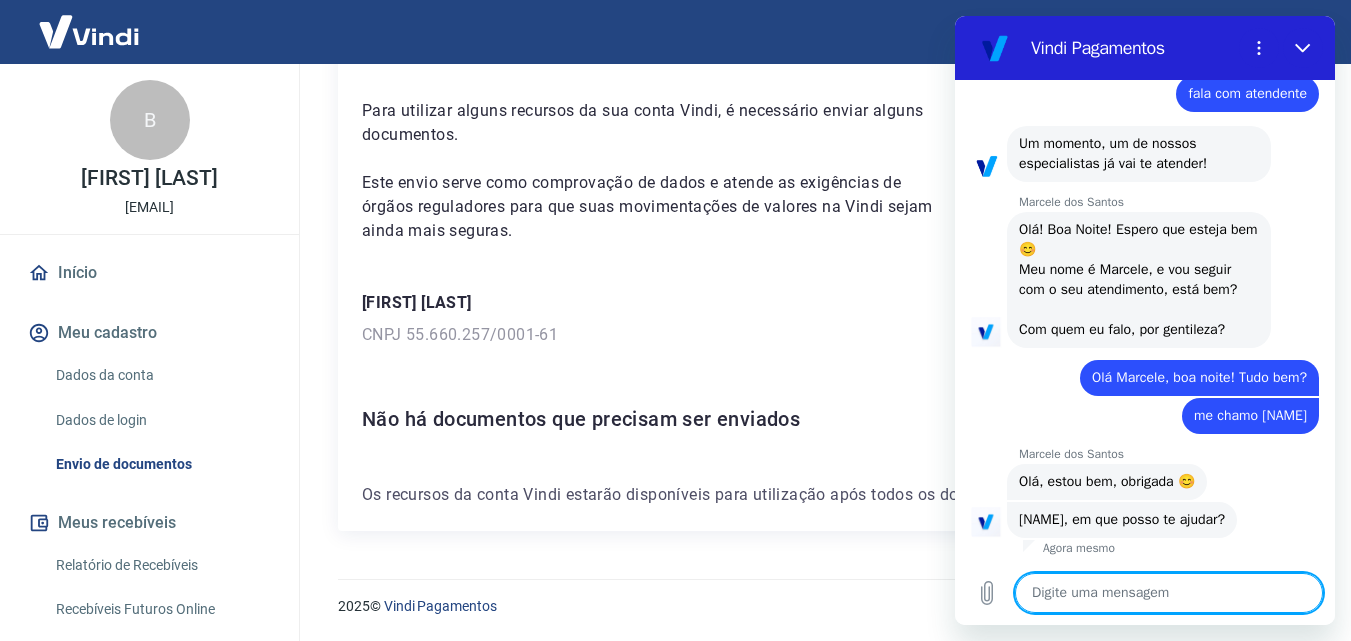 scroll, scrollTop: 764, scrollLeft: 0, axis: vertical 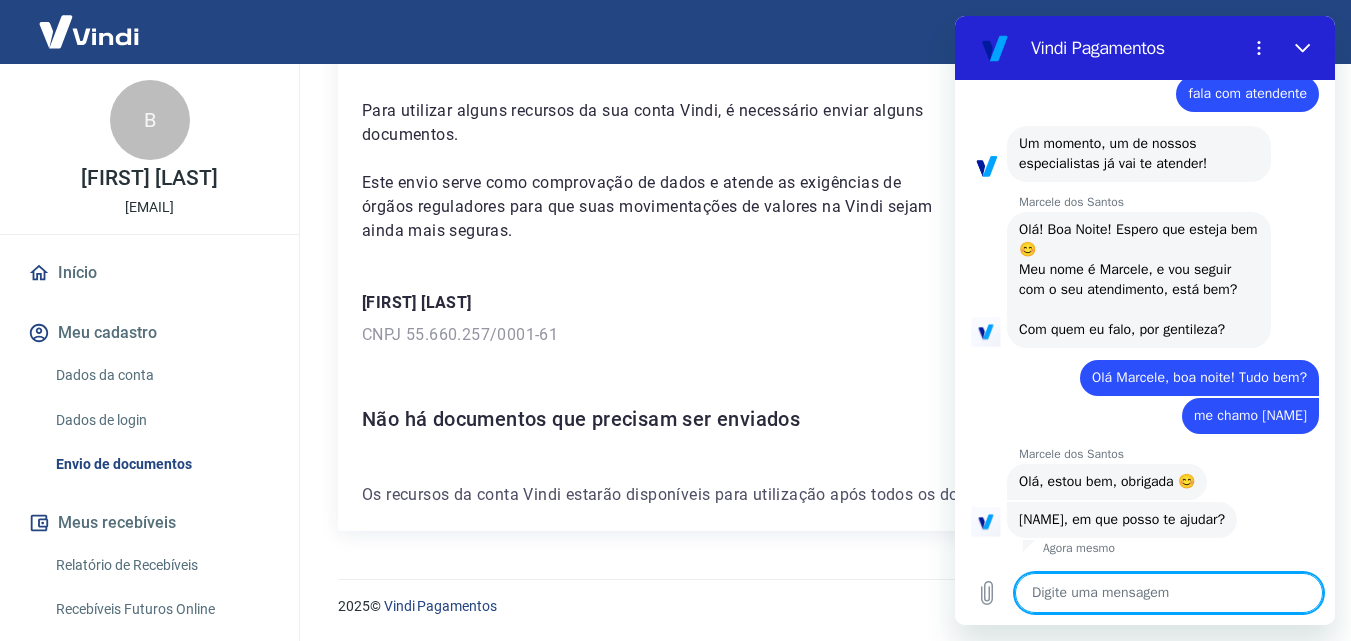 type on "F" 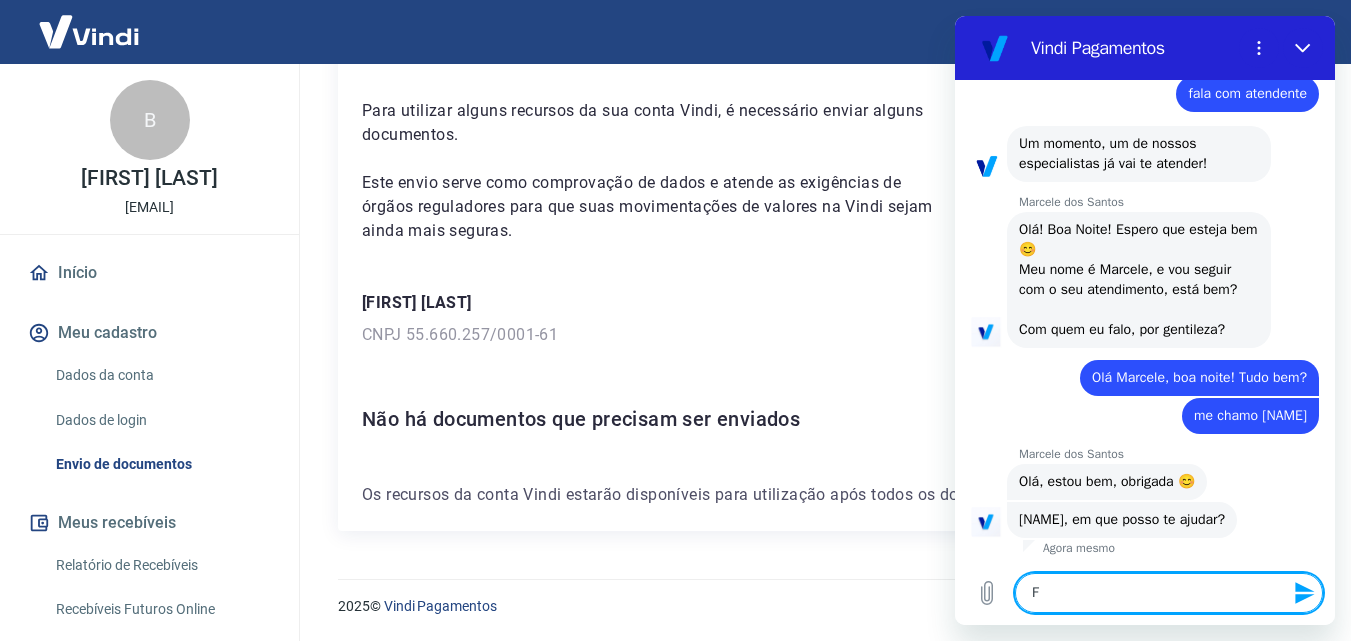 type on "Fi" 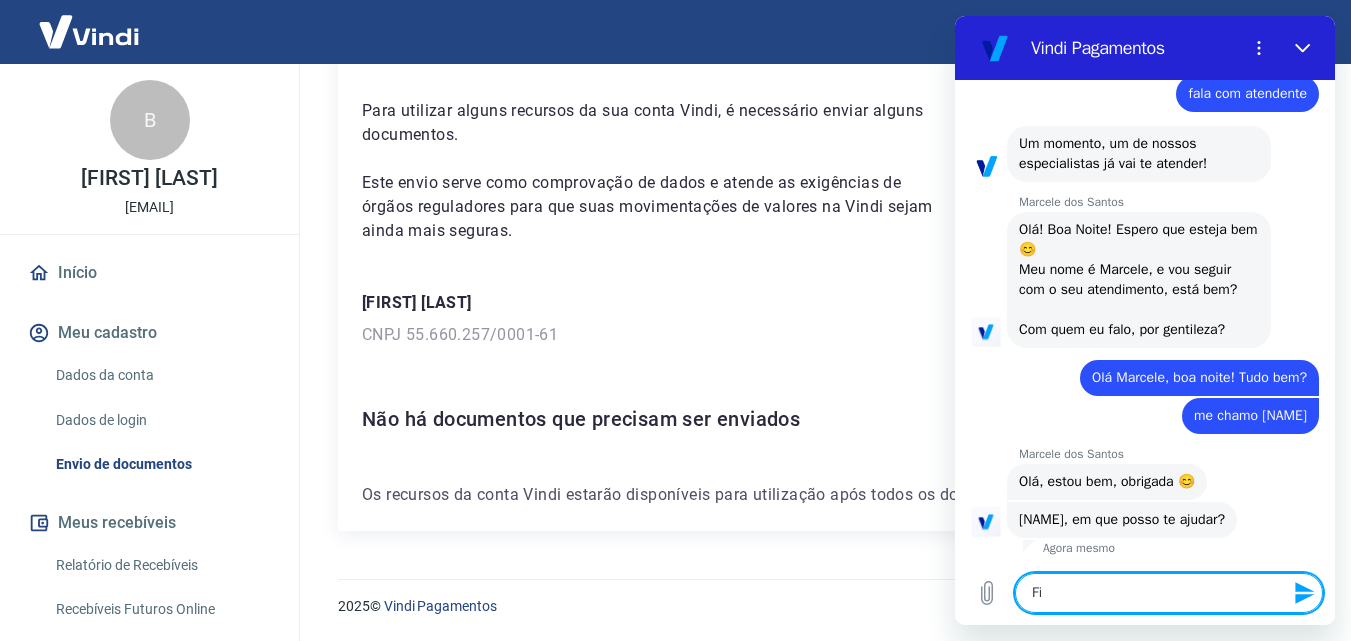 type on "Fiz" 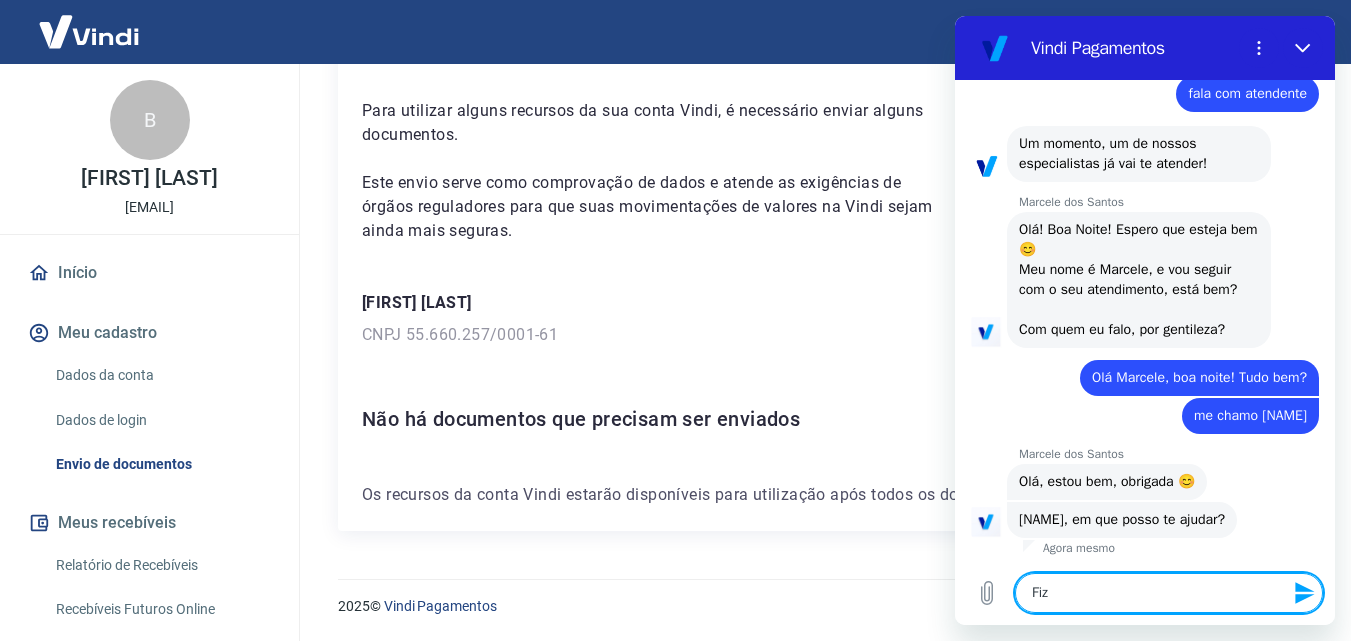 type on "Fiz" 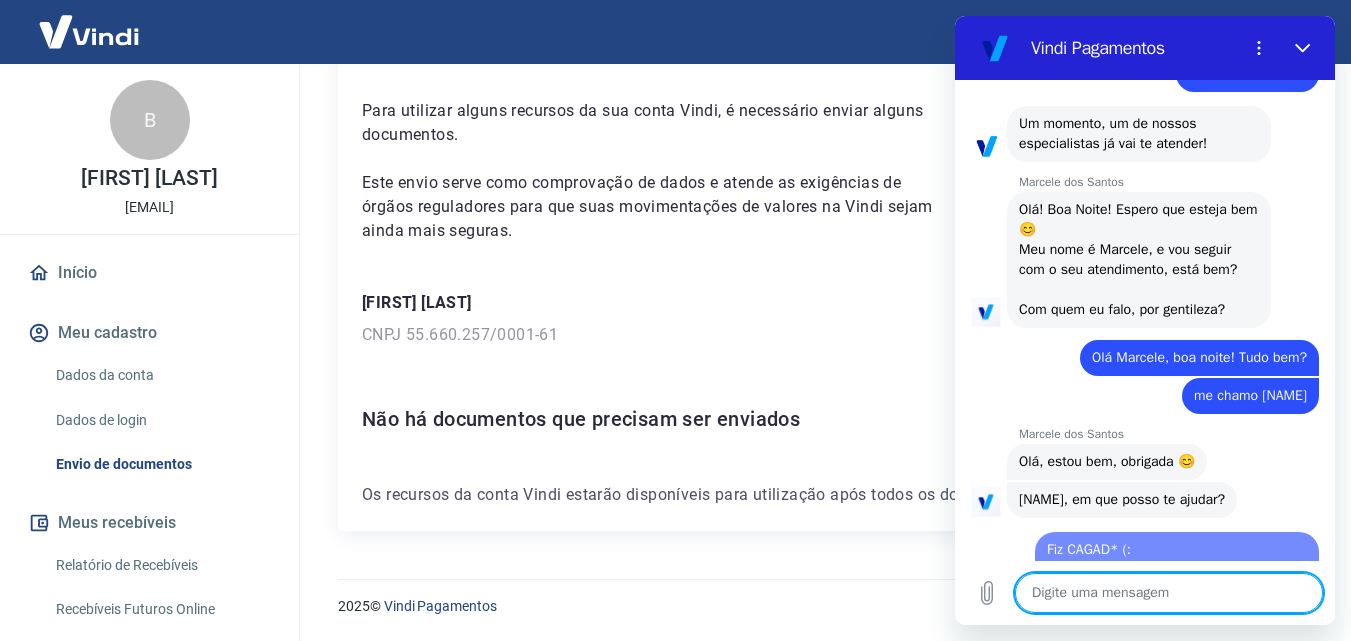 scroll, scrollTop: 0, scrollLeft: 0, axis: both 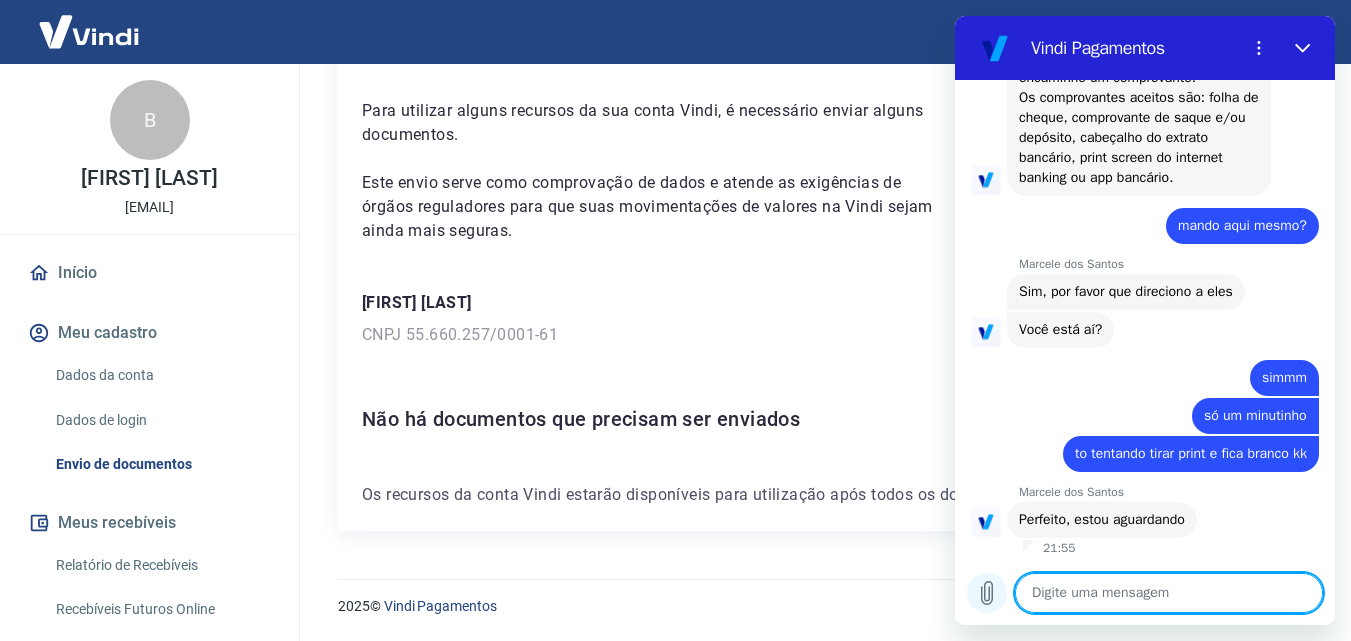 click 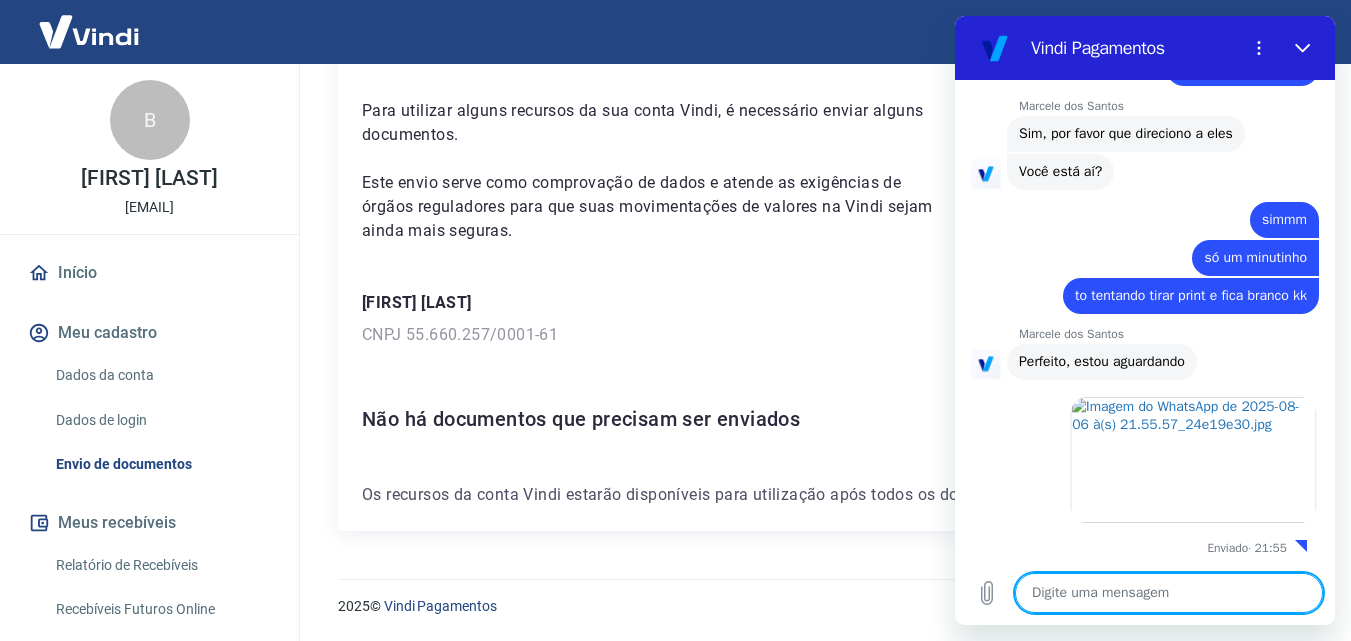 scroll, scrollTop: 2416, scrollLeft: 0, axis: vertical 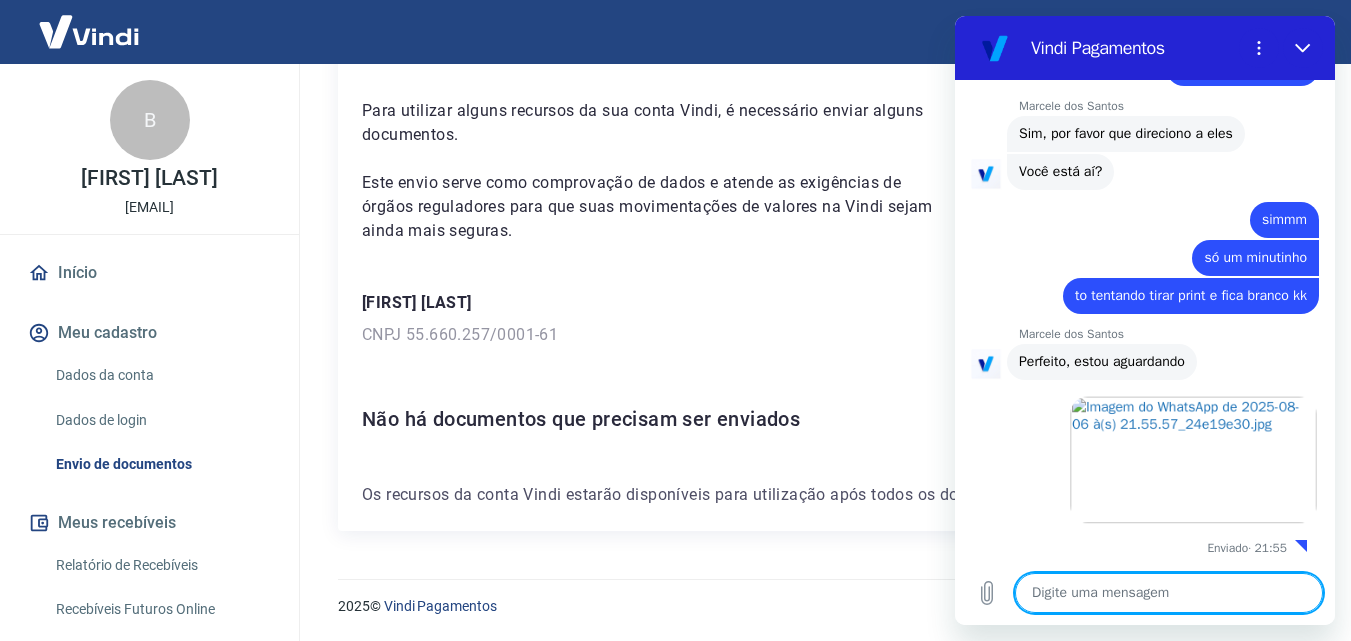 click at bounding box center [1169, 593] 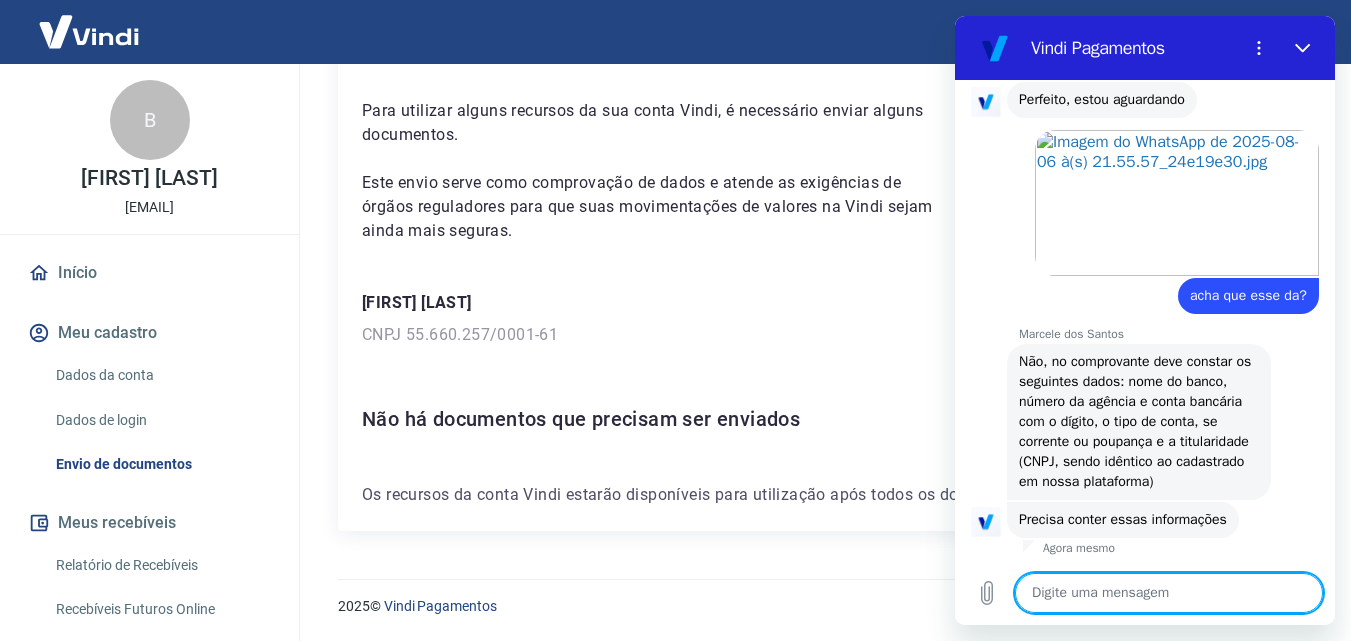 scroll, scrollTop: 2678, scrollLeft: 0, axis: vertical 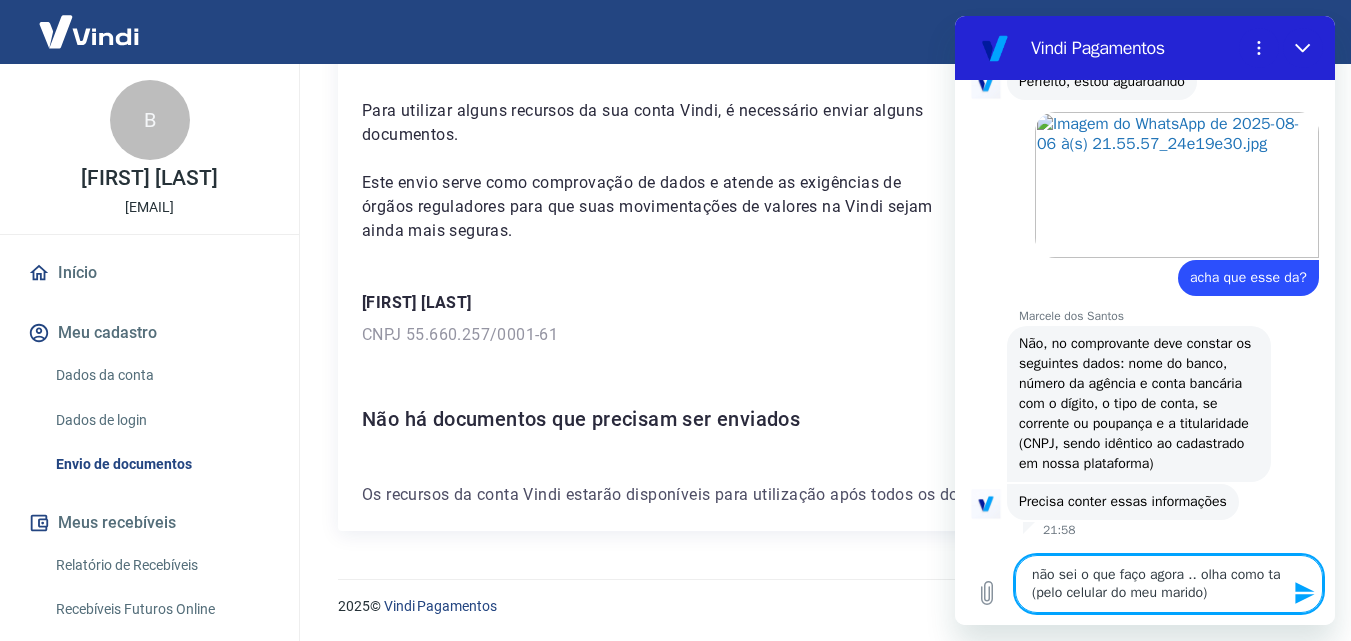 click 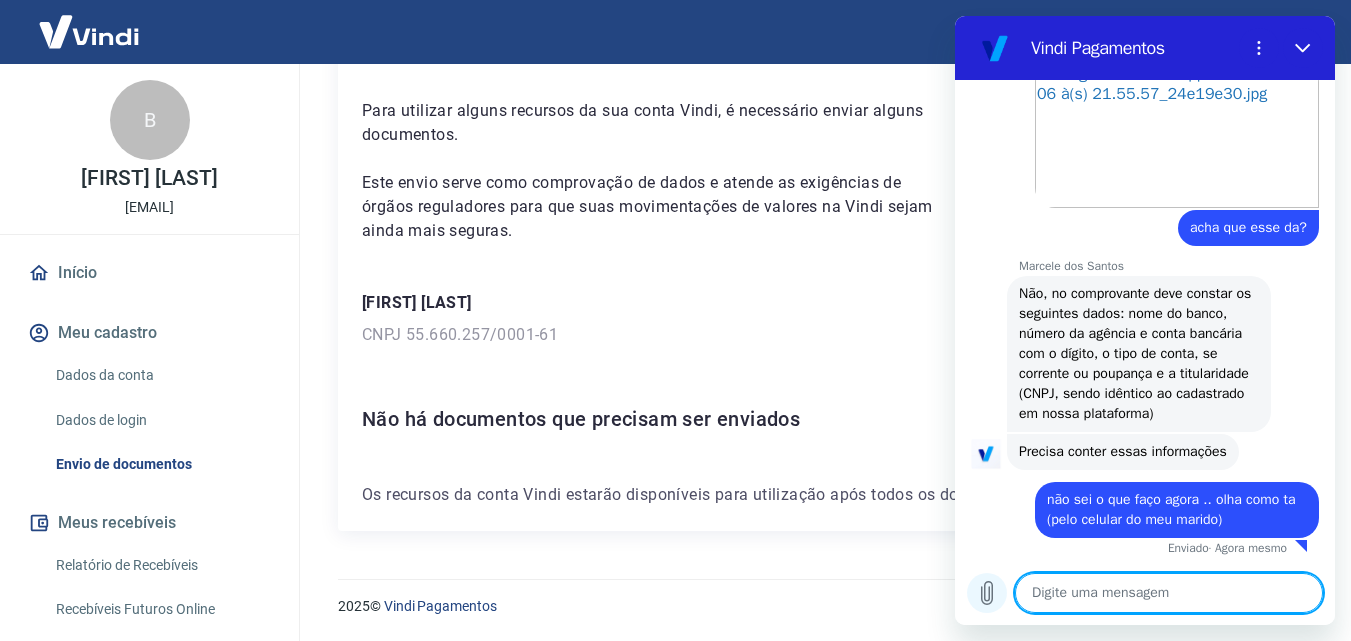 scroll, scrollTop: 2746, scrollLeft: 0, axis: vertical 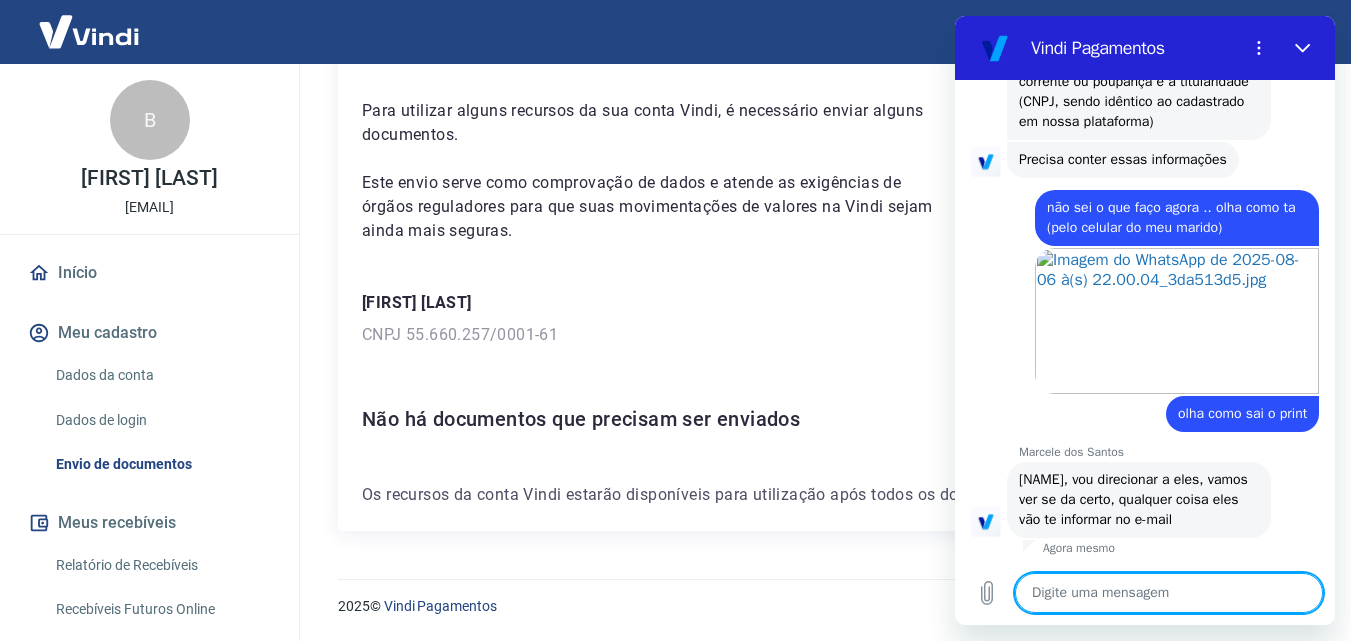 click on "Abrir em nova aba" at bounding box center [1137, 320] 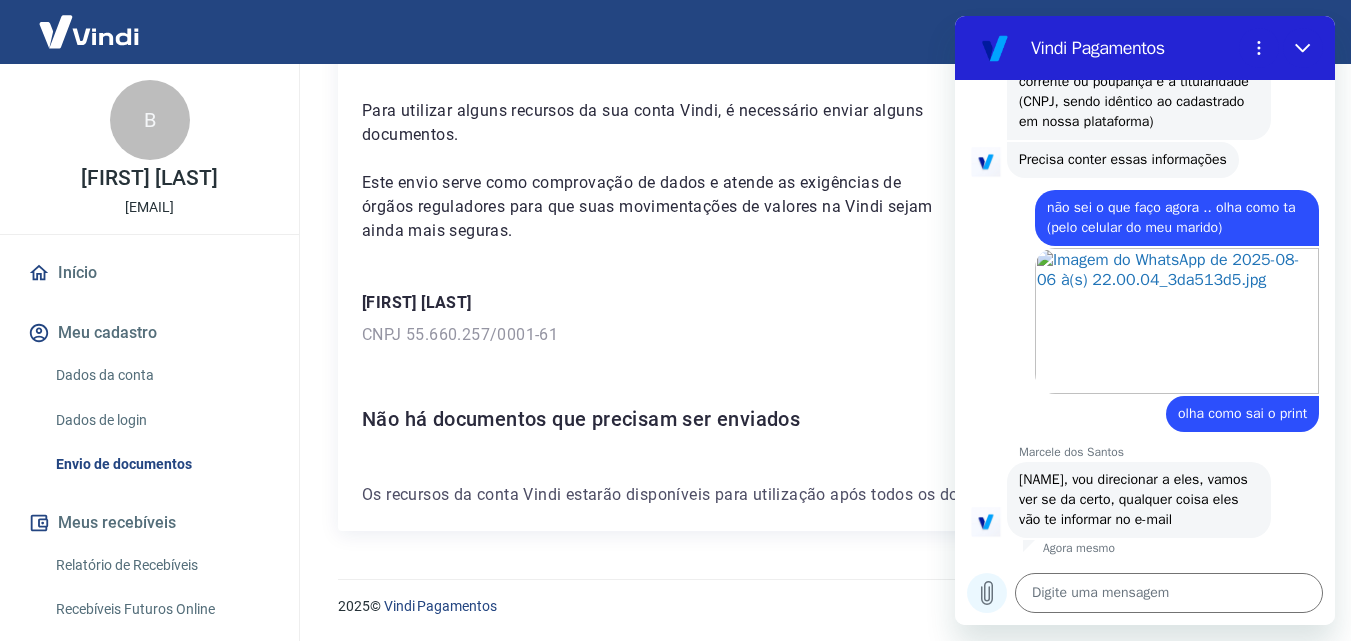 click 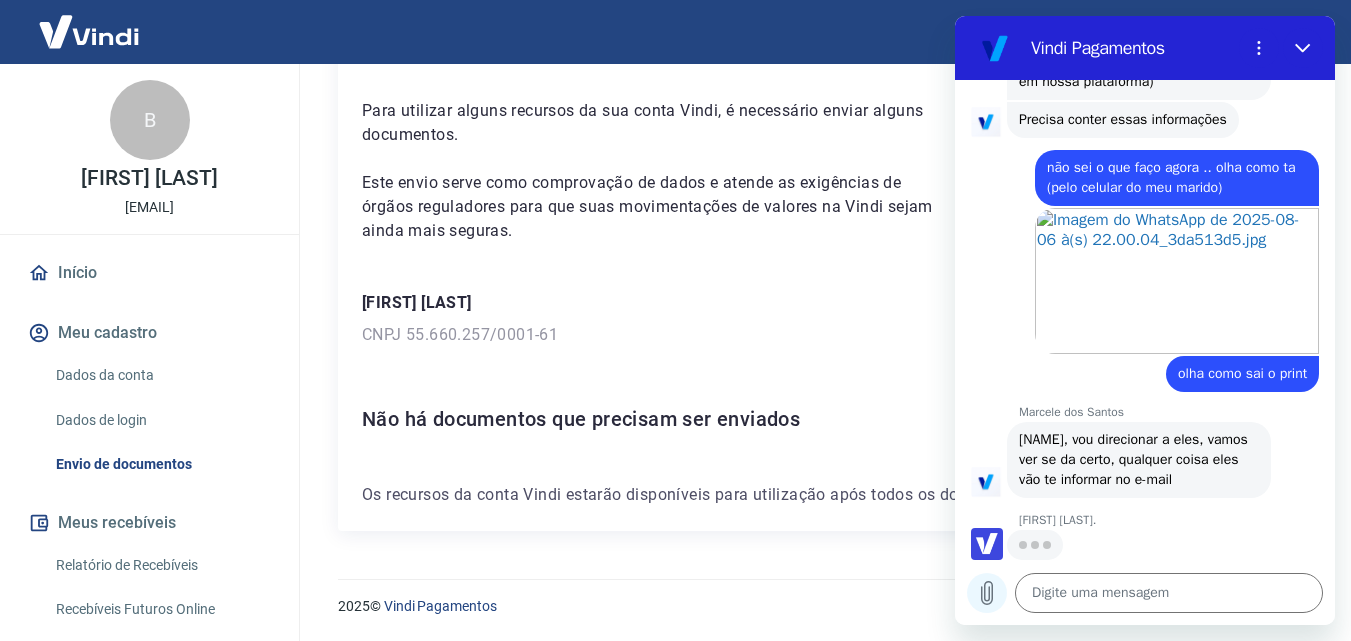 scroll, scrollTop: 3076, scrollLeft: 0, axis: vertical 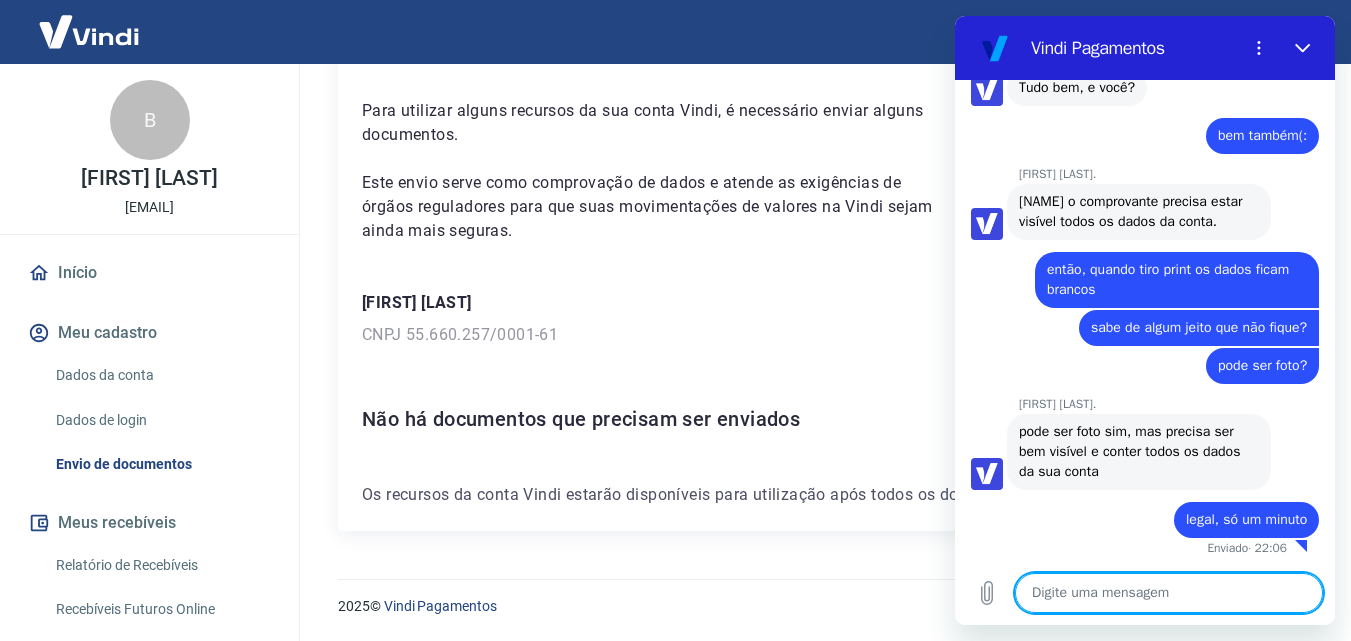 click on "diz:  sabe de algum jeito que não fique?" at bounding box center (1137, 327) 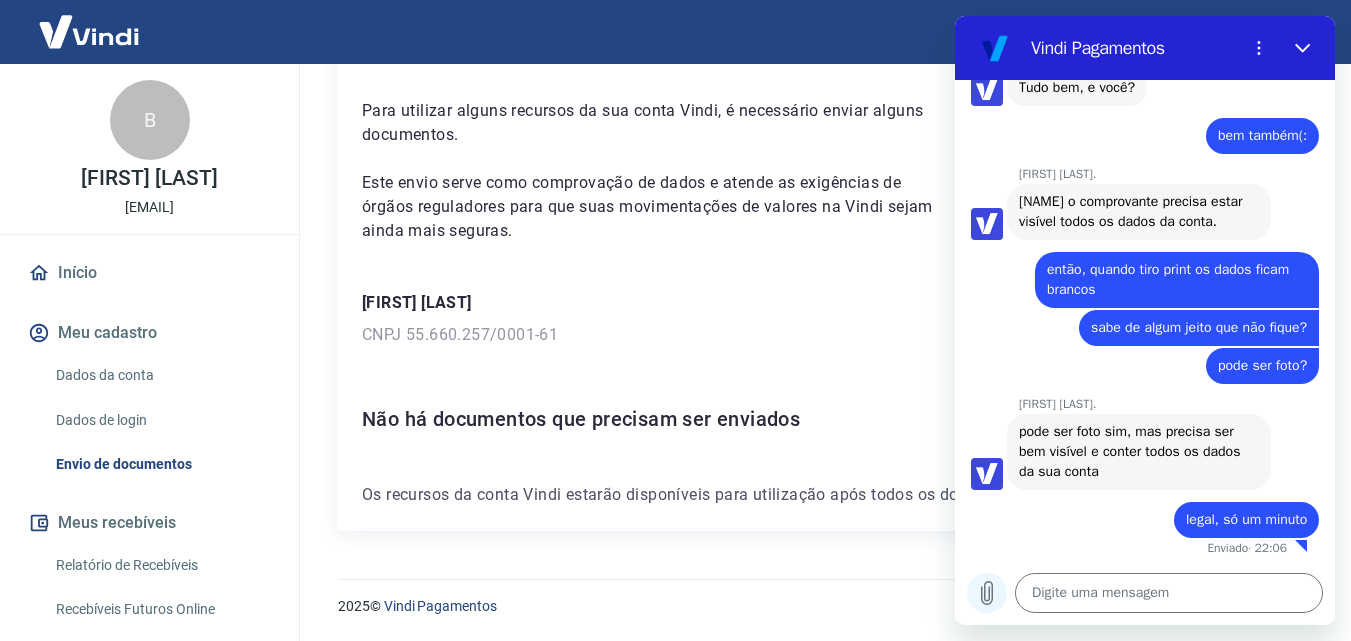 click at bounding box center [987, 593] 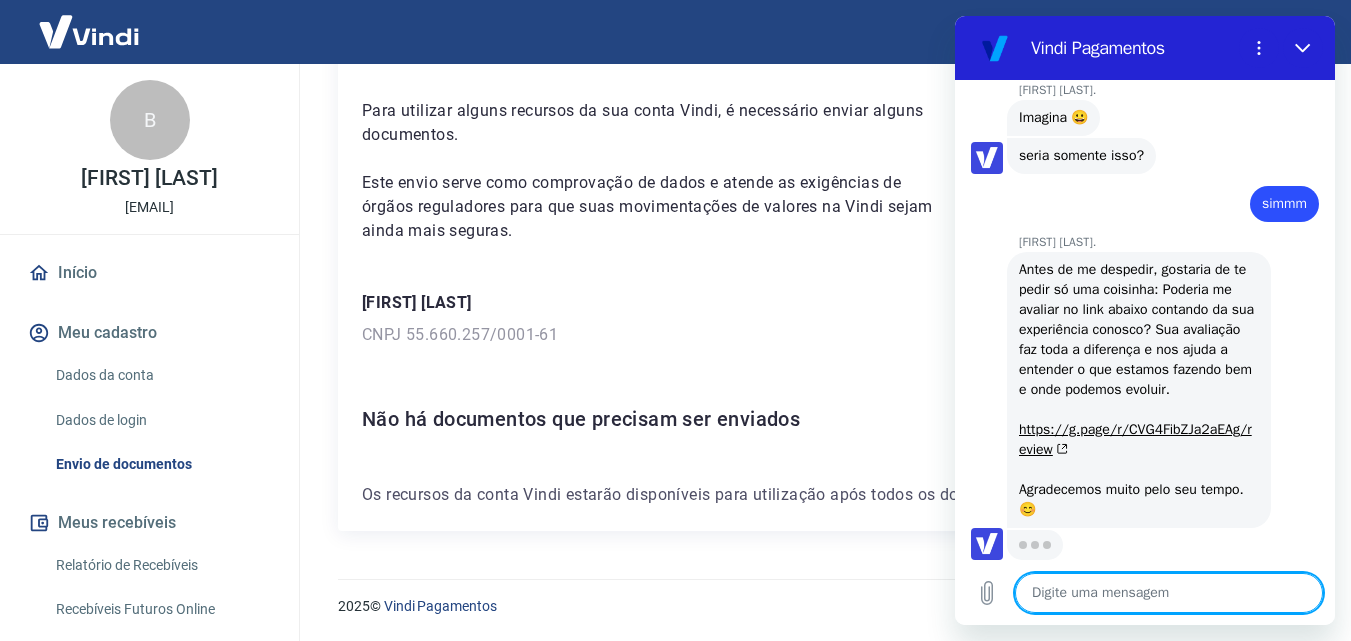 scroll, scrollTop: 4922, scrollLeft: 0, axis: vertical 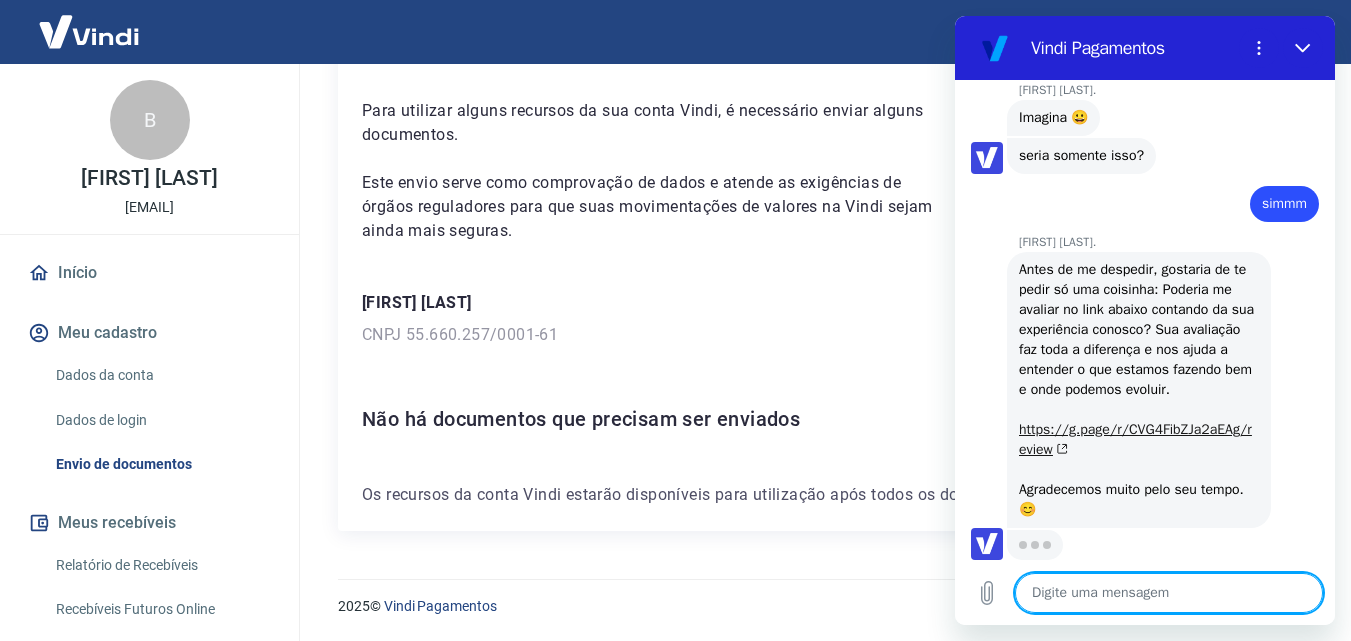 click on "https://g.page/r/CVG4FibZJa2aEAg/review" at bounding box center (1135, 439) 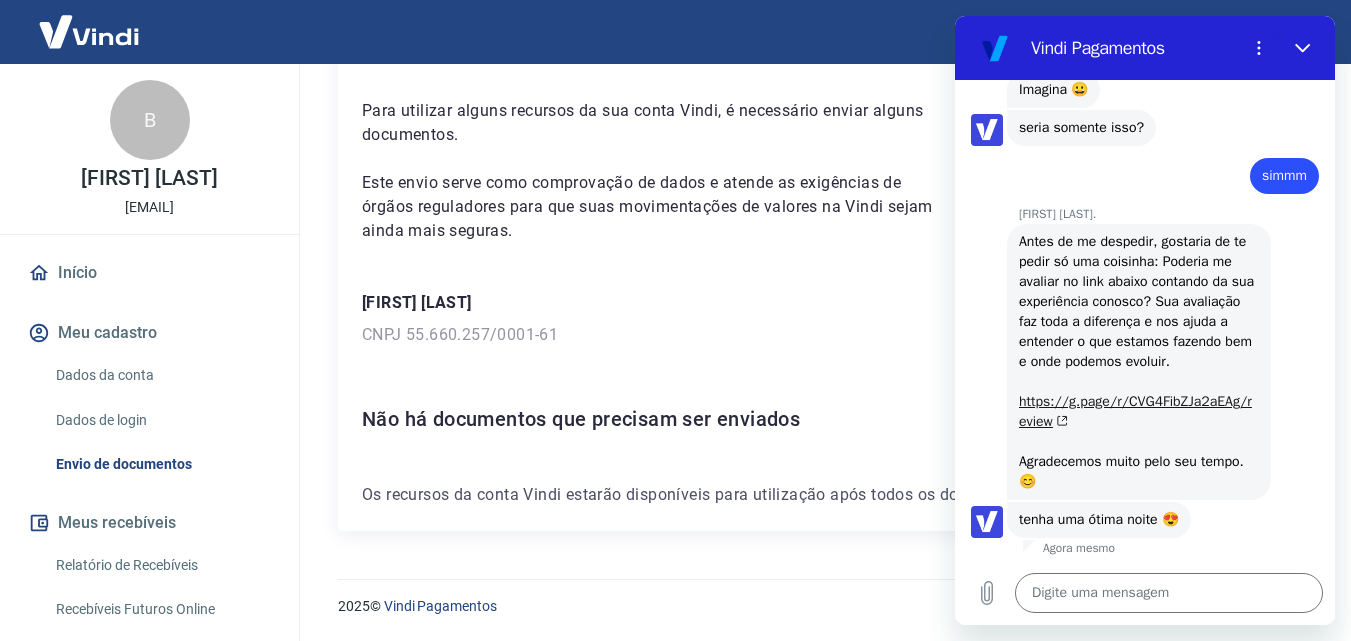 scroll, scrollTop: 4950, scrollLeft: 0, axis: vertical 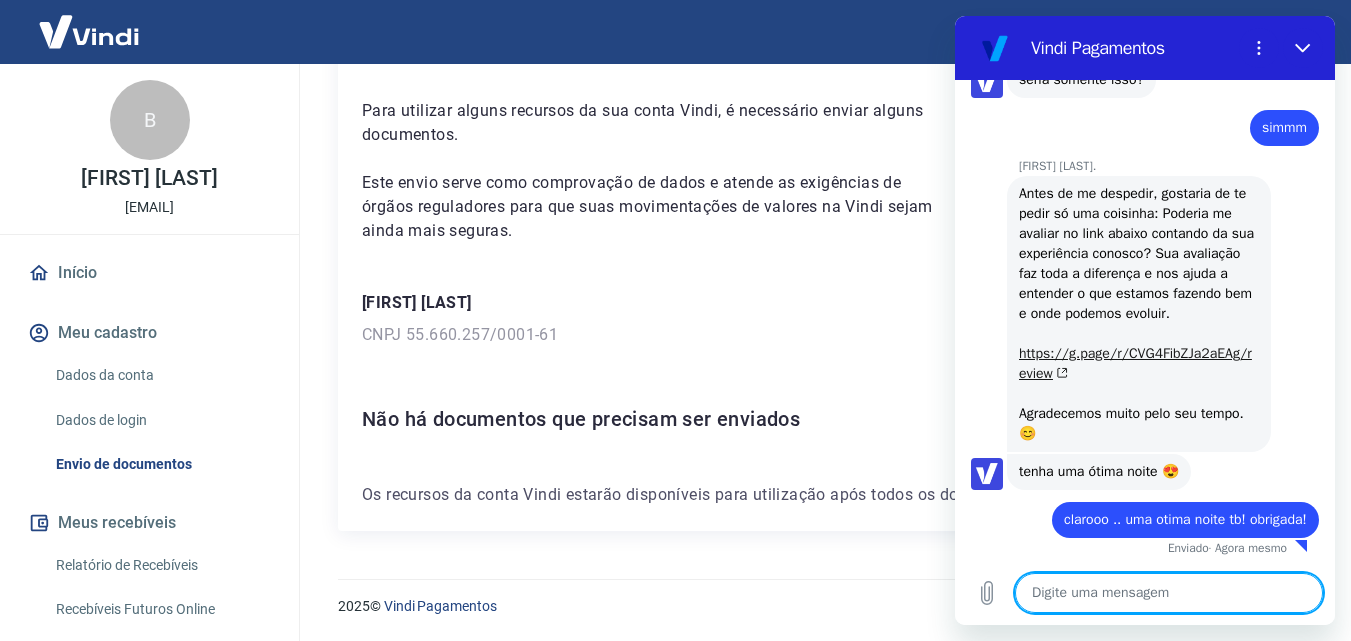 click on "https://g.page/r/CVG4FibZJa2aEAg/review" at bounding box center [1135, 363] 